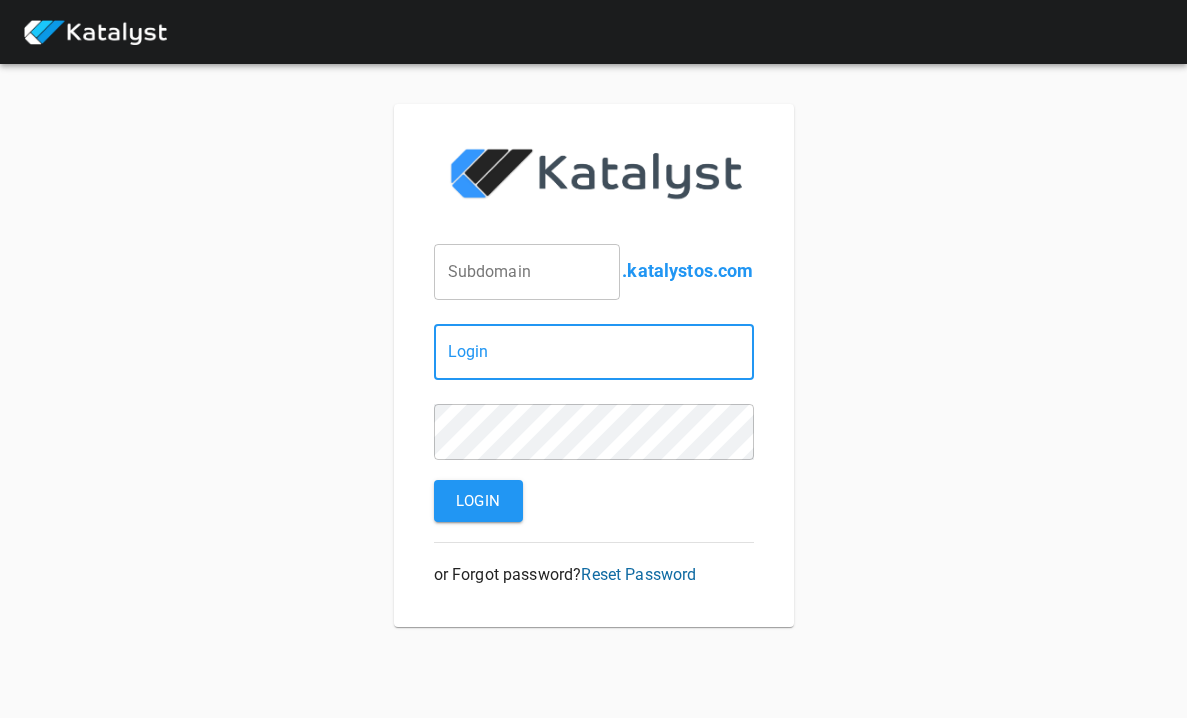 scroll, scrollTop: 0, scrollLeft: 0, axis: both 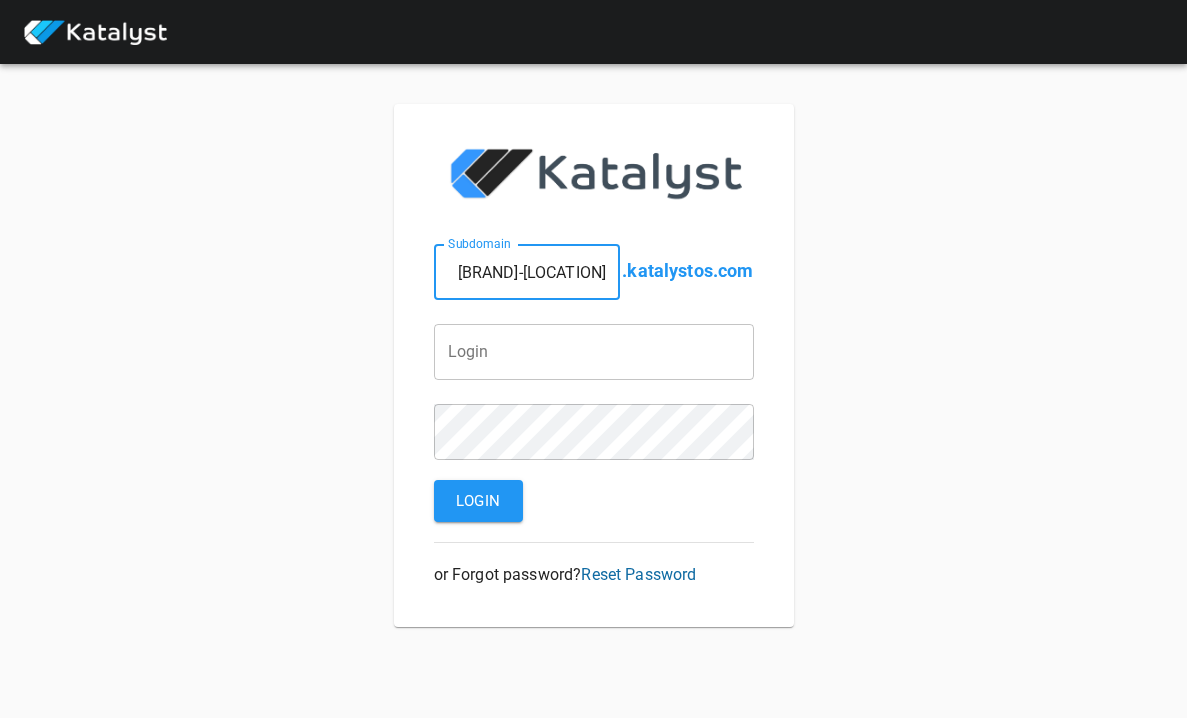 type on "t-bones-hudson" 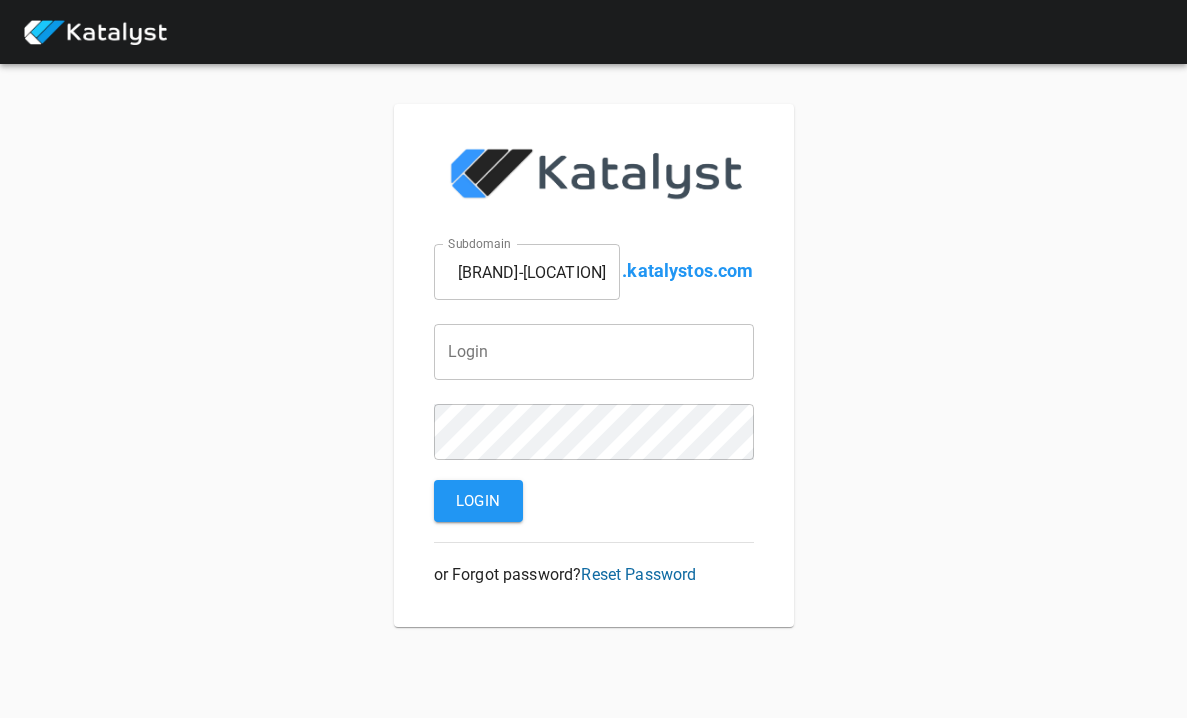 type on "[EMAIL]" 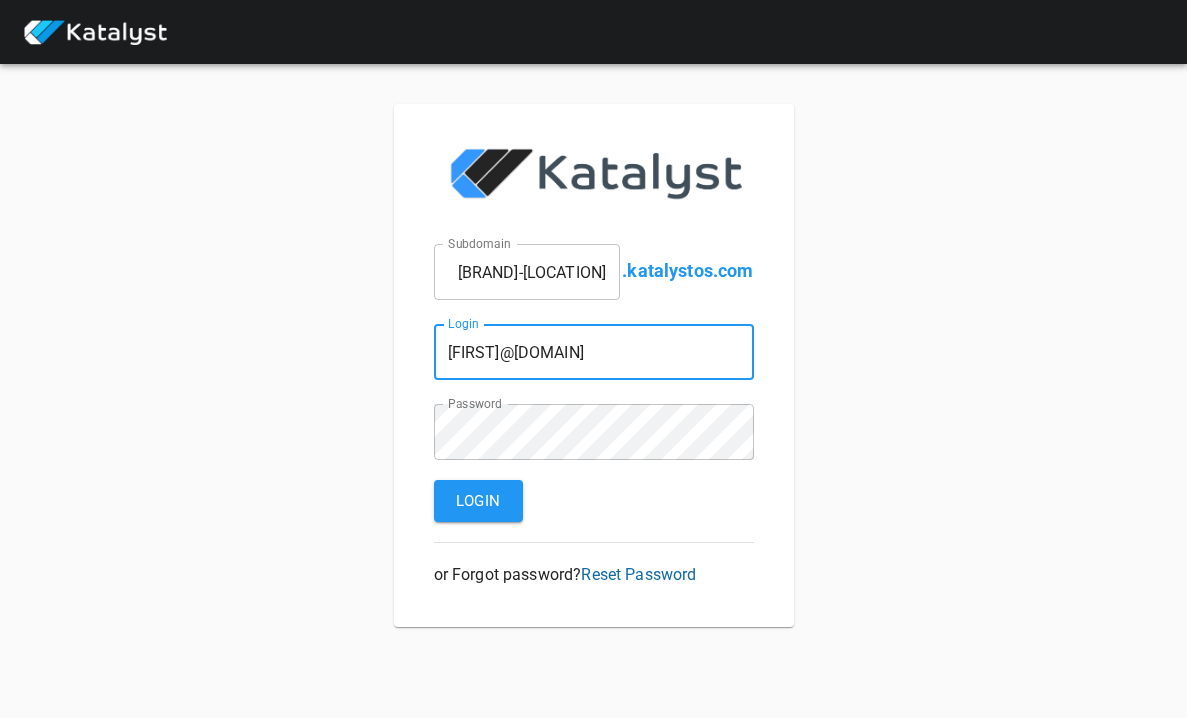 click on "t-bones-hudson" at bounding box center (527, 272) 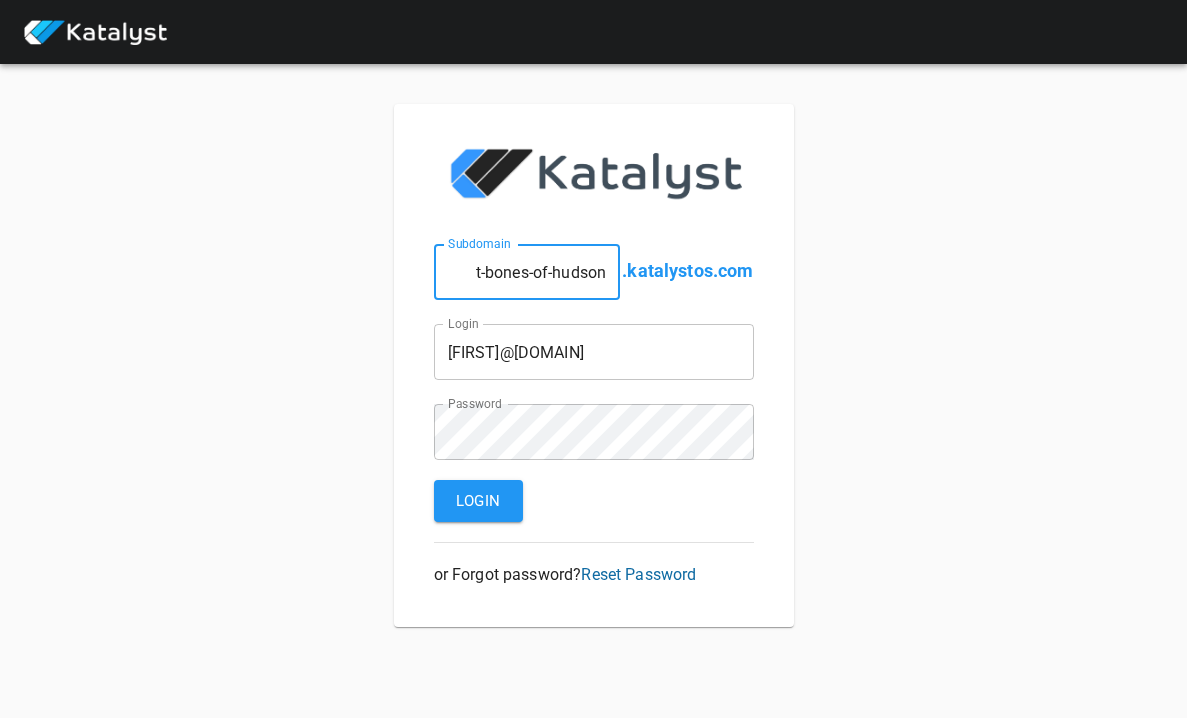 type on "t-bones-of-hudson" 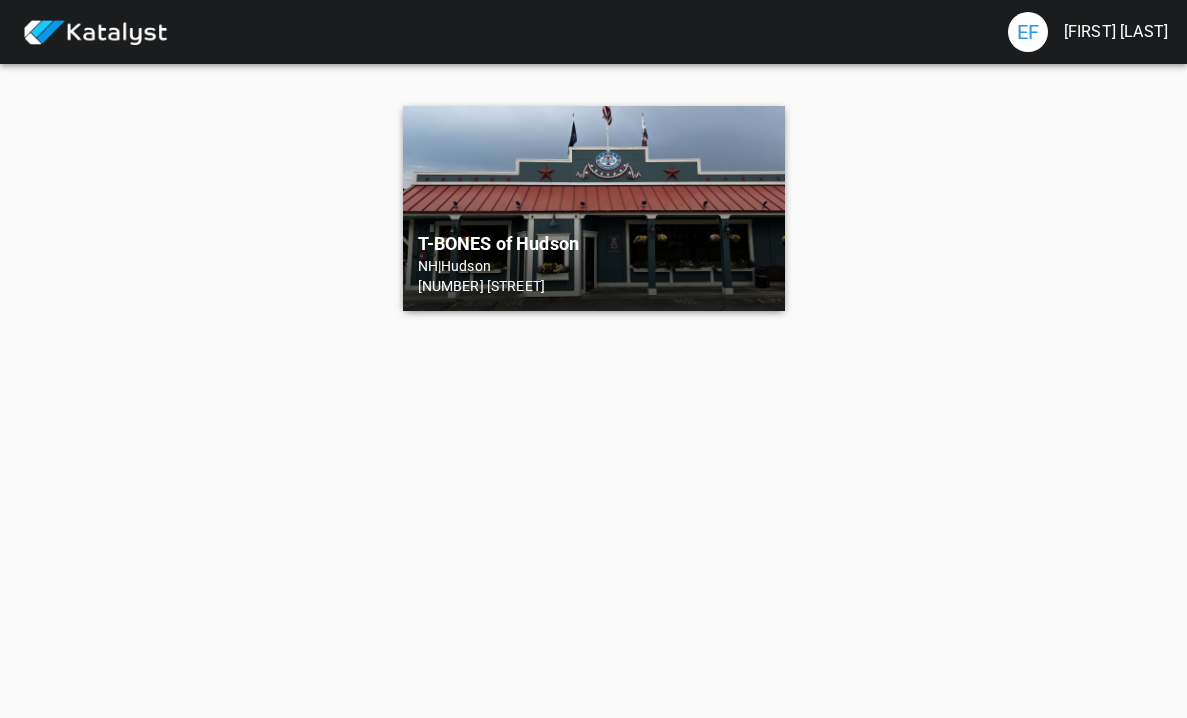 click on "T-BONES of Hudson NH  |  Hudson 77 Lowell Rd" at bounding box center [594, 208] 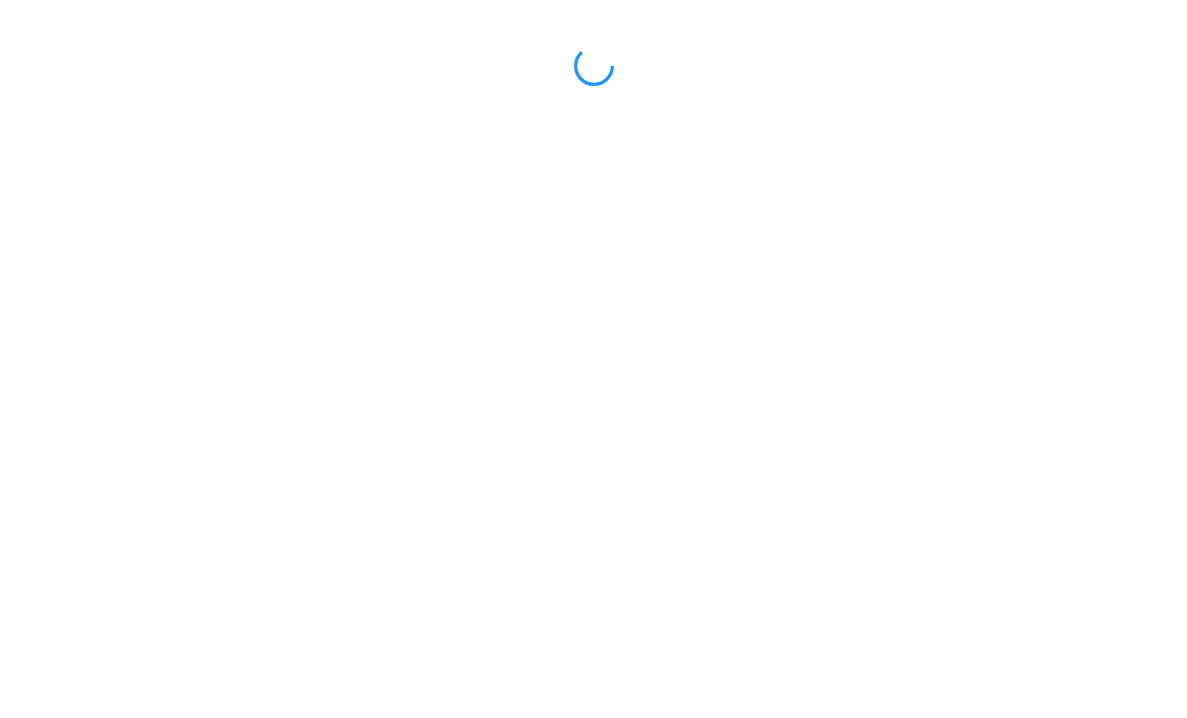 scroll, scrollTop: 0, scrollLeft: 0, axis: both 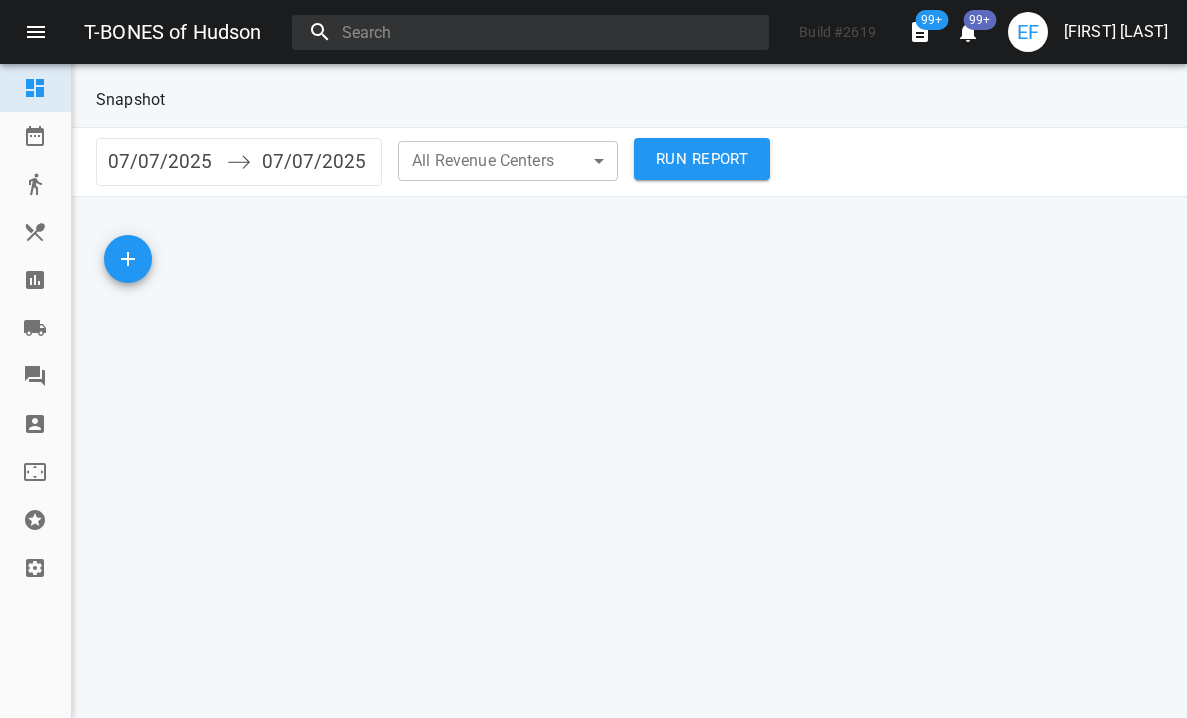 click at bounding box center (35, 280) 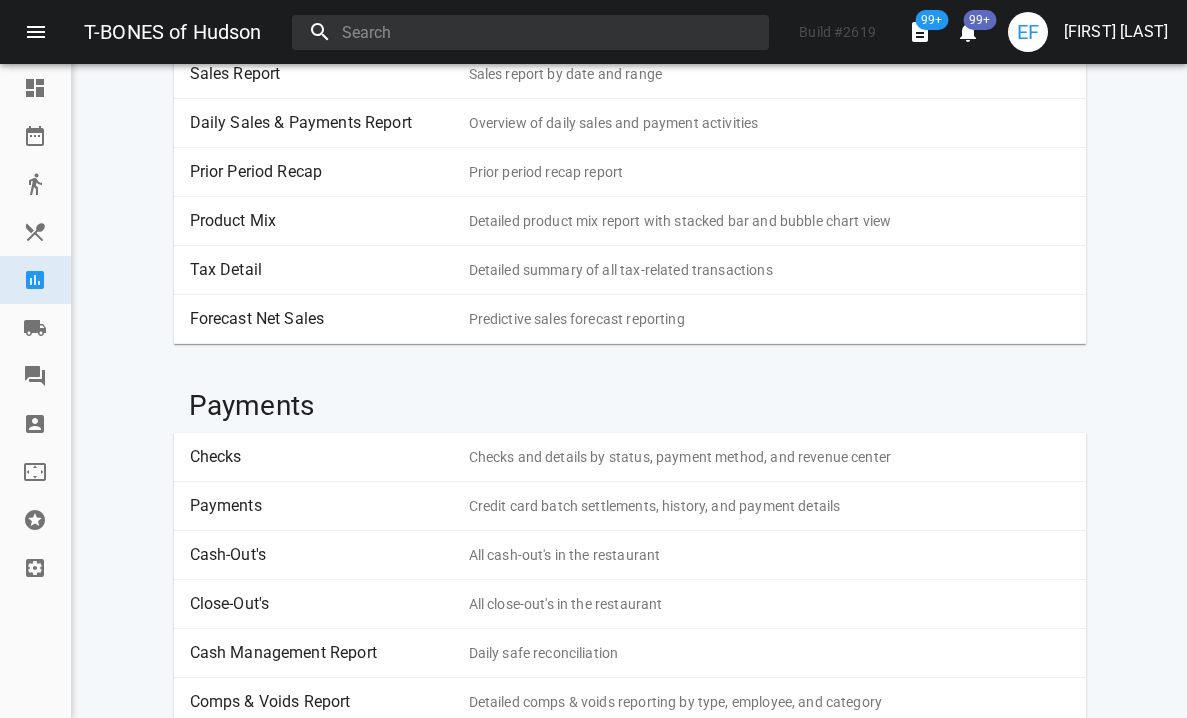 scroll, scrollTop: 660, scrollLeft: 0, axis: vertical 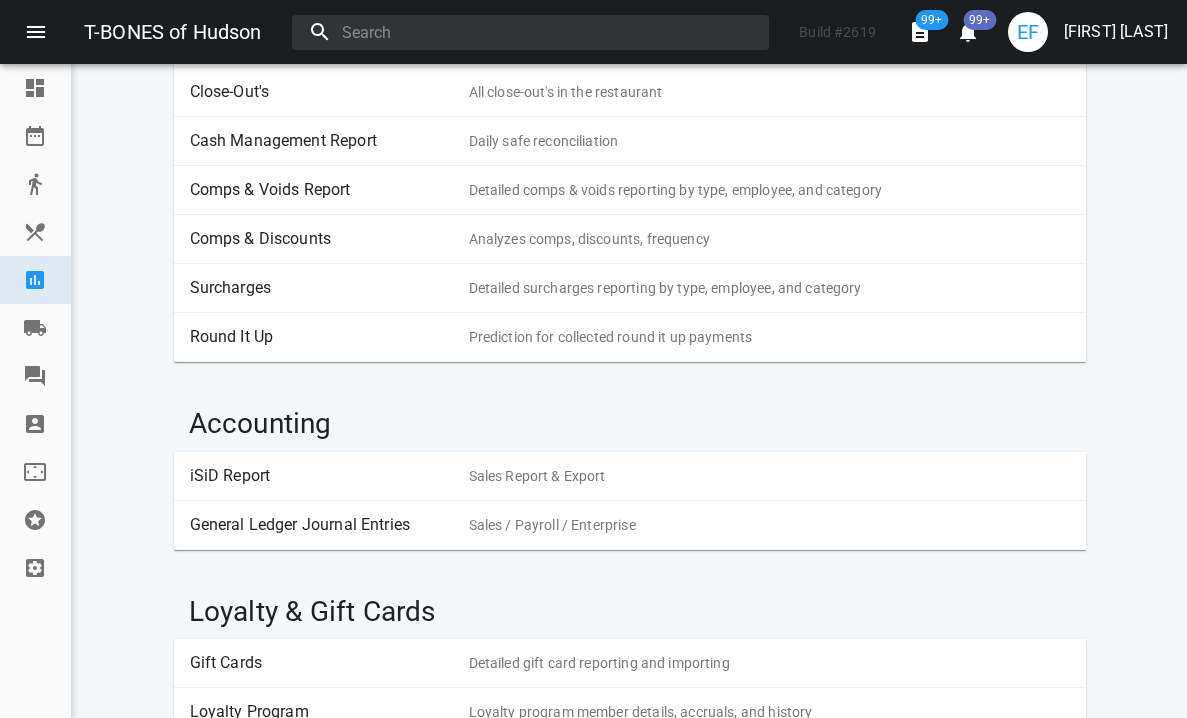 click on "Round It Up" at bounding box center [322, 337] 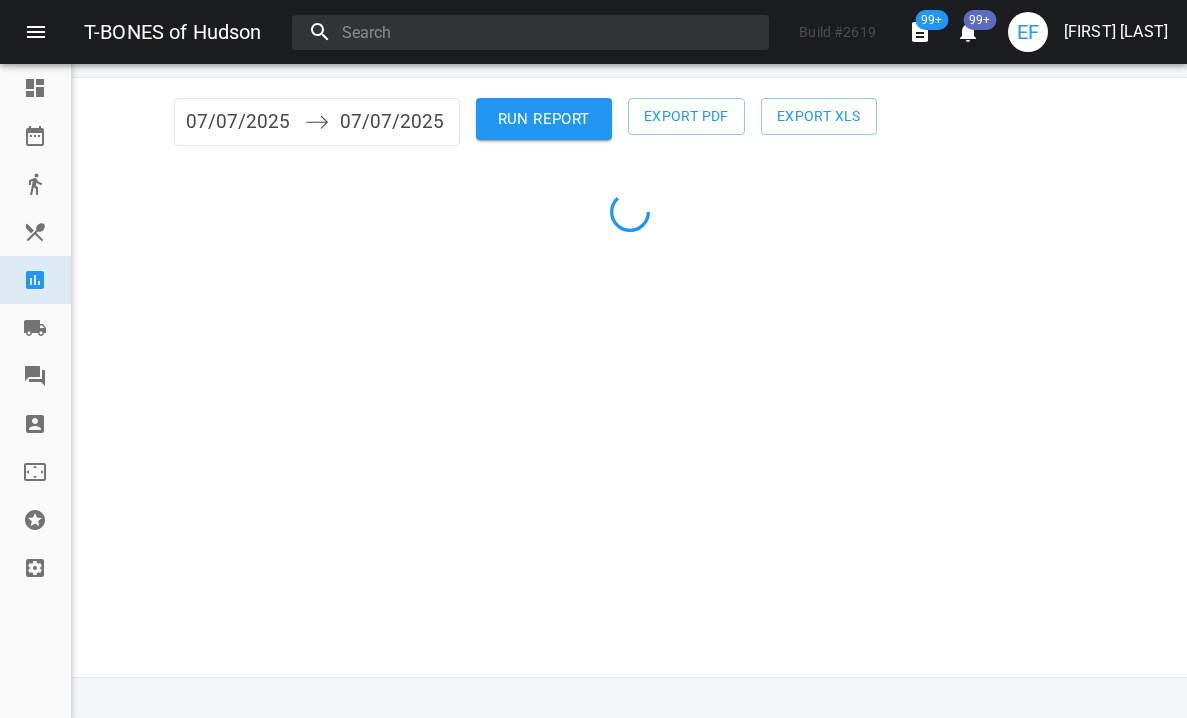 scroll, scrollTop: 0, scrollLeft: 0, axis: both 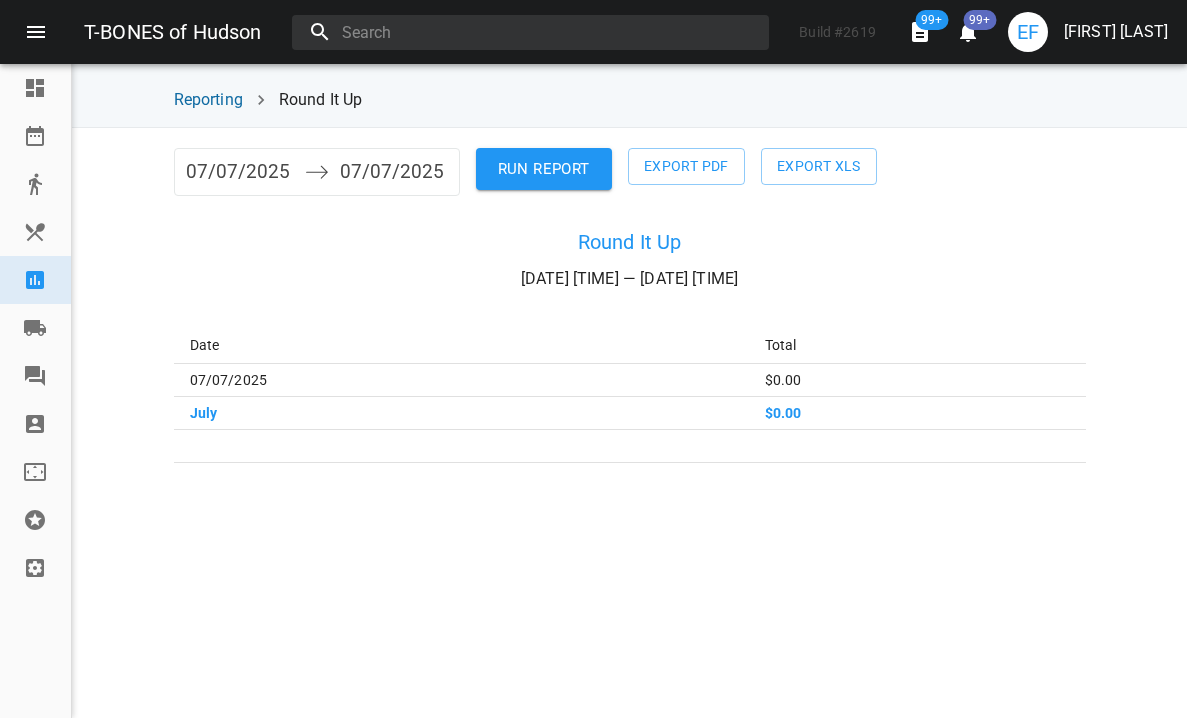 click on "07/07/2025" at bounding box center [240, 172] 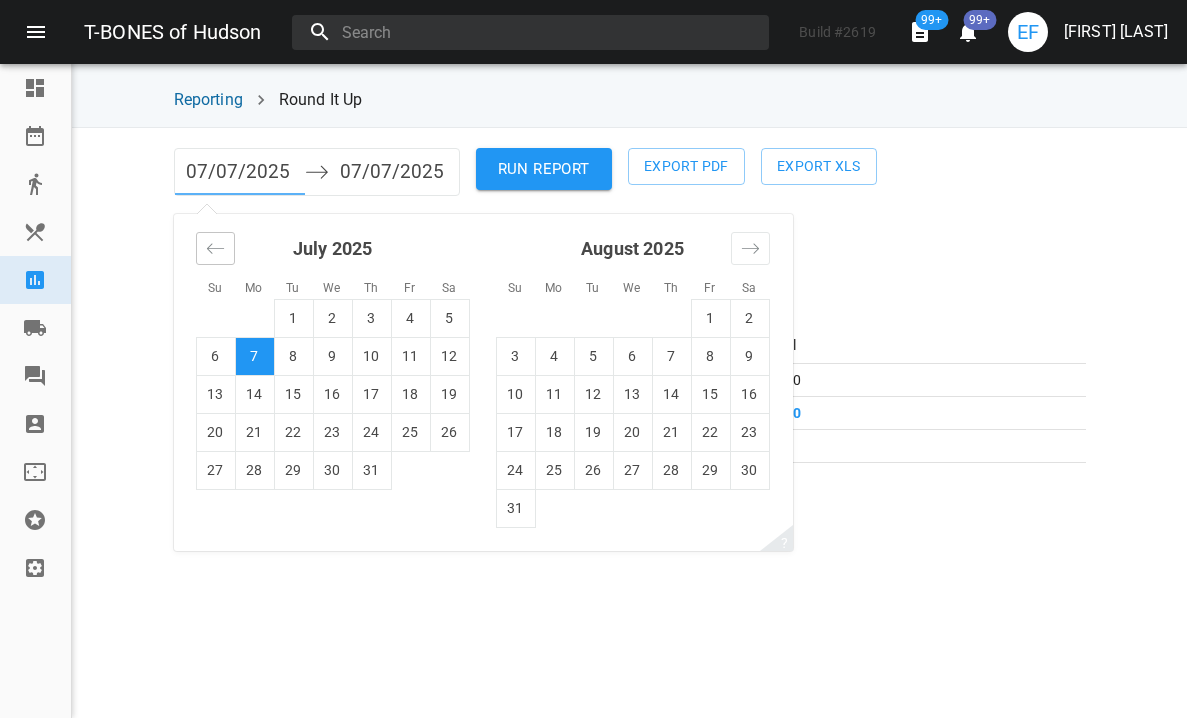click at bounding box center (215, 248) 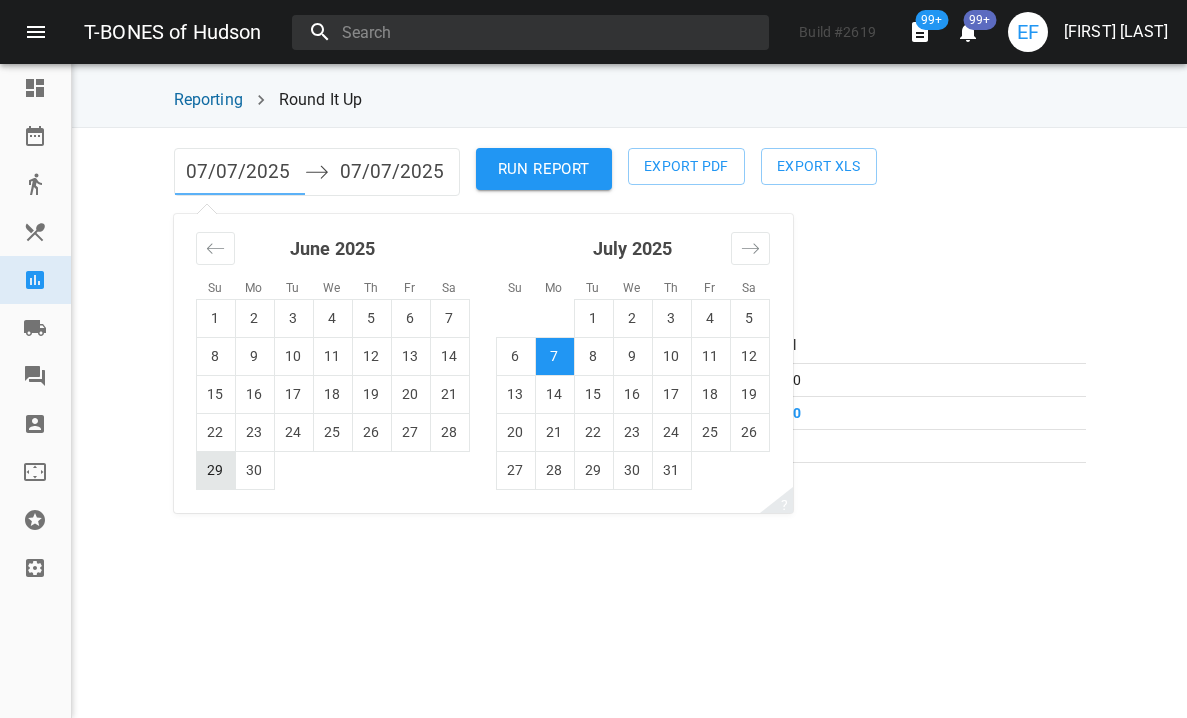 click on "29" at bounding box center (215, 470) 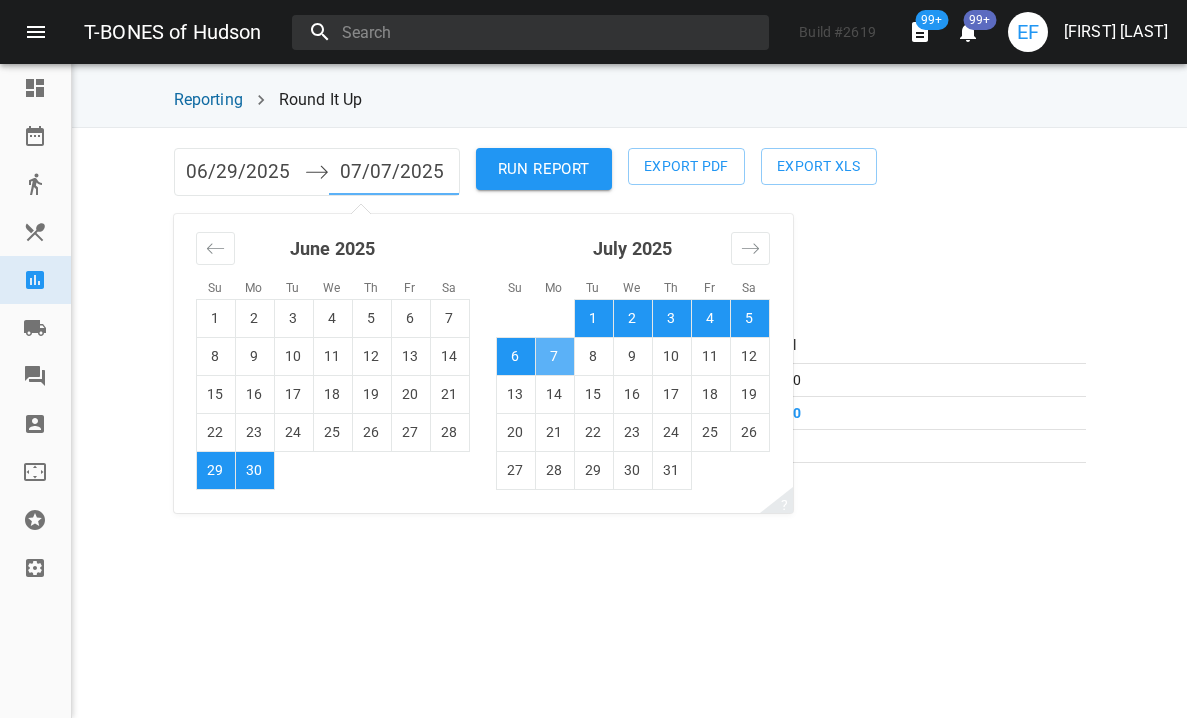 click on "7" at bounding box center [554, 356] 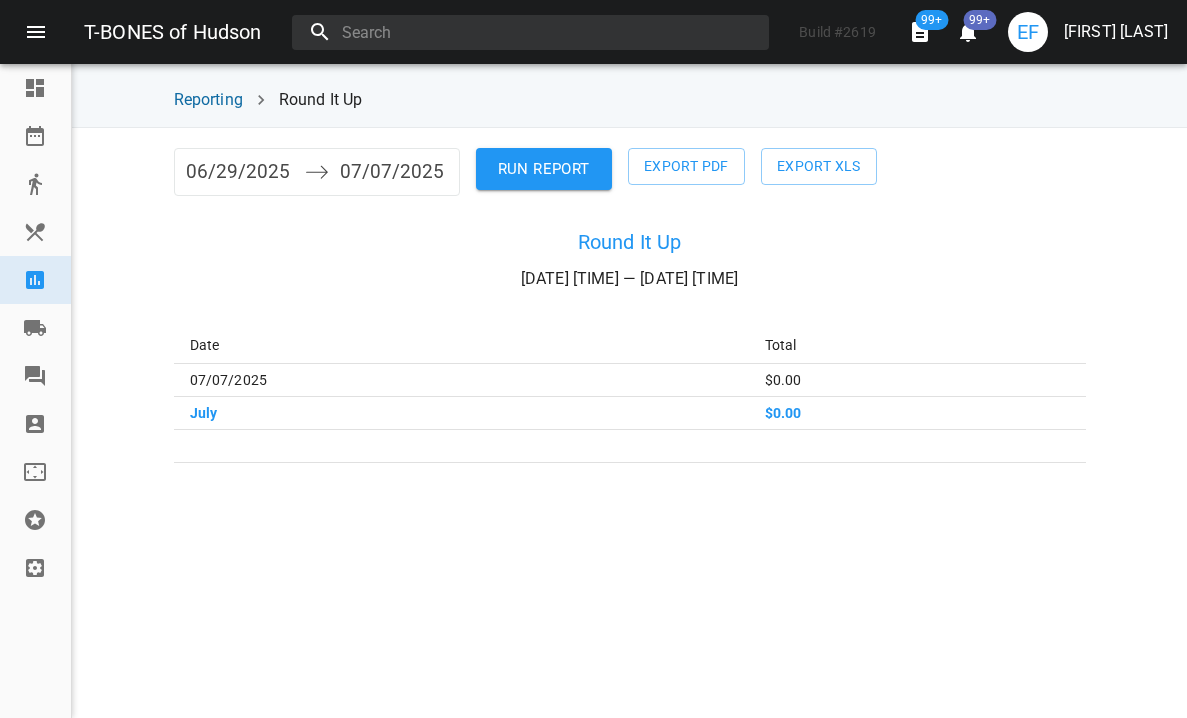 click on "RUN REPORT" at bounding box center [544, 169] 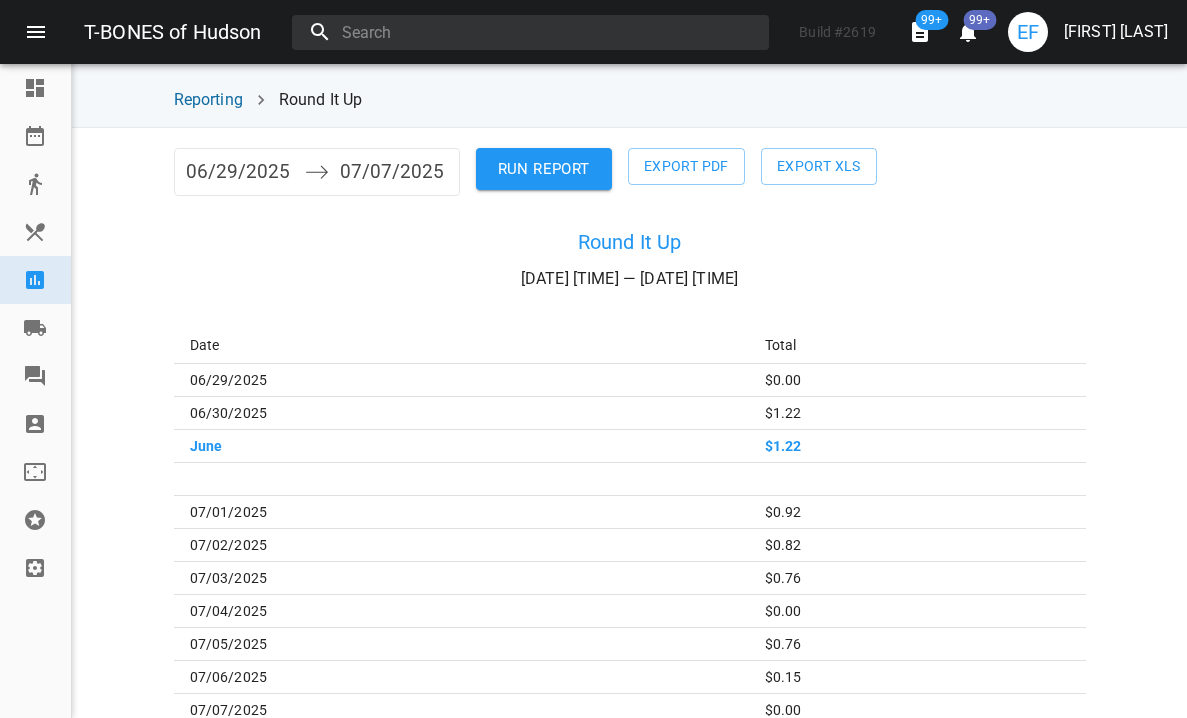 scroll, scrollTop: 172, scrollLeft: 0, axis: vertical 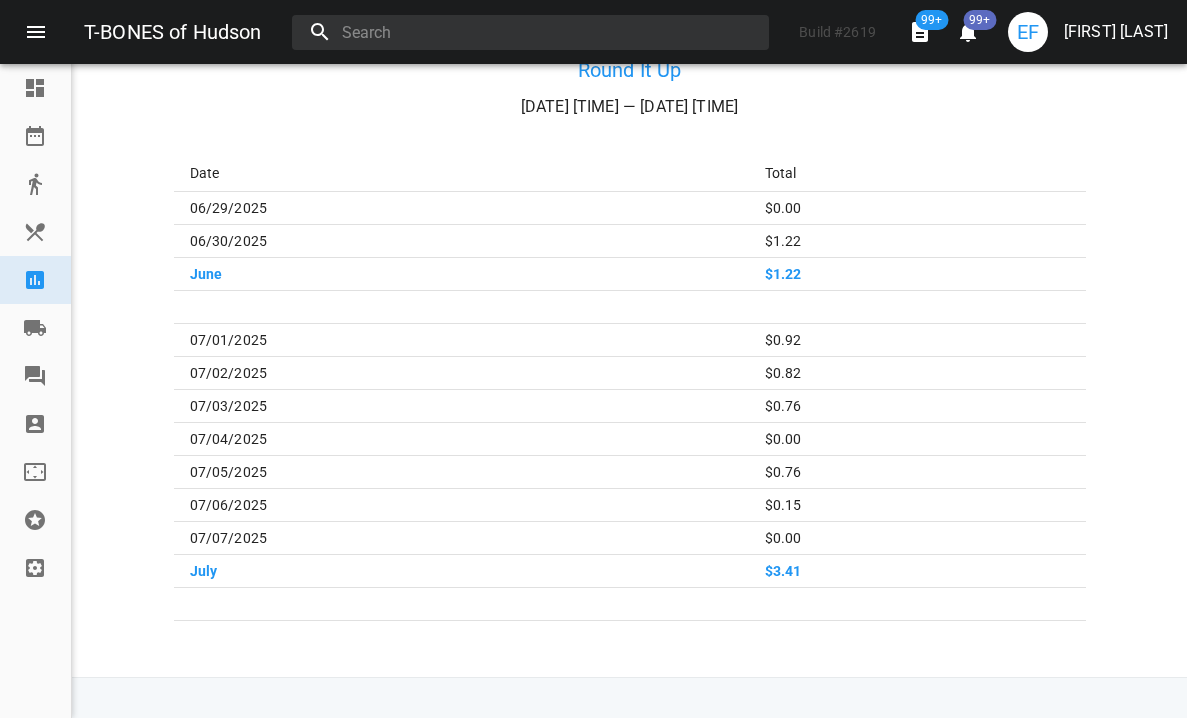 click on "EF" at bounding box center [1028, 32] 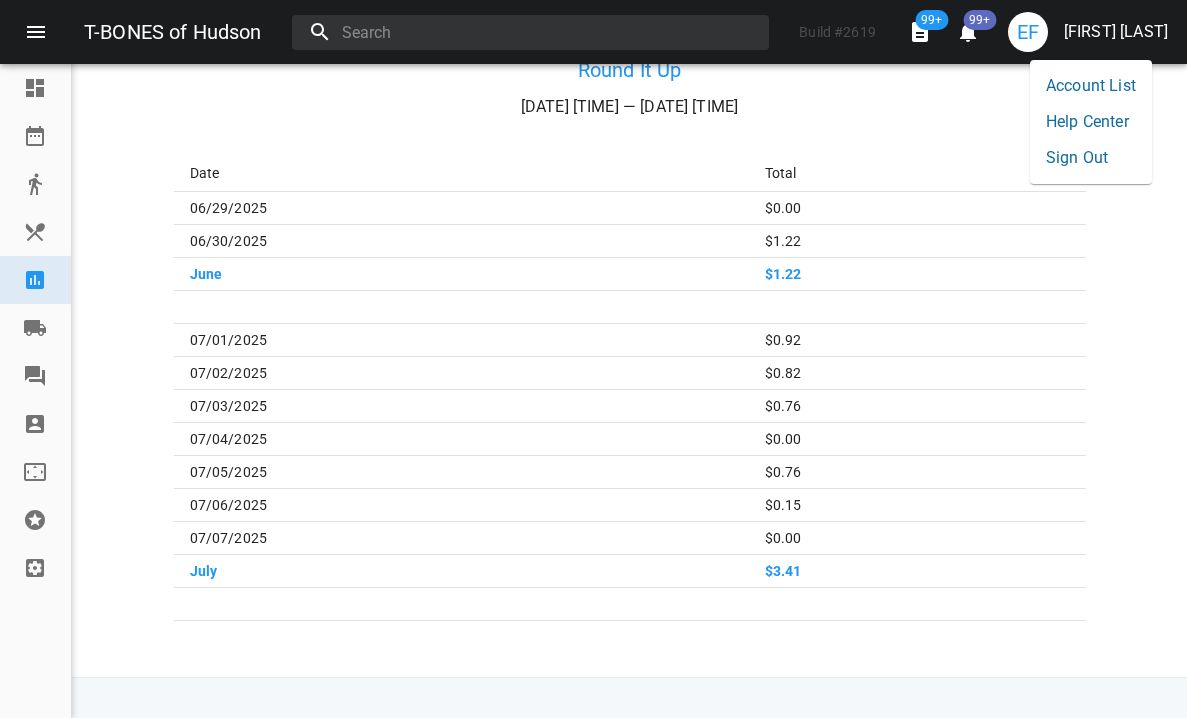 click on "Sign Out" at bounding box center [1091, 158] 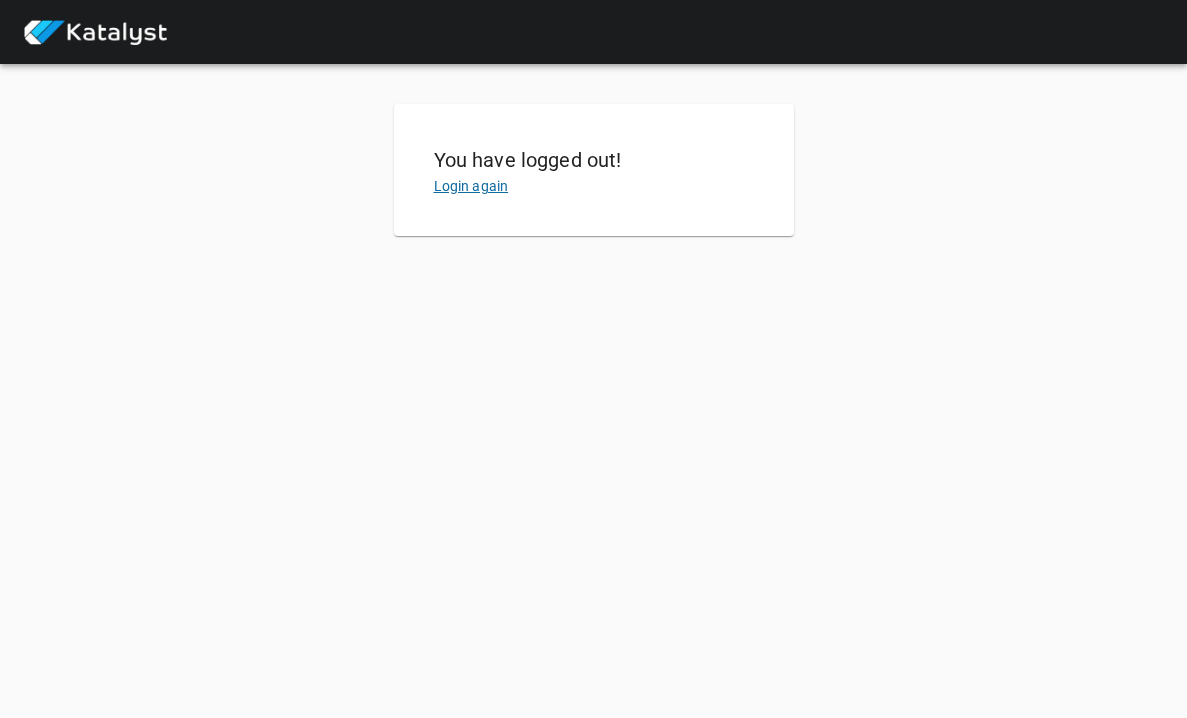 click on "Login again" at bounding box center [471, 186] 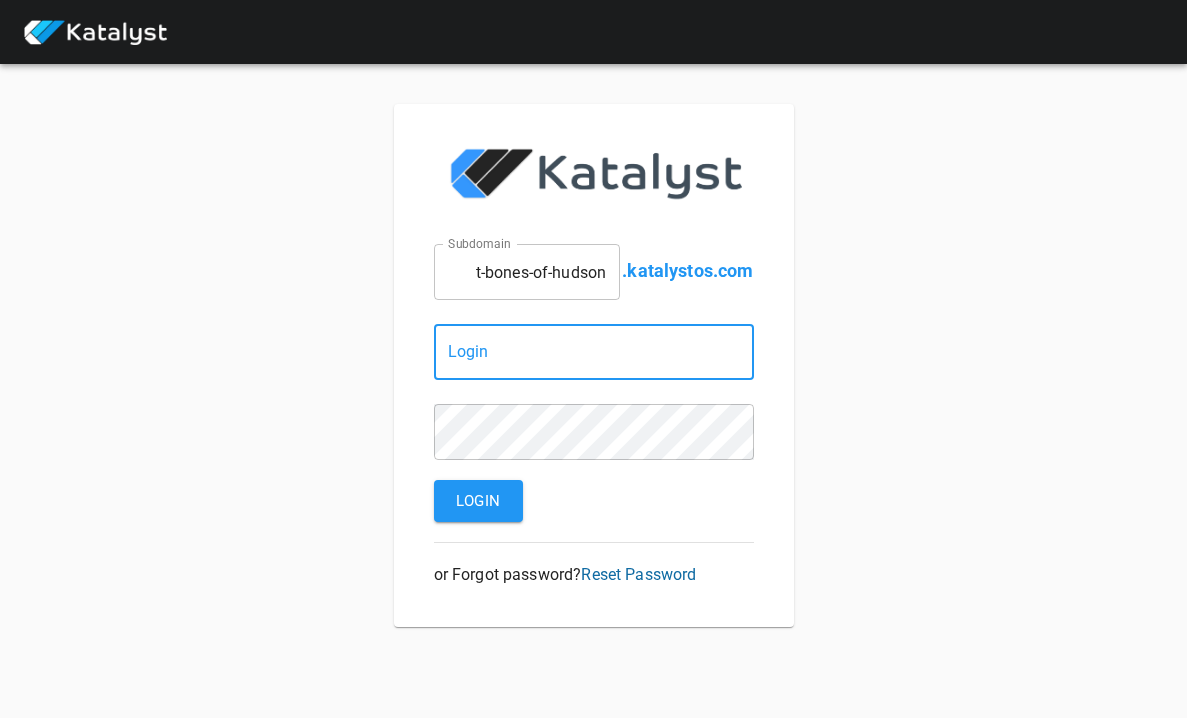 click on "t-bones-of-hudson" at bounding box center [527, 272] 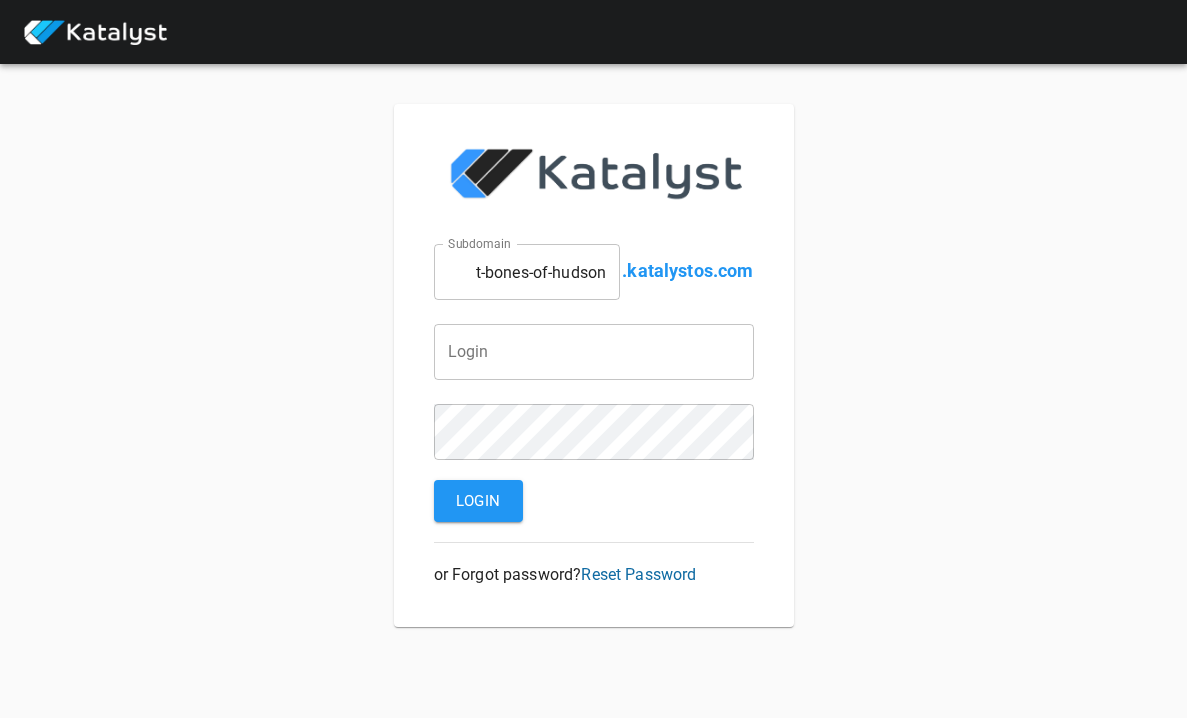 type on "t-bones-salem" 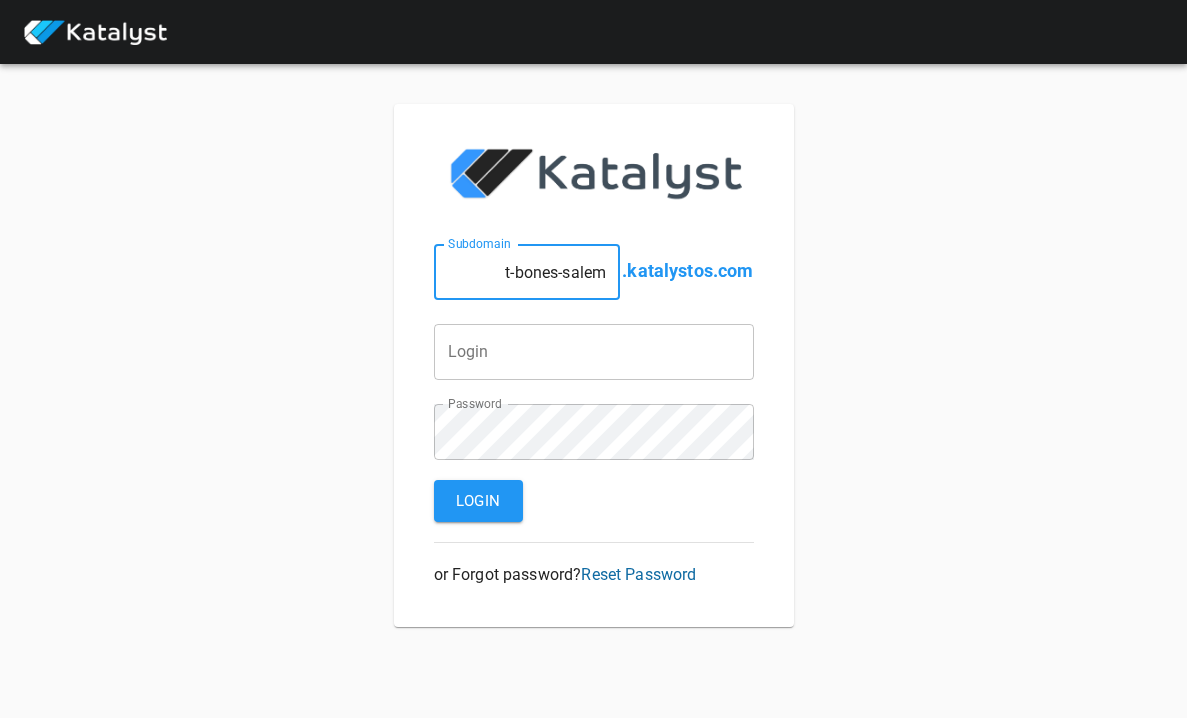 click at bounding box center [527, 272] 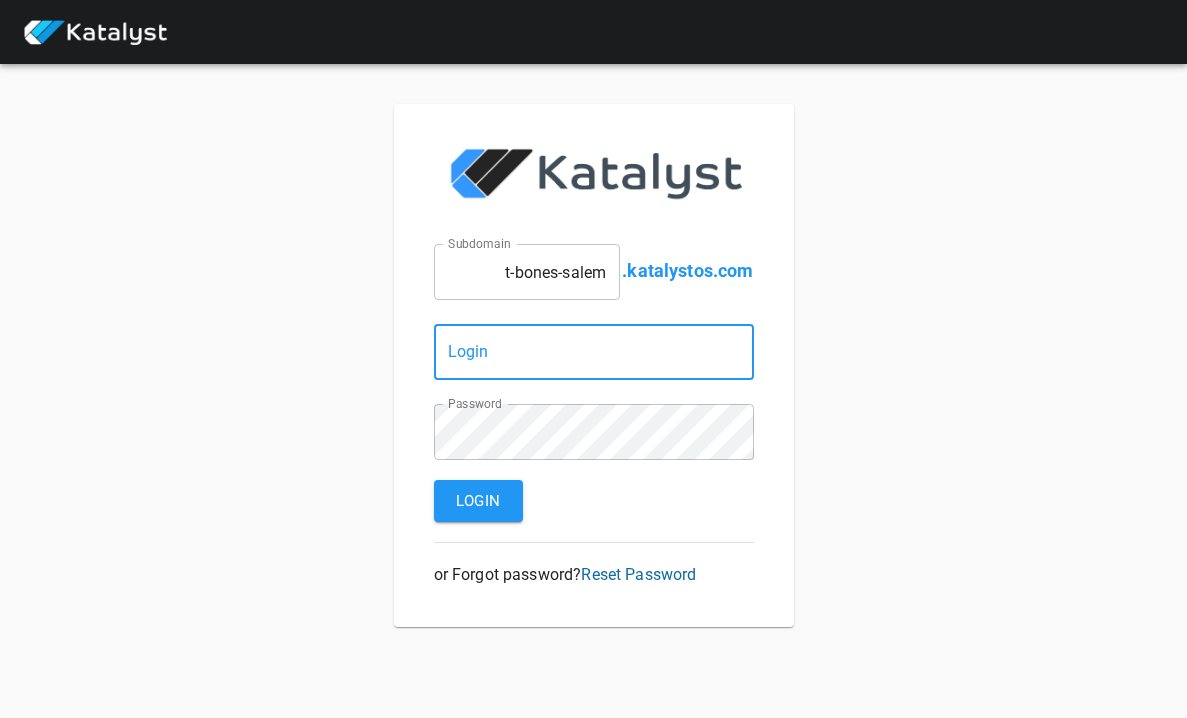 type on "[EMAIL]" 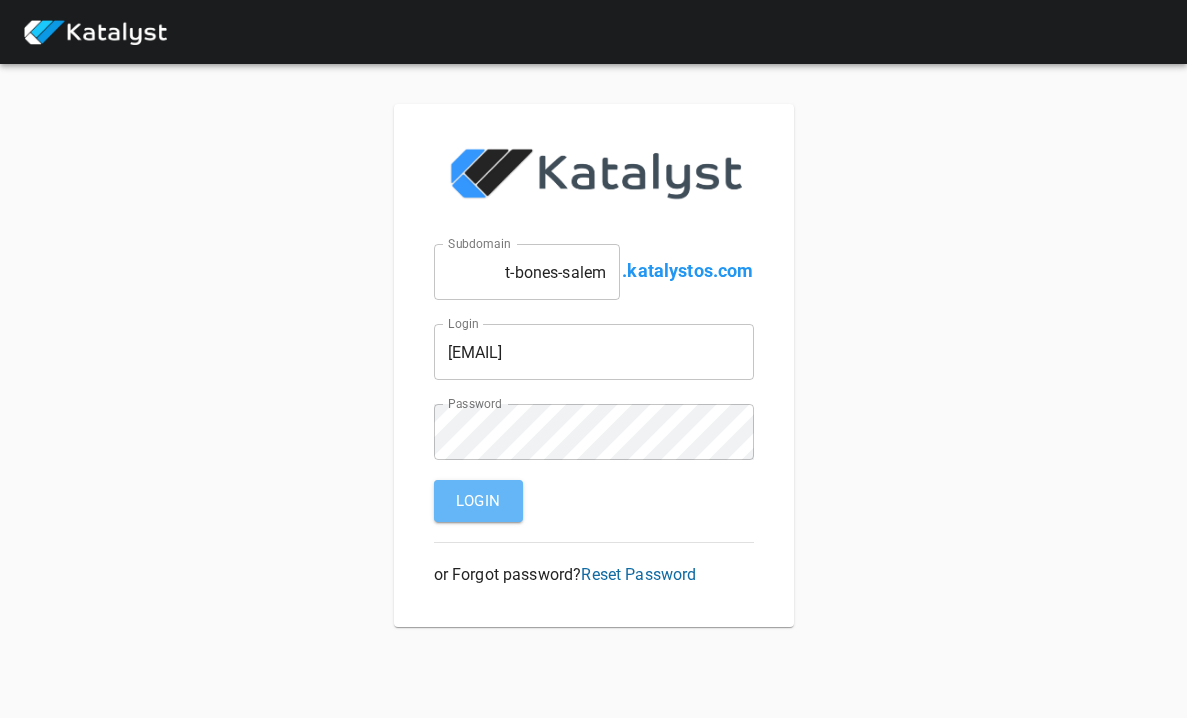 click on "Login" at bounding box center [478, 501] 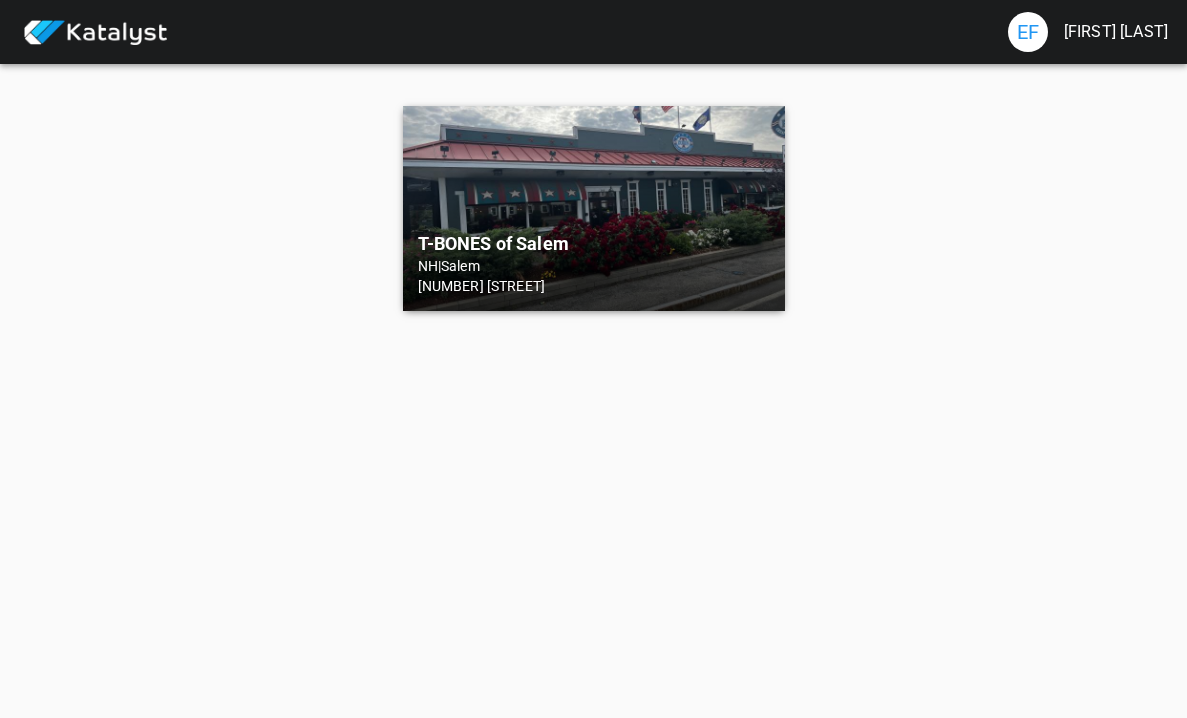 click on "T-BONES of Salem NH  |  Salem 311 S Broadway" at bounding box center (594, 208) 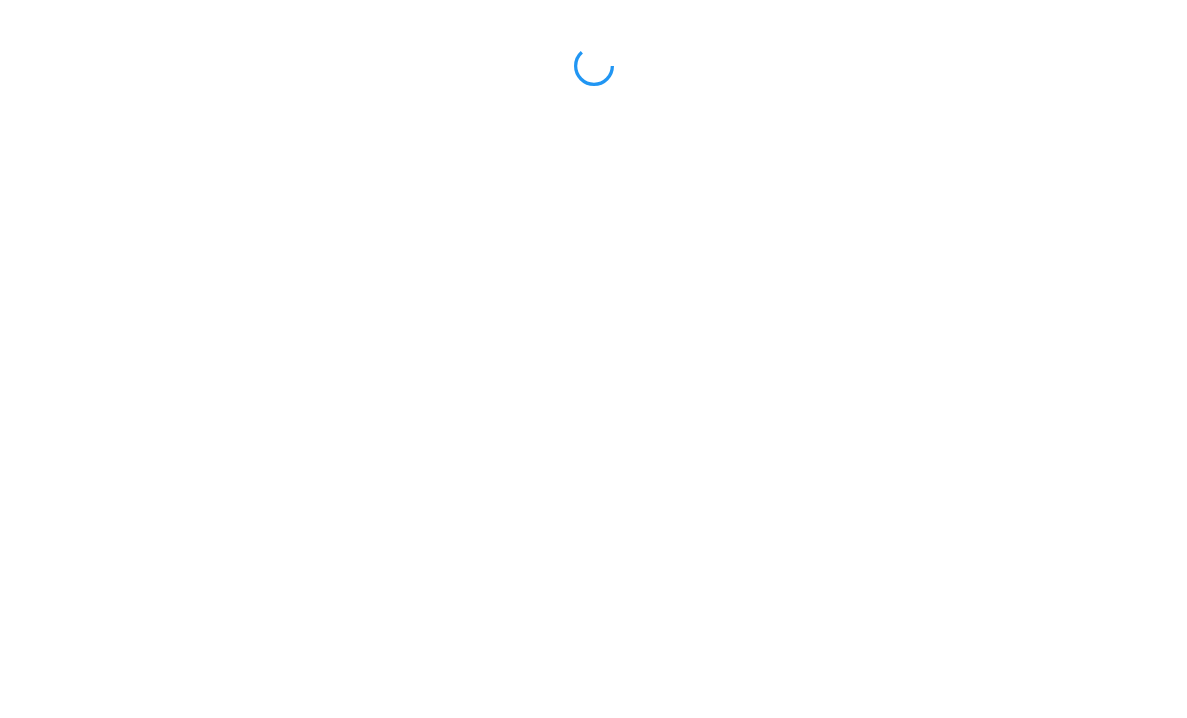scroll, scrollTop: 0, scrollLeft: 0, axis: both 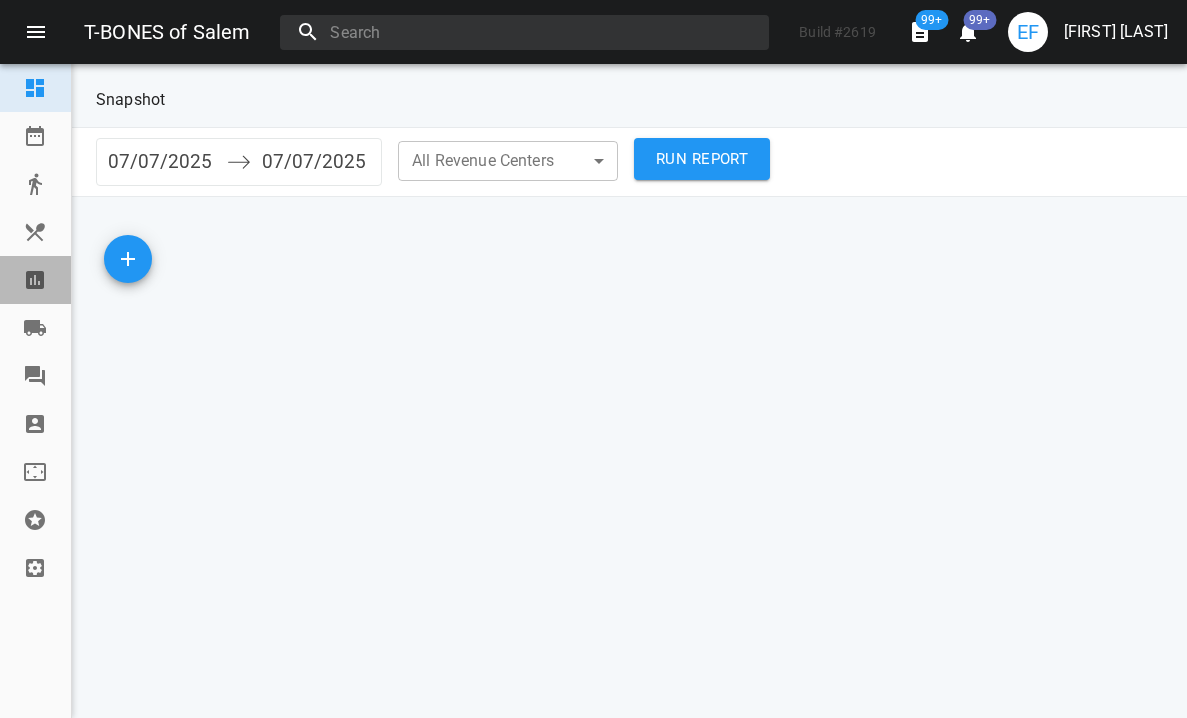 click at bounding box center (35, 280) 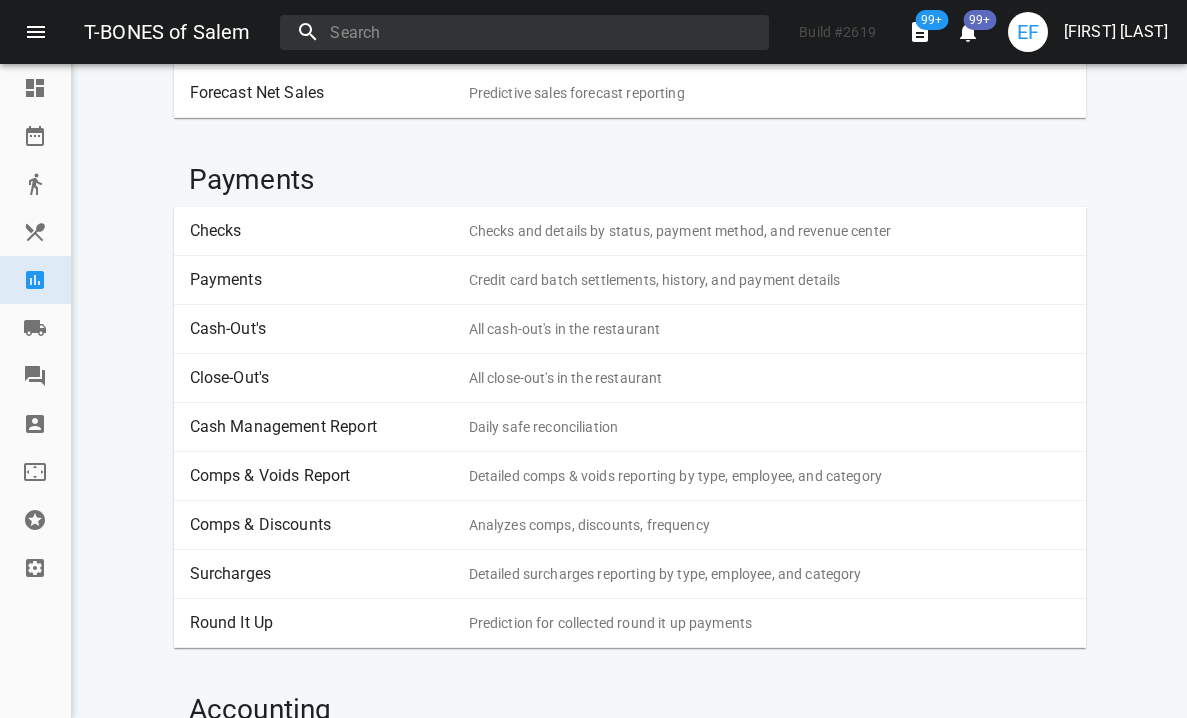 scroll, scrollTop: 447, scrollLeft: 0, axis: vertical 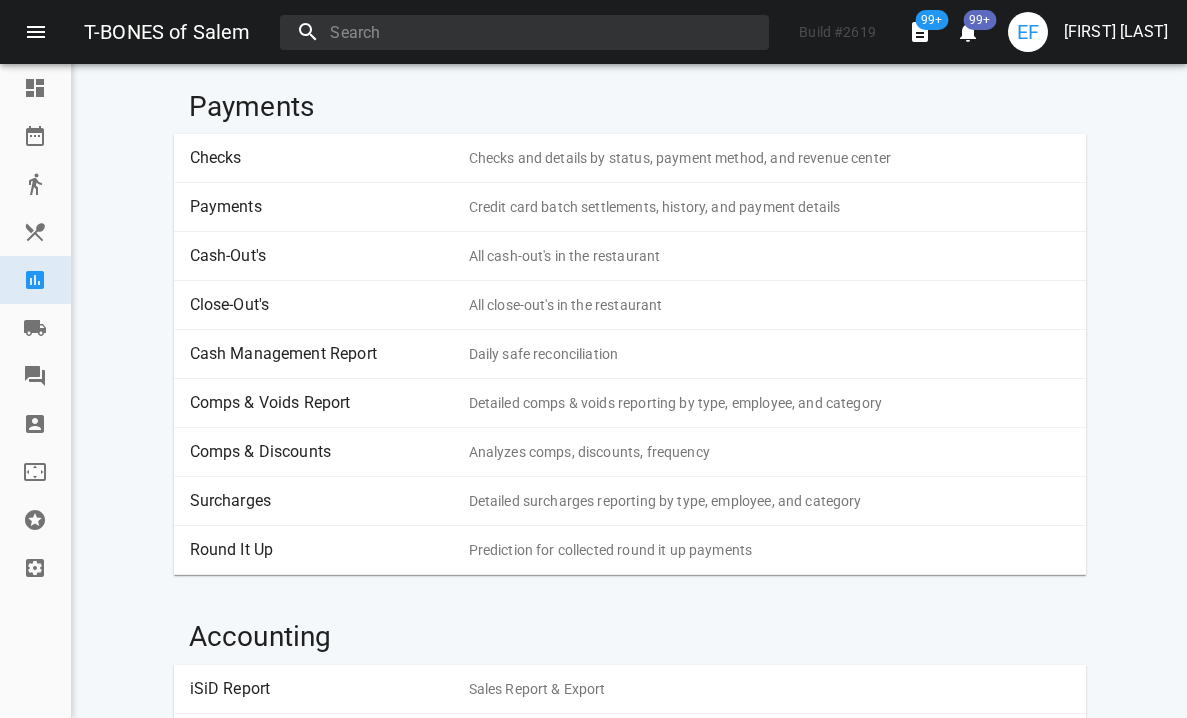 click on "Round It Up" at bounding box center [322, 550] 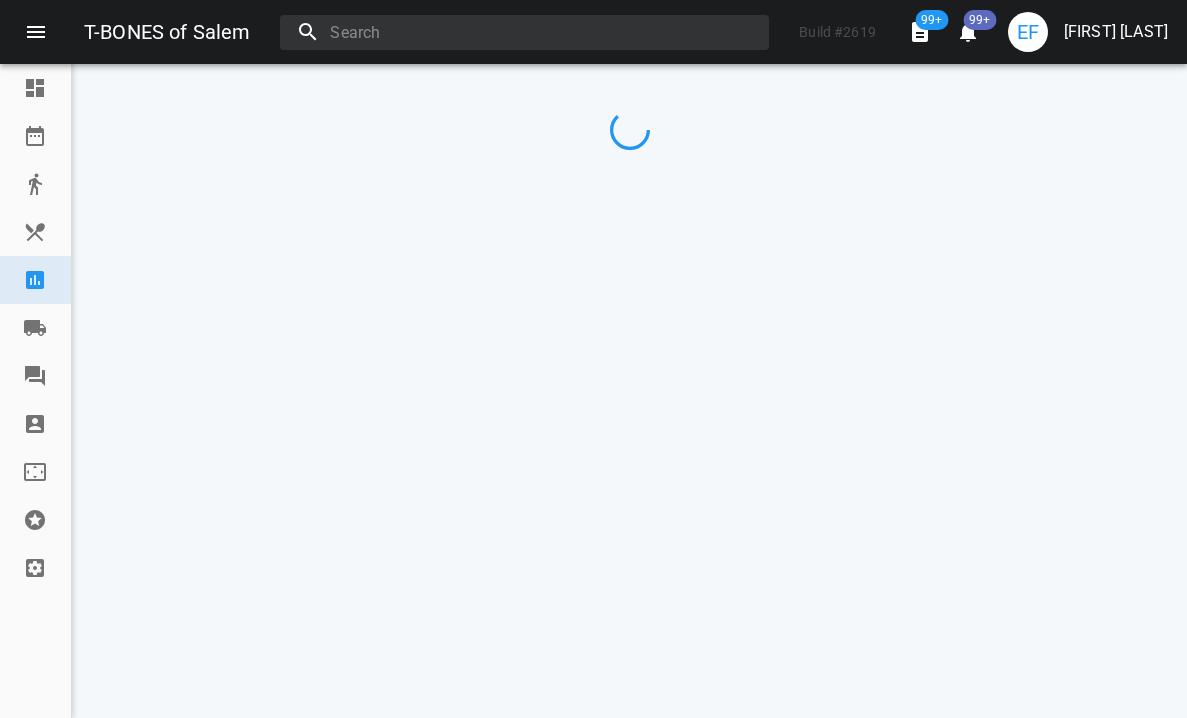 scroll, scrollTop: 0, scrollLeft: 0, axis: both 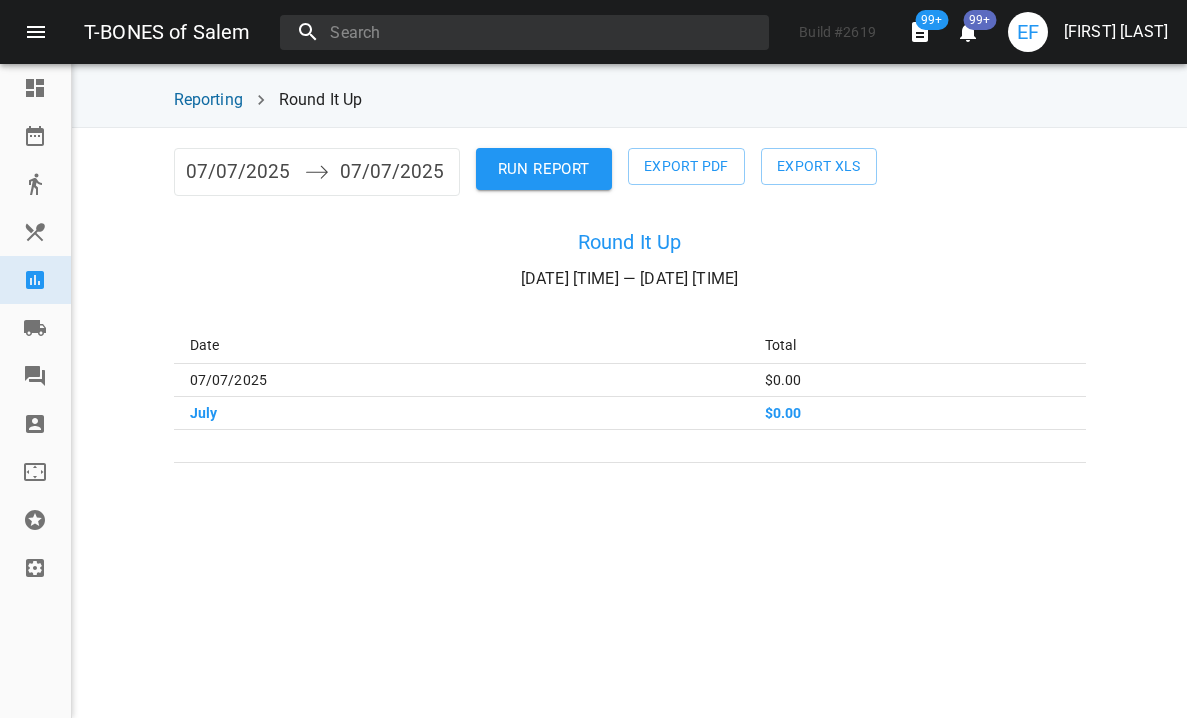 click on "07/07/2025" at bounding box center (240, 172) 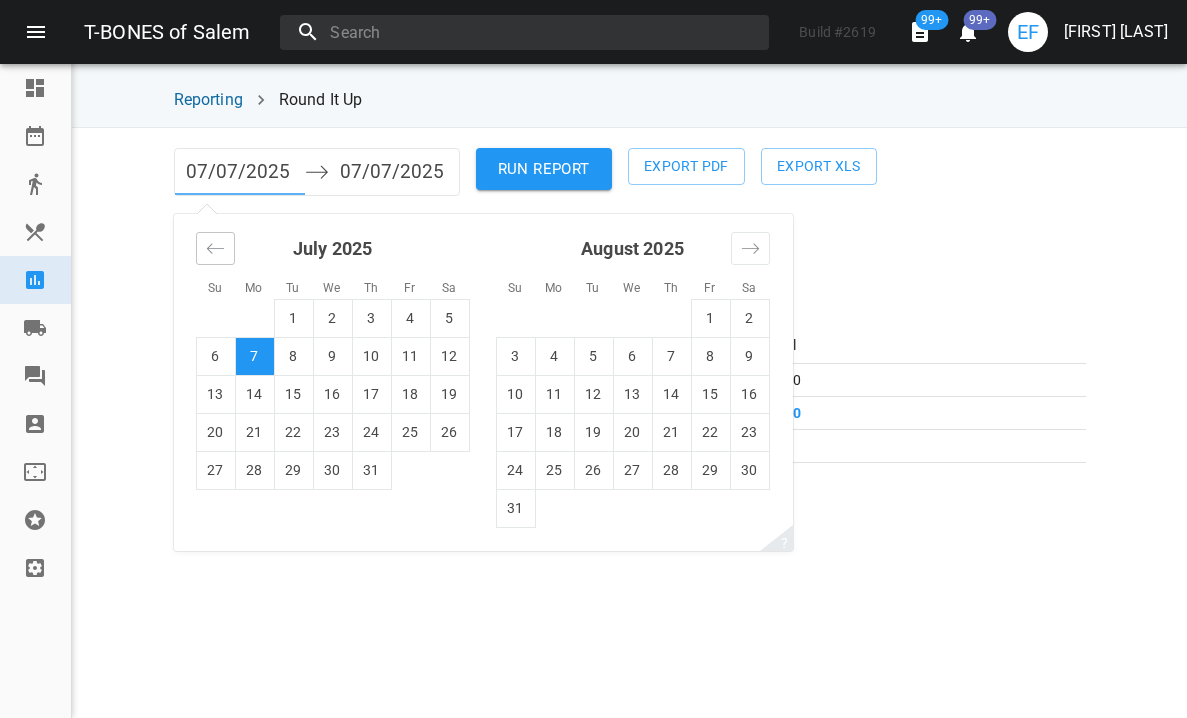 click at bounding box center (215, 248) 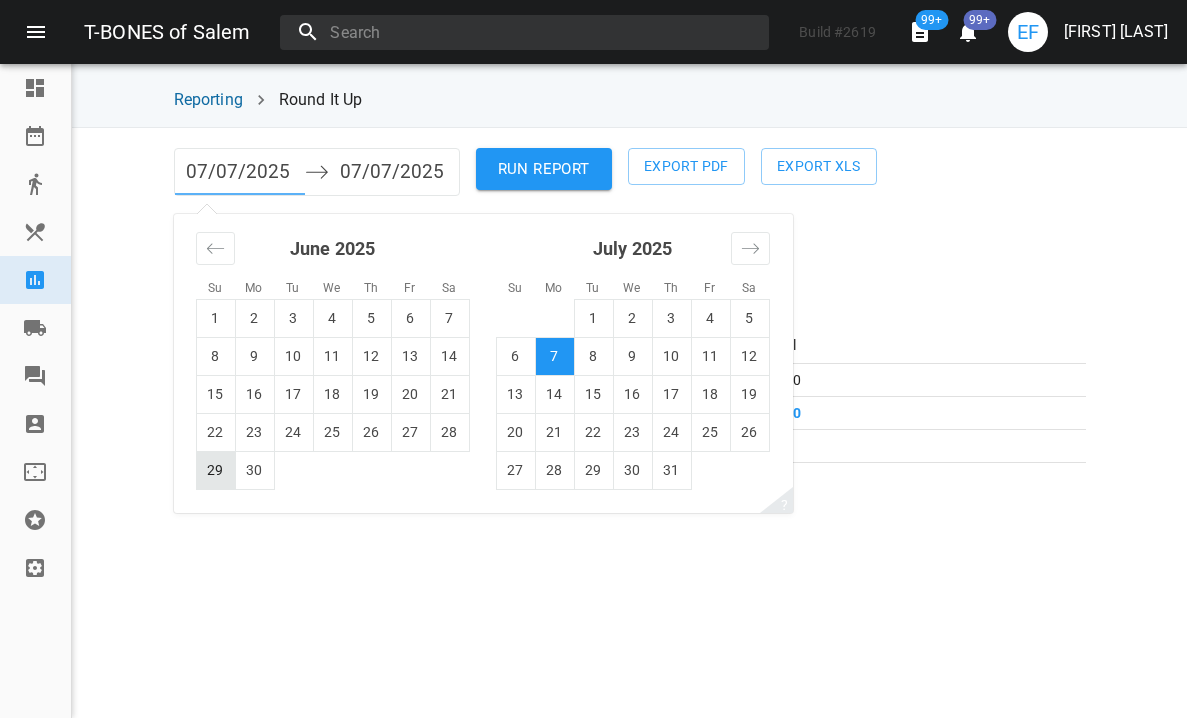 click on "29" at bounding box center (215, 470) 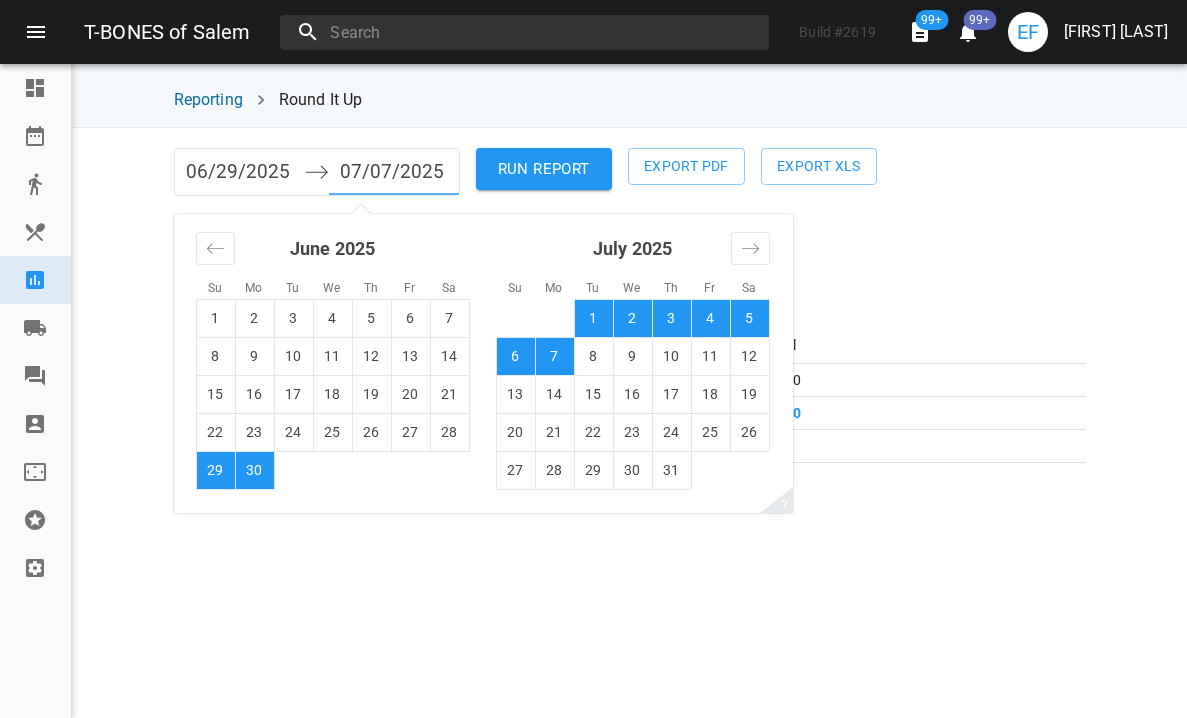 click on "RUN REPORT" at bounding box center (544, 169) 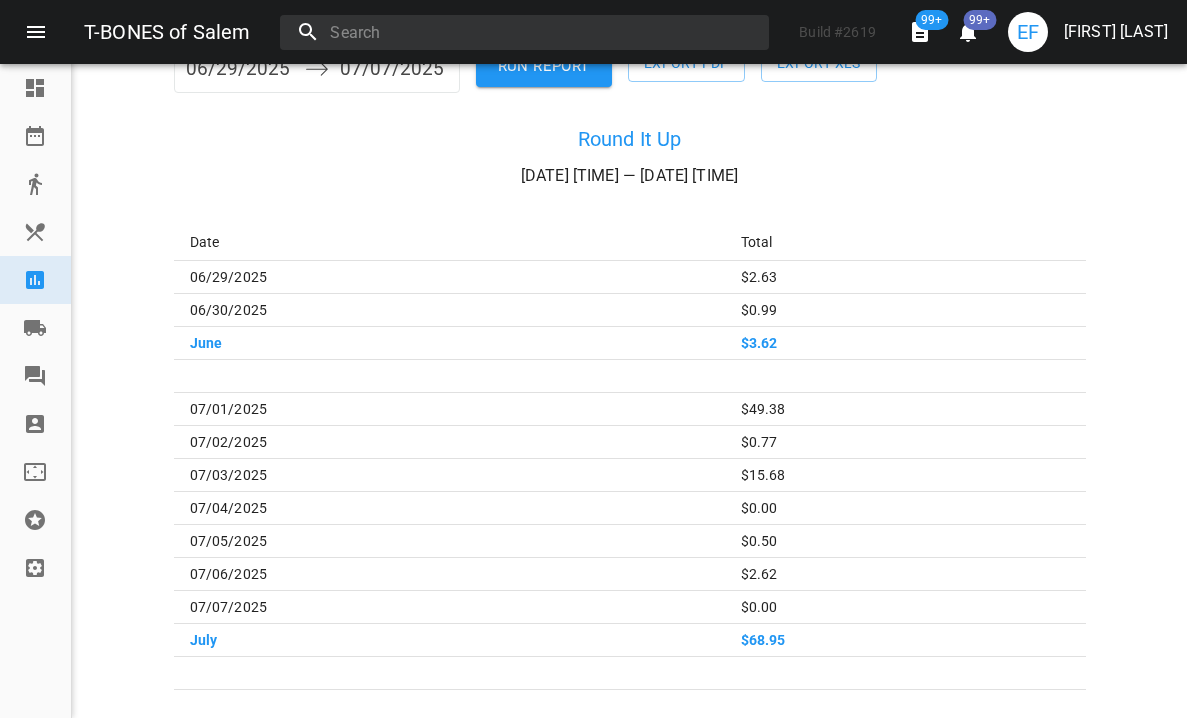 scroll, scrollTop: 172, scrollLeft: 0, axis: vertical 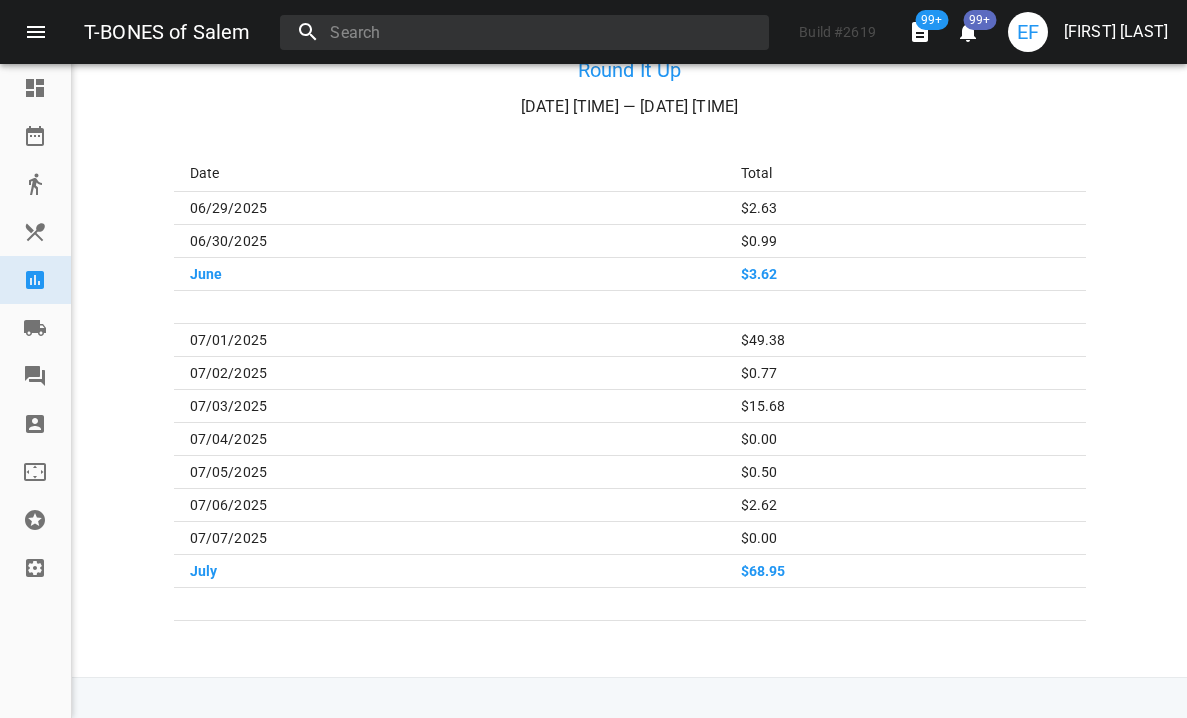 click on "EF" at bounding box center [1028, 32] 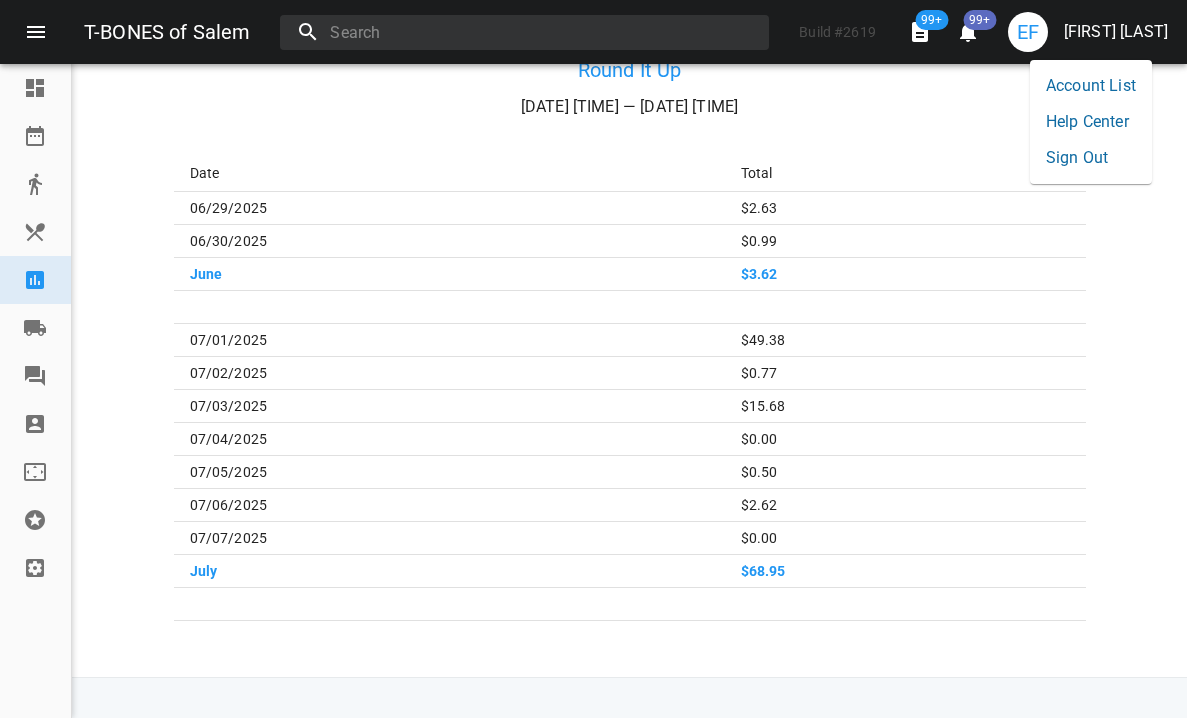 click on "Sign Out" at bounding box center [1091, 158] 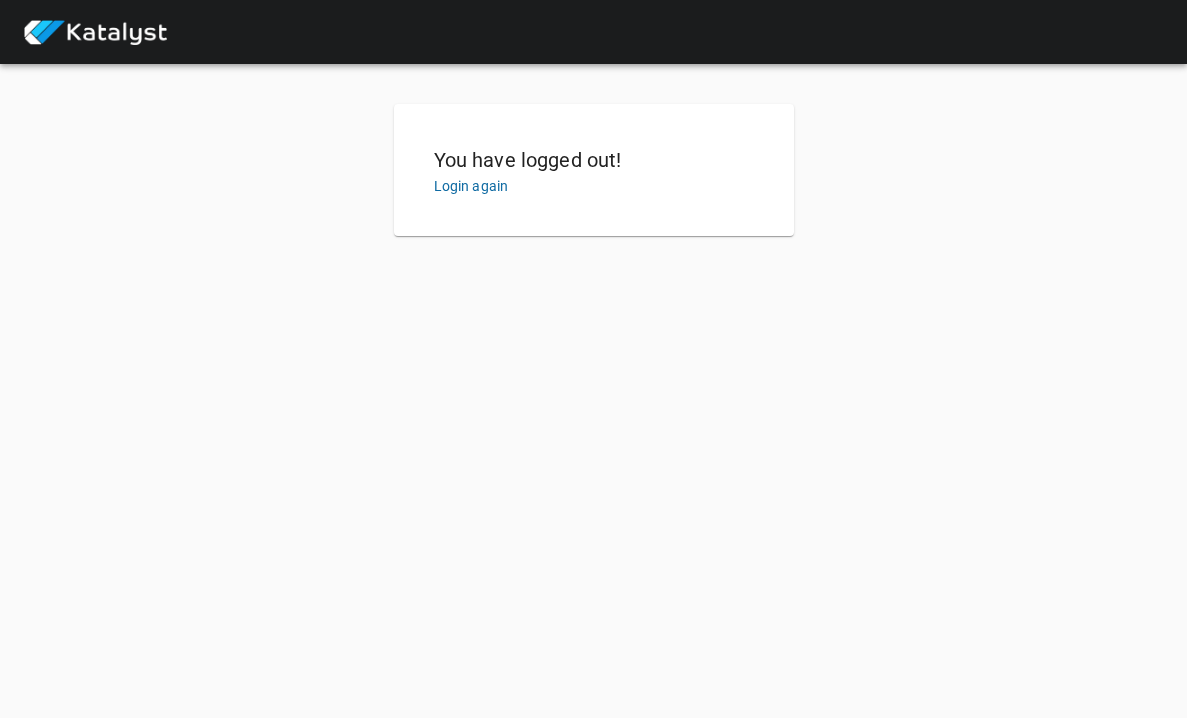 click on "You have logged out! Login again" at bounding box center [594, 170] 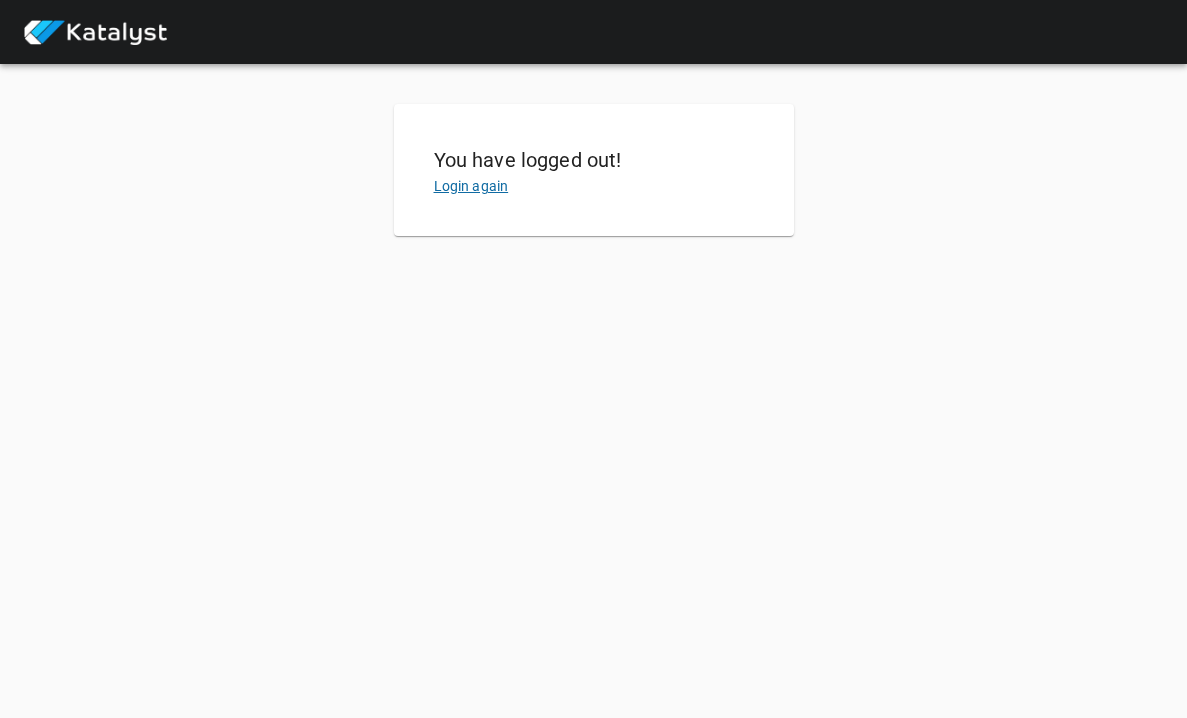click on "Login again" at bounding box center (471, 186) 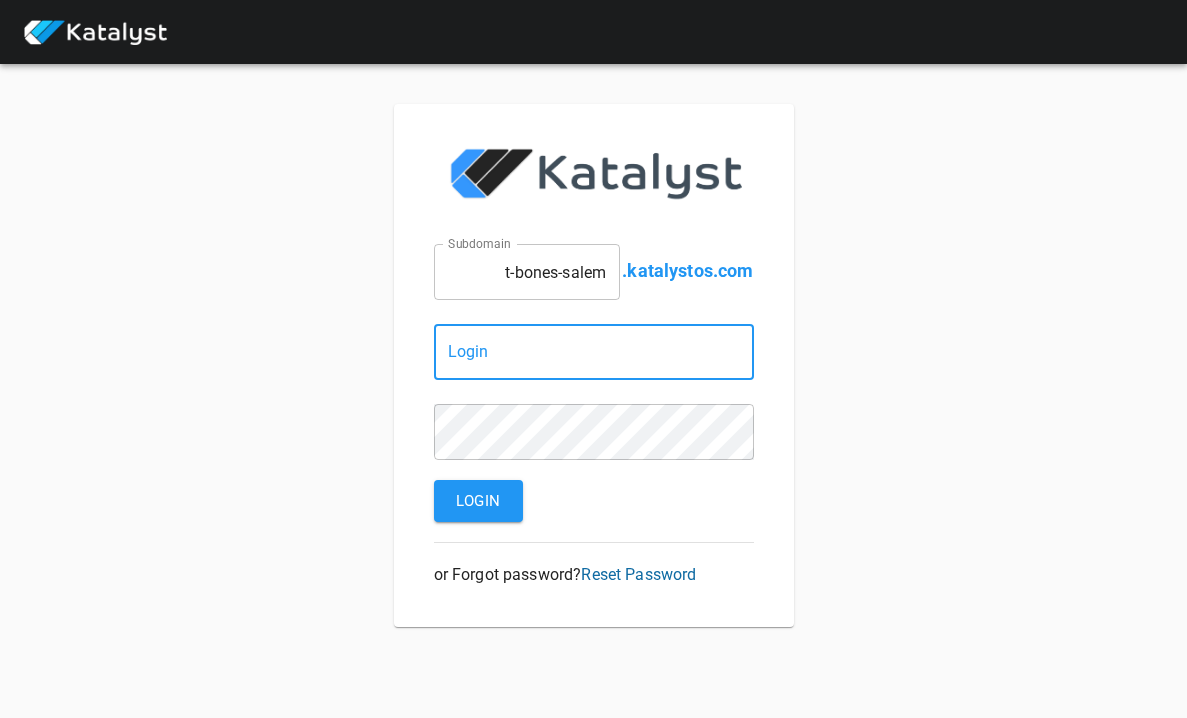 click on "t-bones-salem" at bounding box center (527, 272) 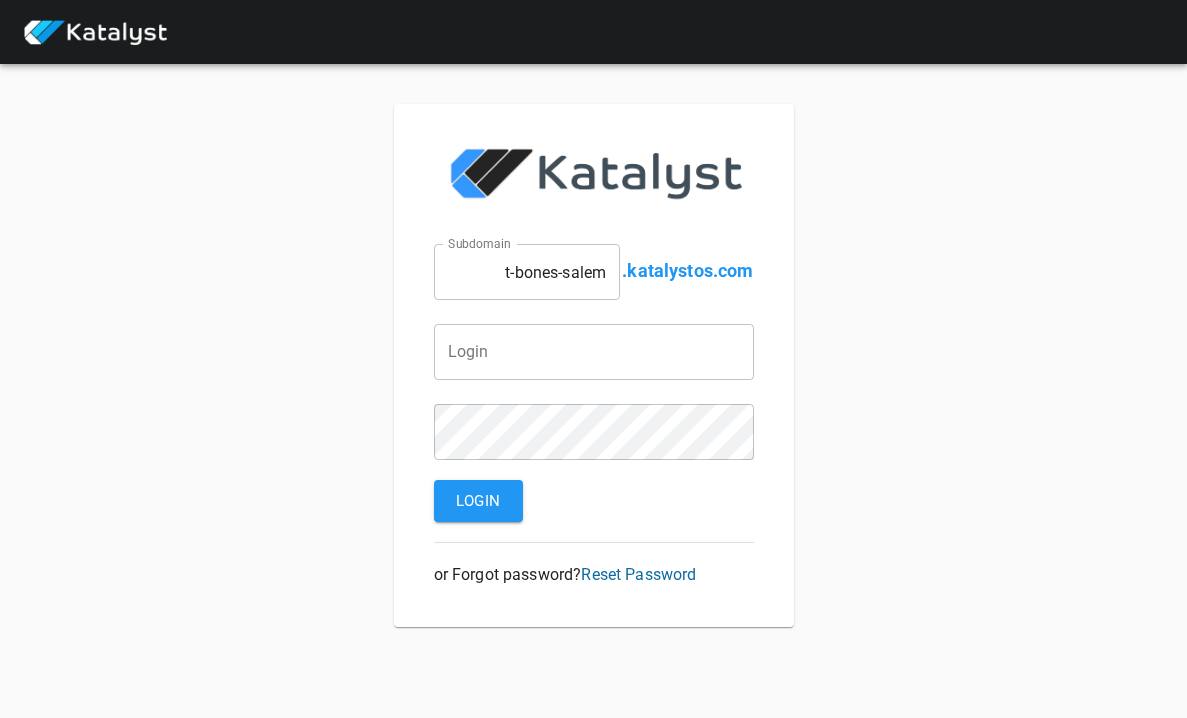 type on "t-bones-bedford" 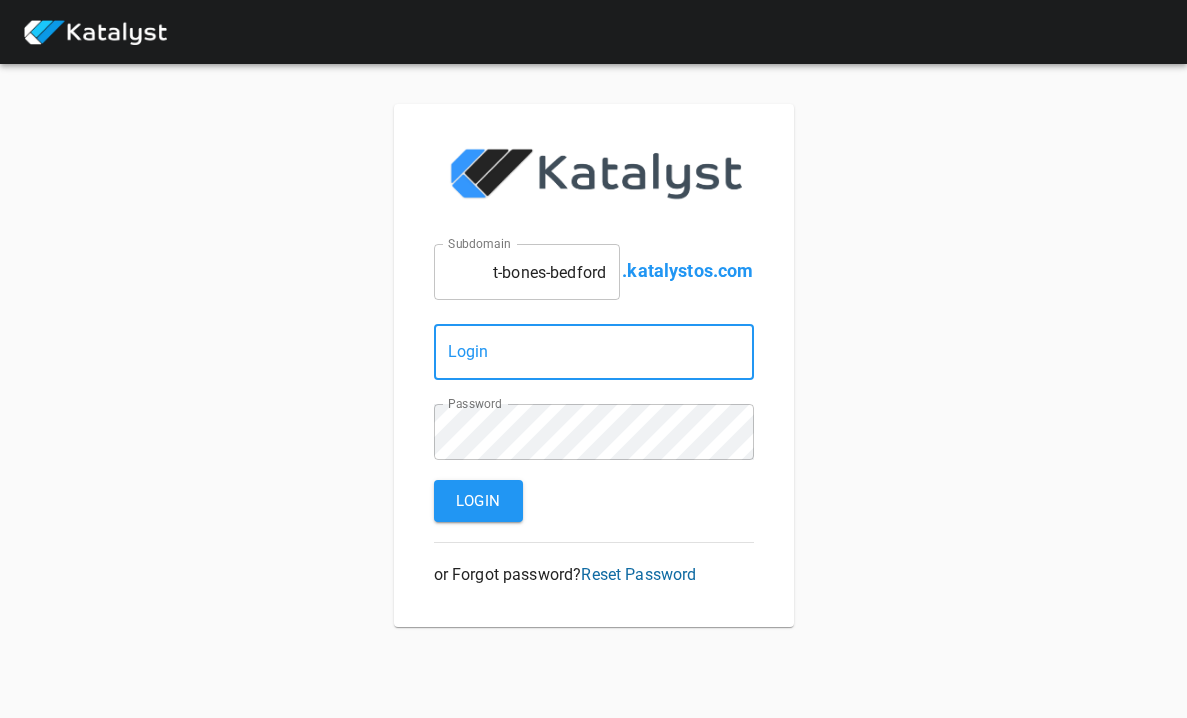 click at bounding box center (594, 352) 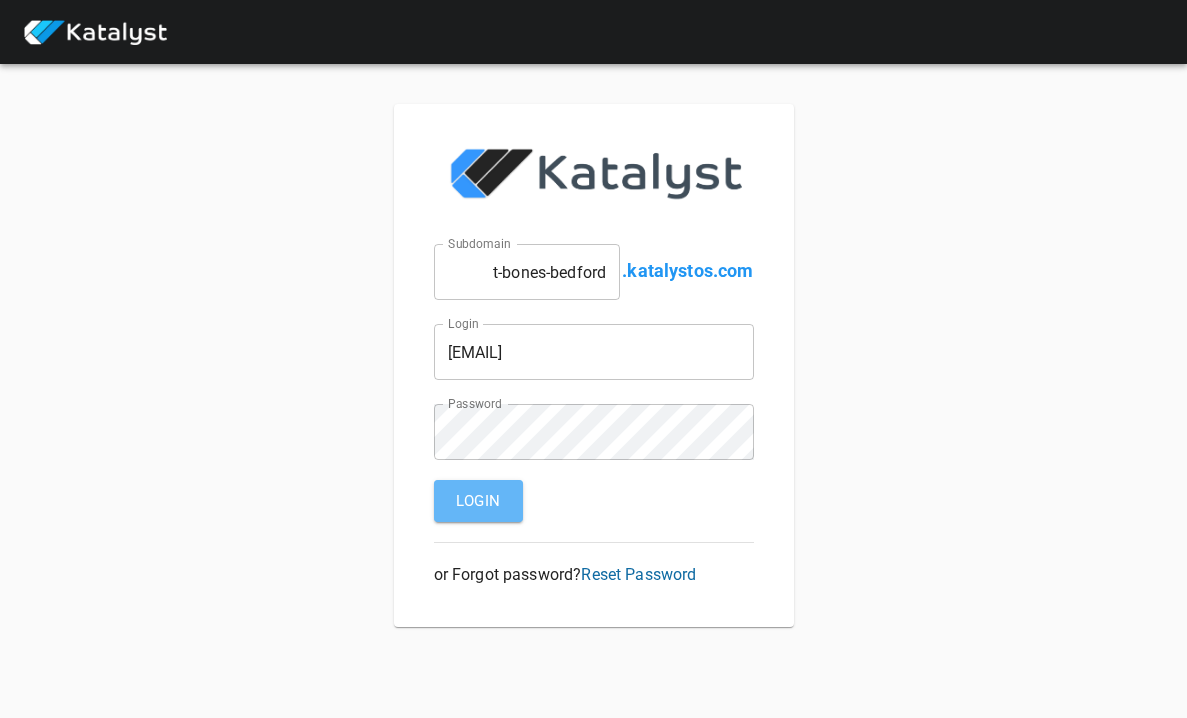click on "Login" at bounding box center [478, 501] 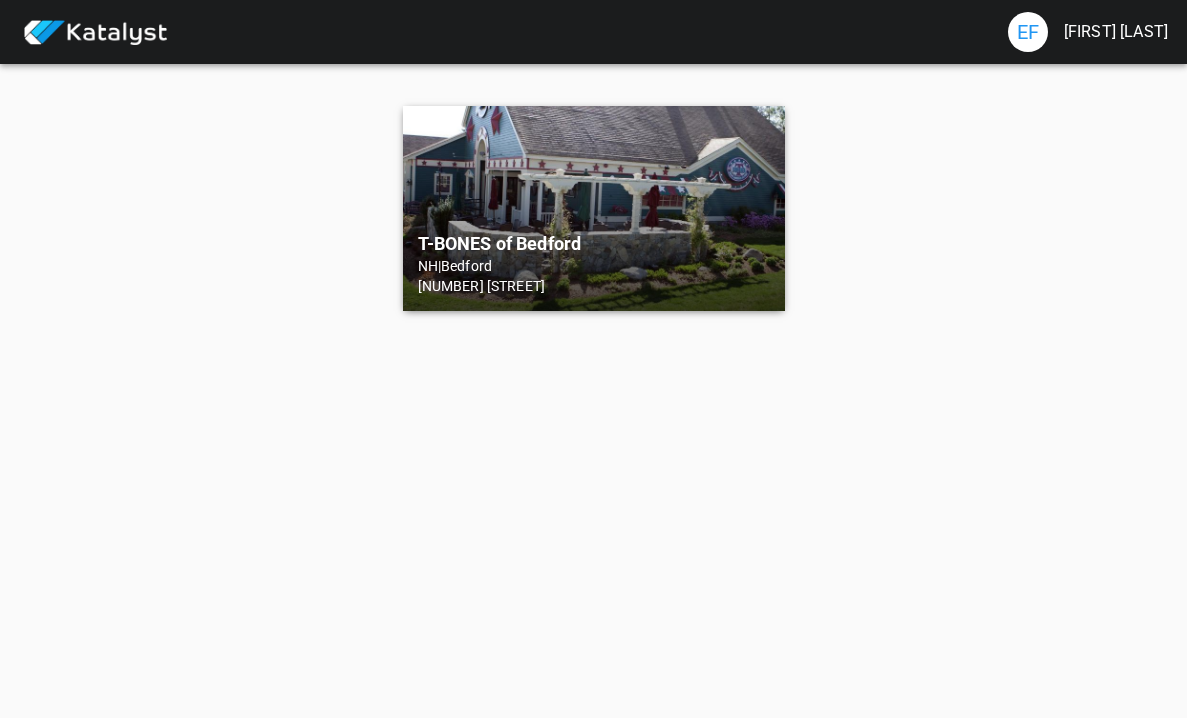 click on "T-BONES of Bedford" at bounding box center [594, 244] 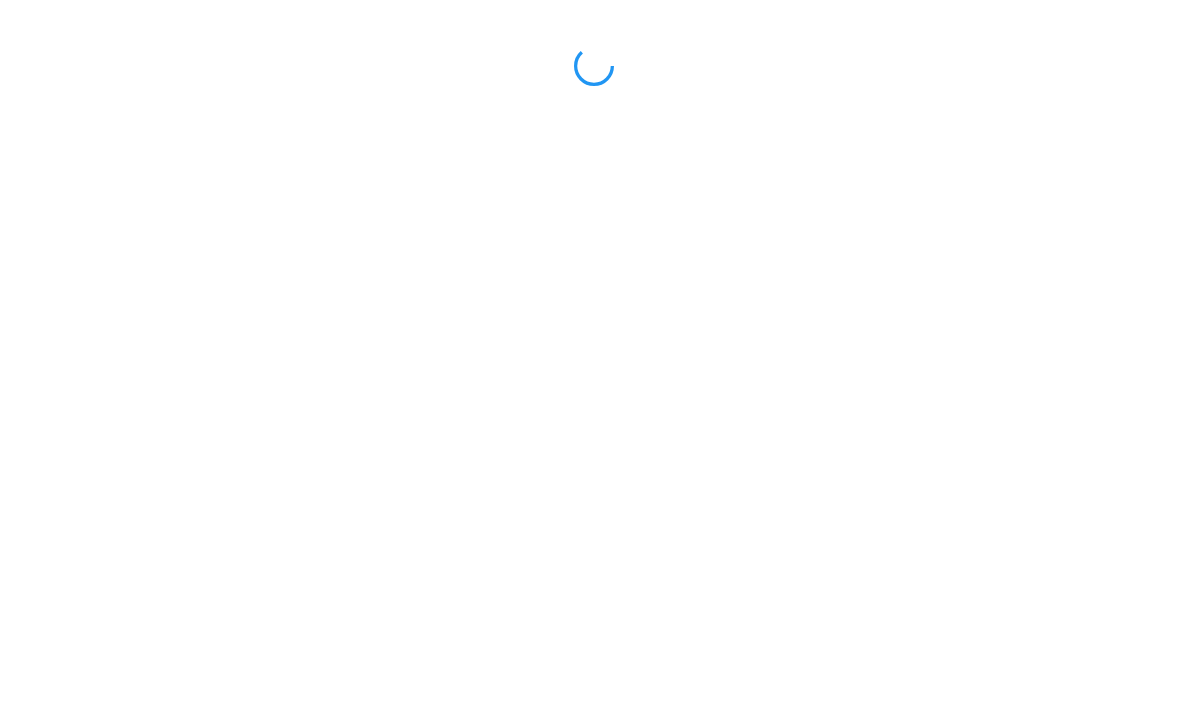 scroll, scrollTop: 0, scrollLeft: 0, axis: both 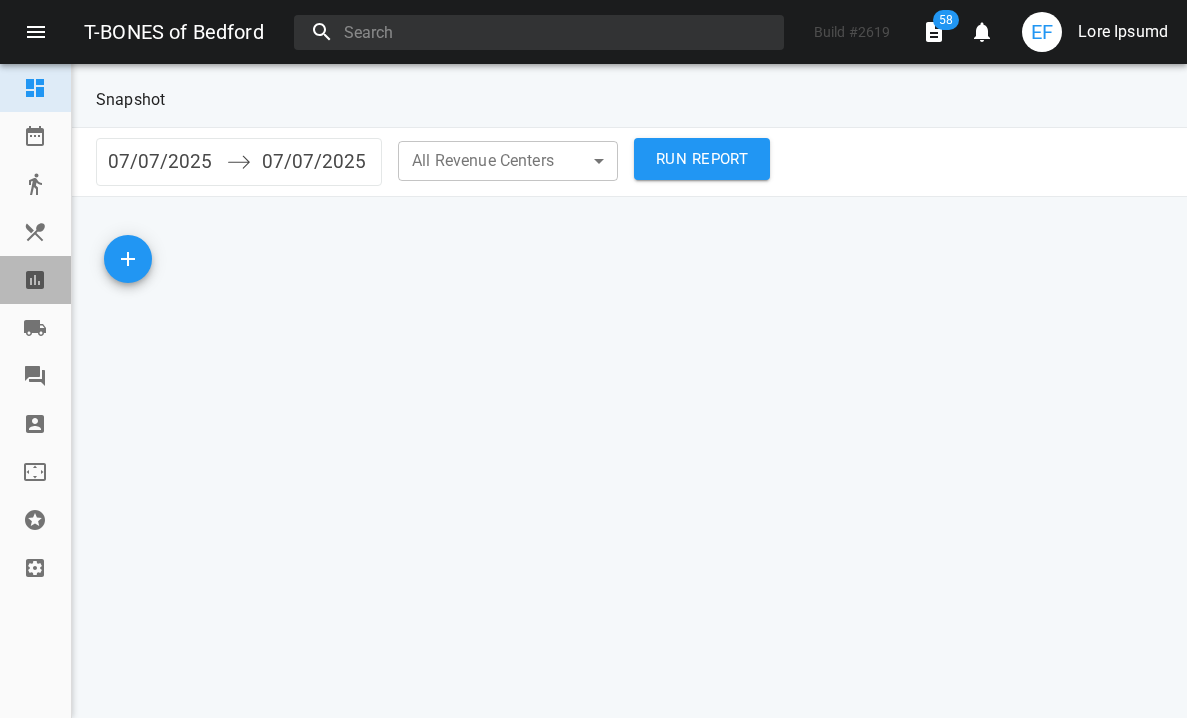 click at bounding box center [35, 280] 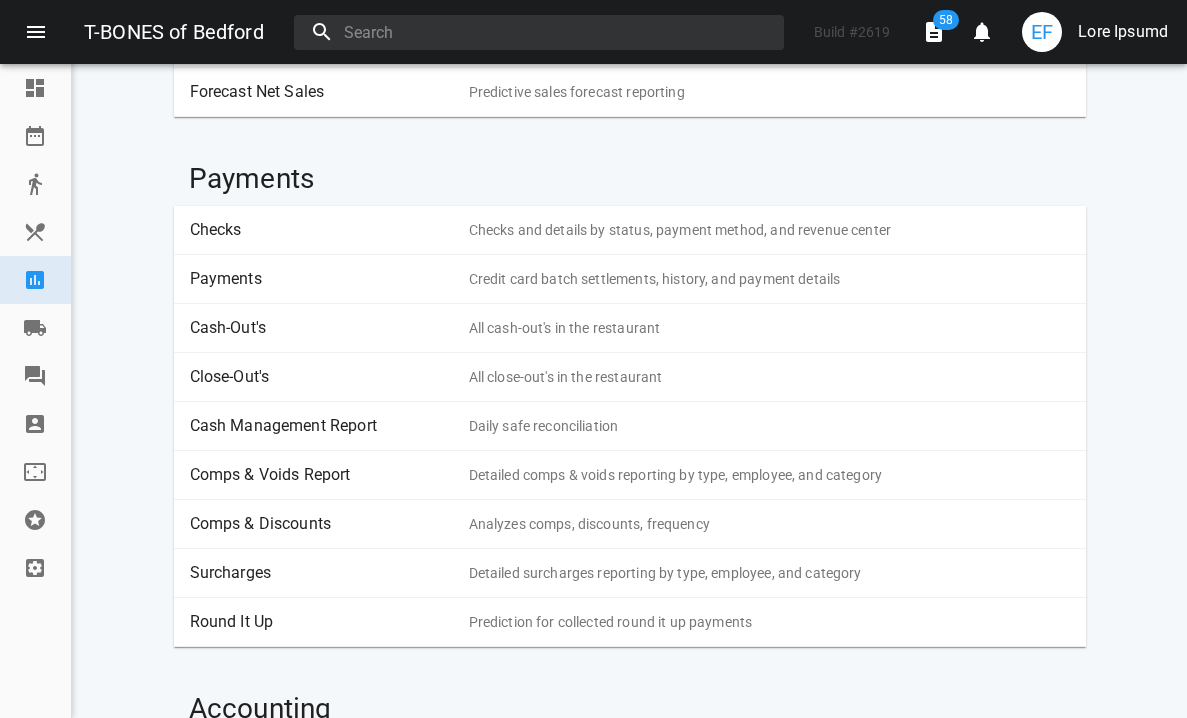 scroll, scrollTop: 385, scrollLeft: 0, axis: vertical 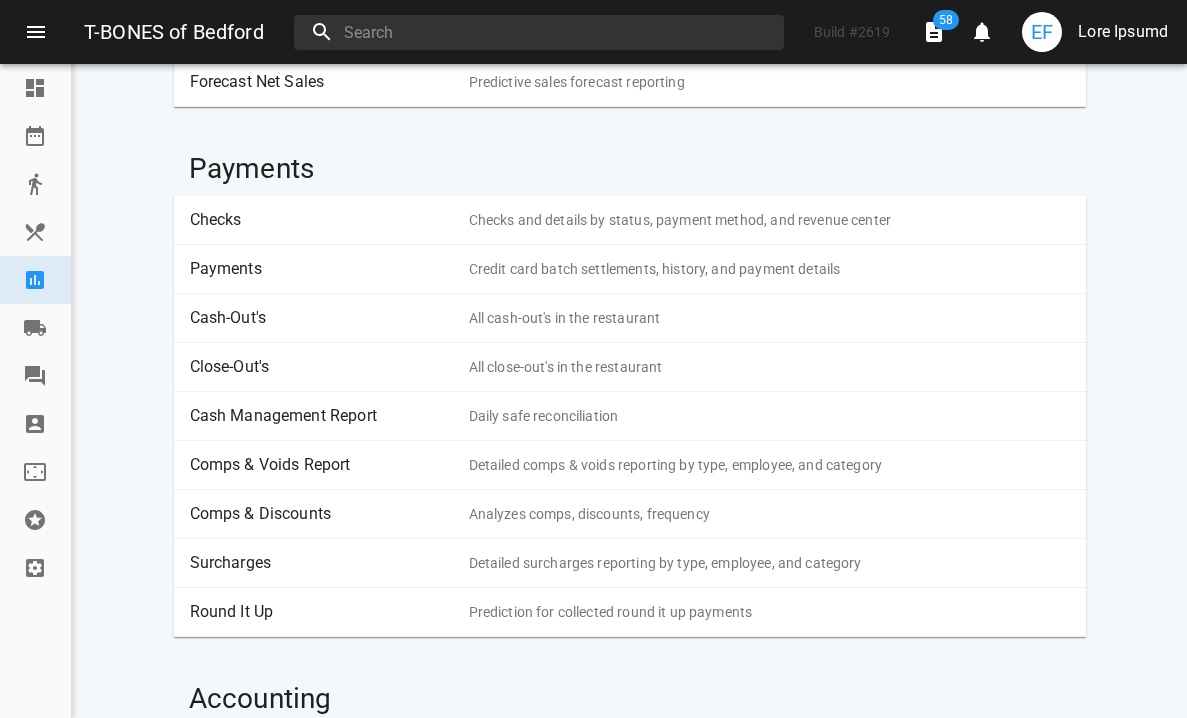 click on "Round It Up" at bounding box center (322, 612) 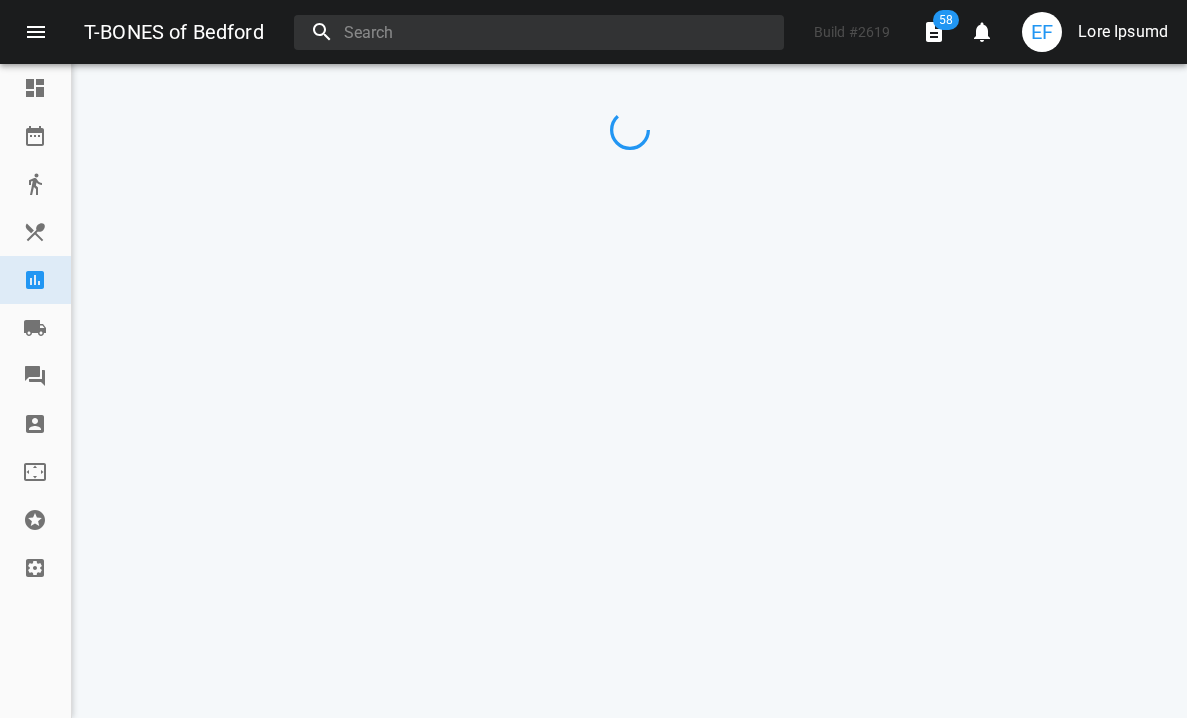 scroll, scrollTop: 0, scrollLeft: 0, axis: both 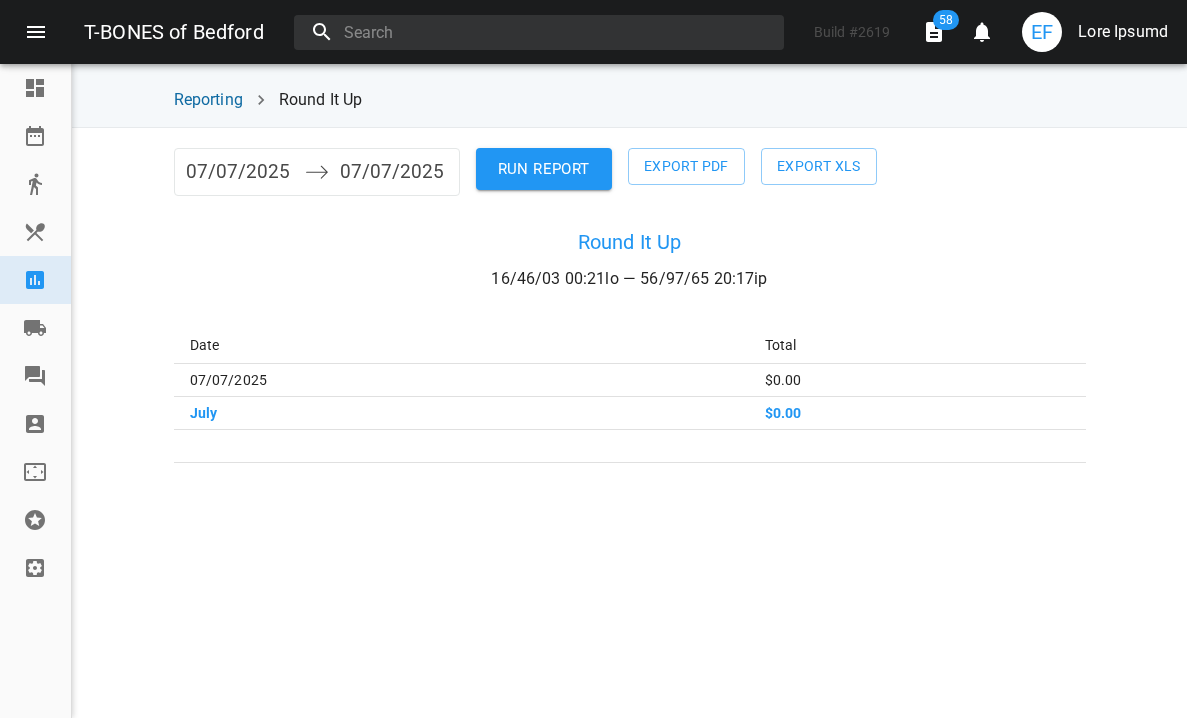 click on "07/07/2025" at bounding box center [240, 172] 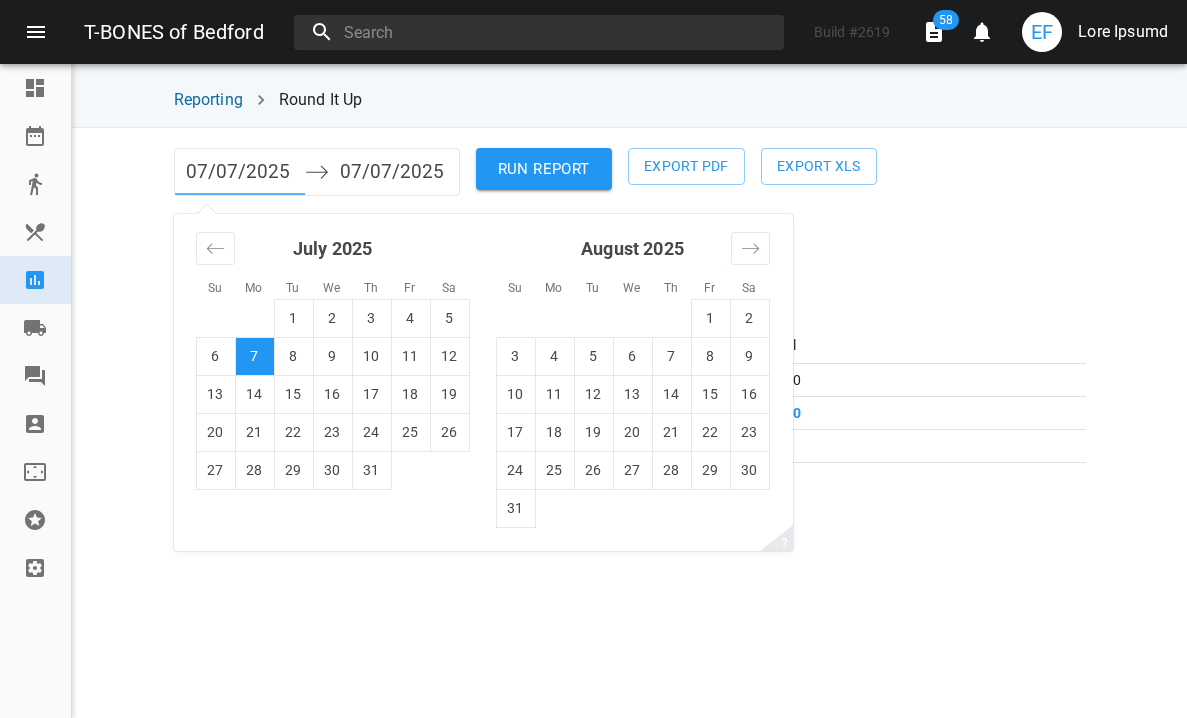 click on "July 2025" at bounding box center [333, 256] 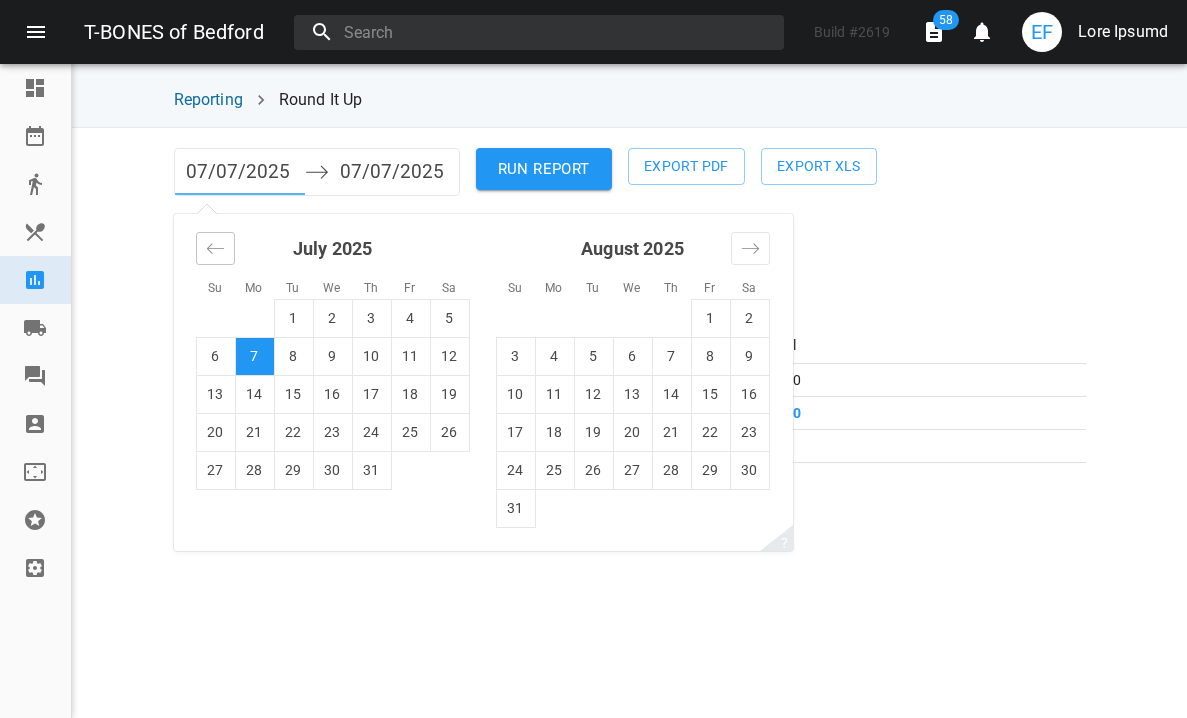 click at bounding box center [215, 248] 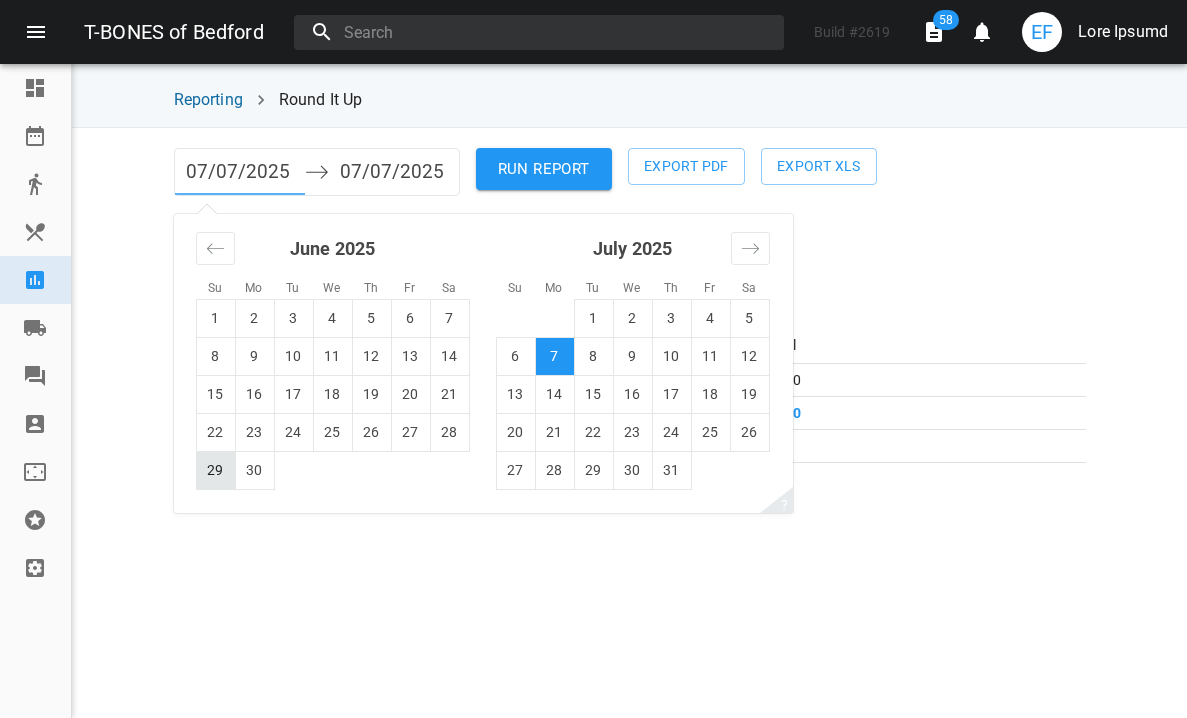 click on "29" at bounding box center [215, 470] 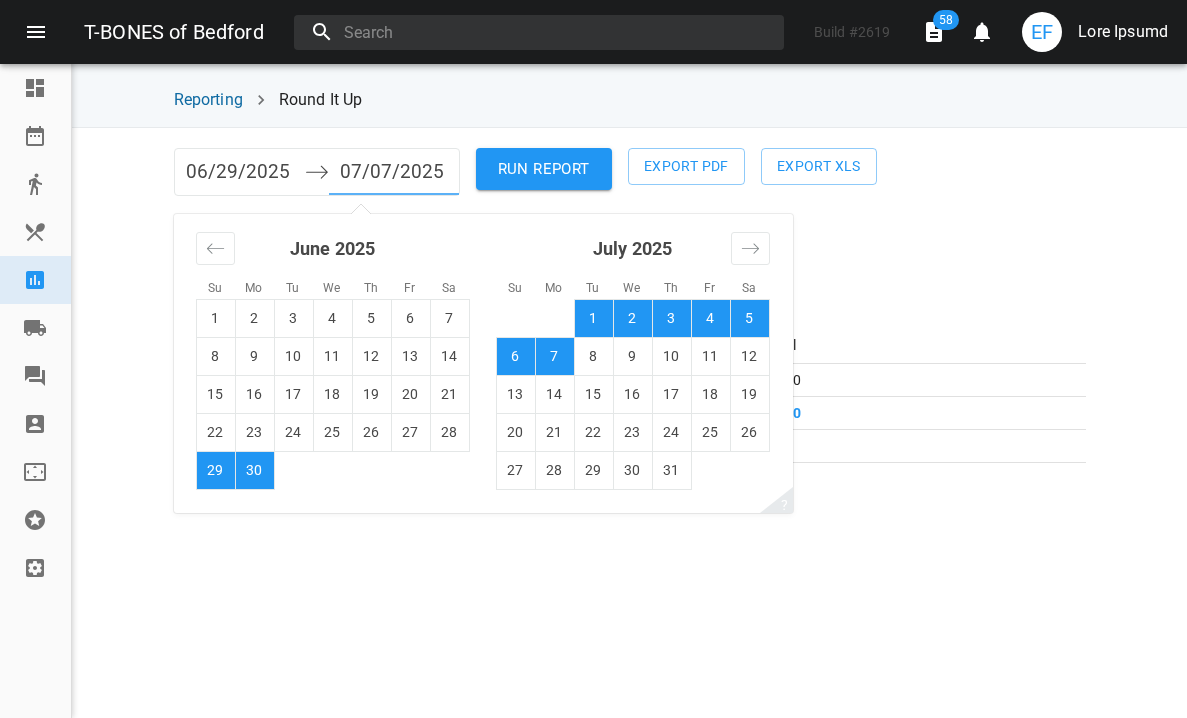 click on "RUN REPORT" at bounding box center (544, 169) 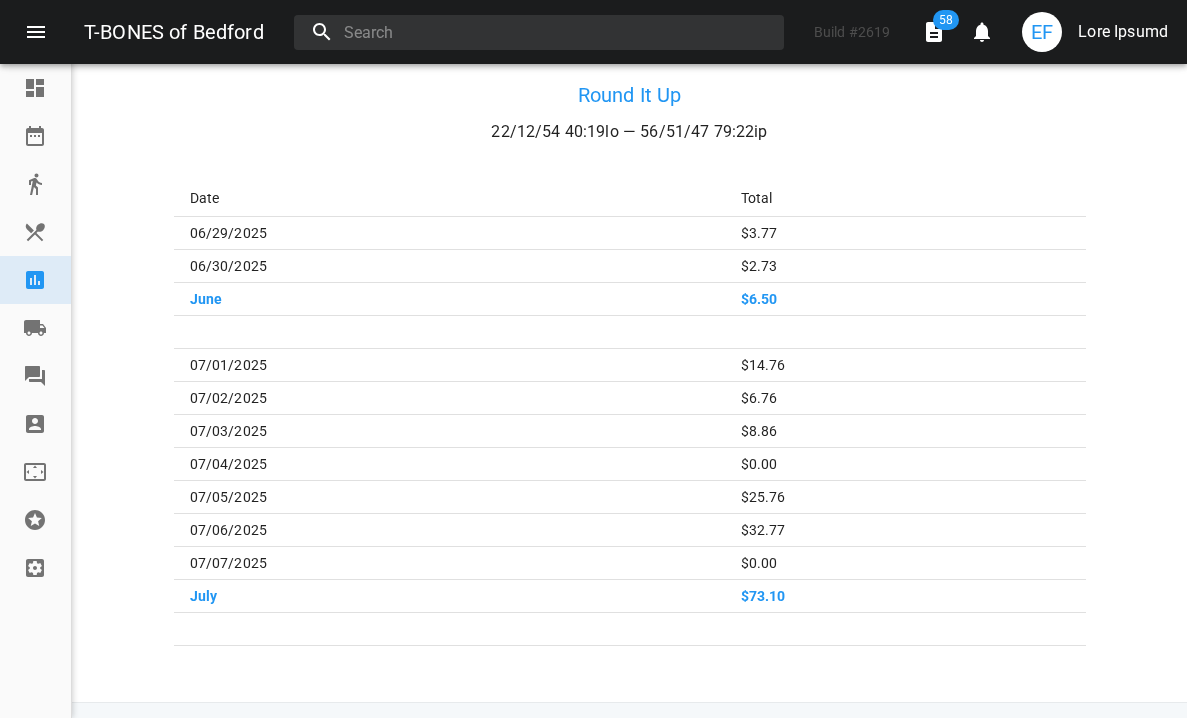 scroll, scrollTop: 145, scrollLeft: 0, axis: vertical 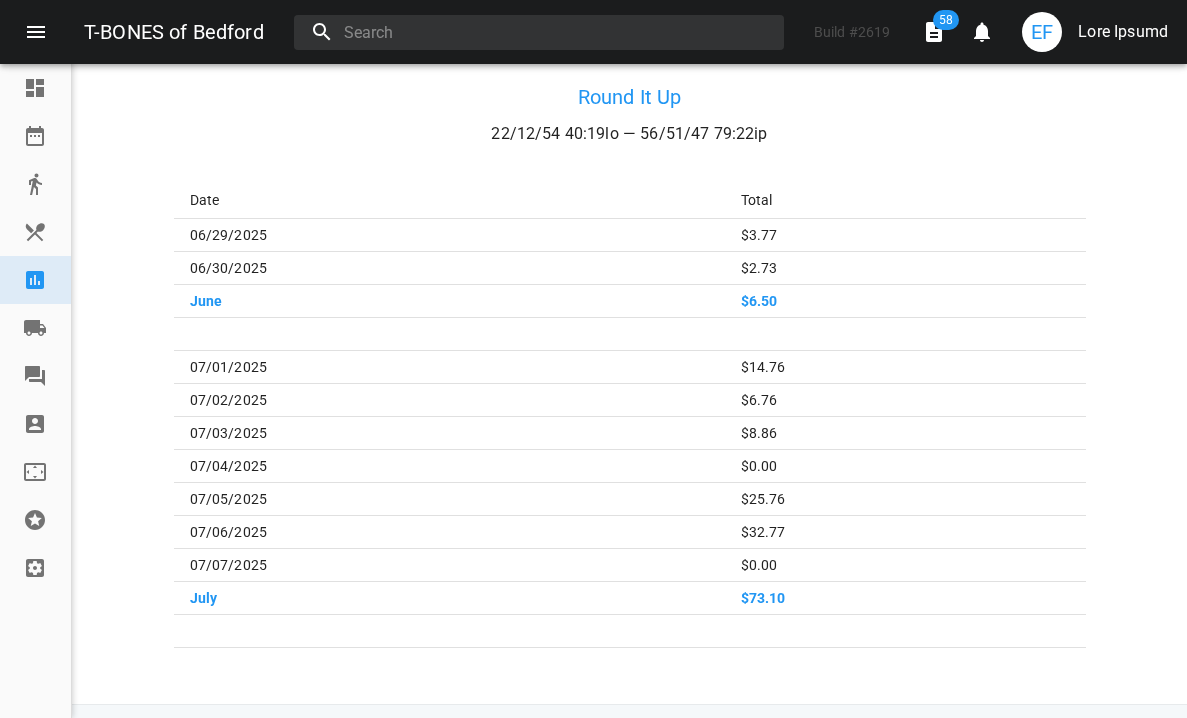 click on "EF" at bounding box center [1042, 32] 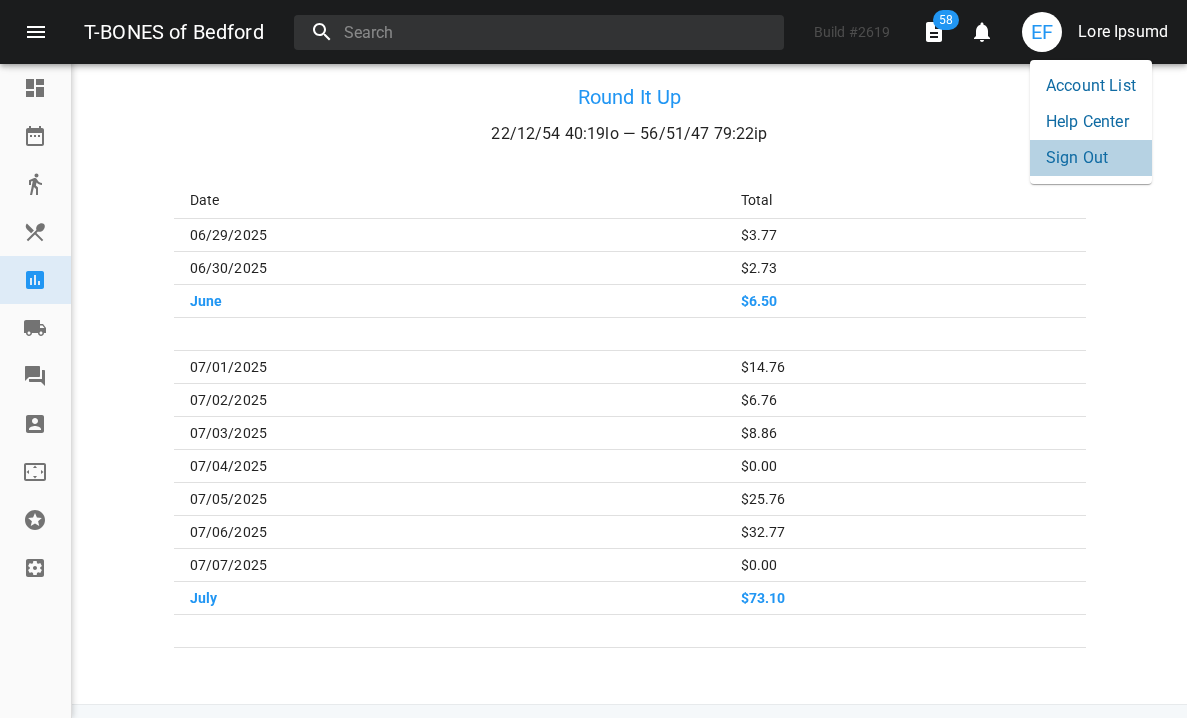 click on "Sign Out" at bounding box center (1091, 158) 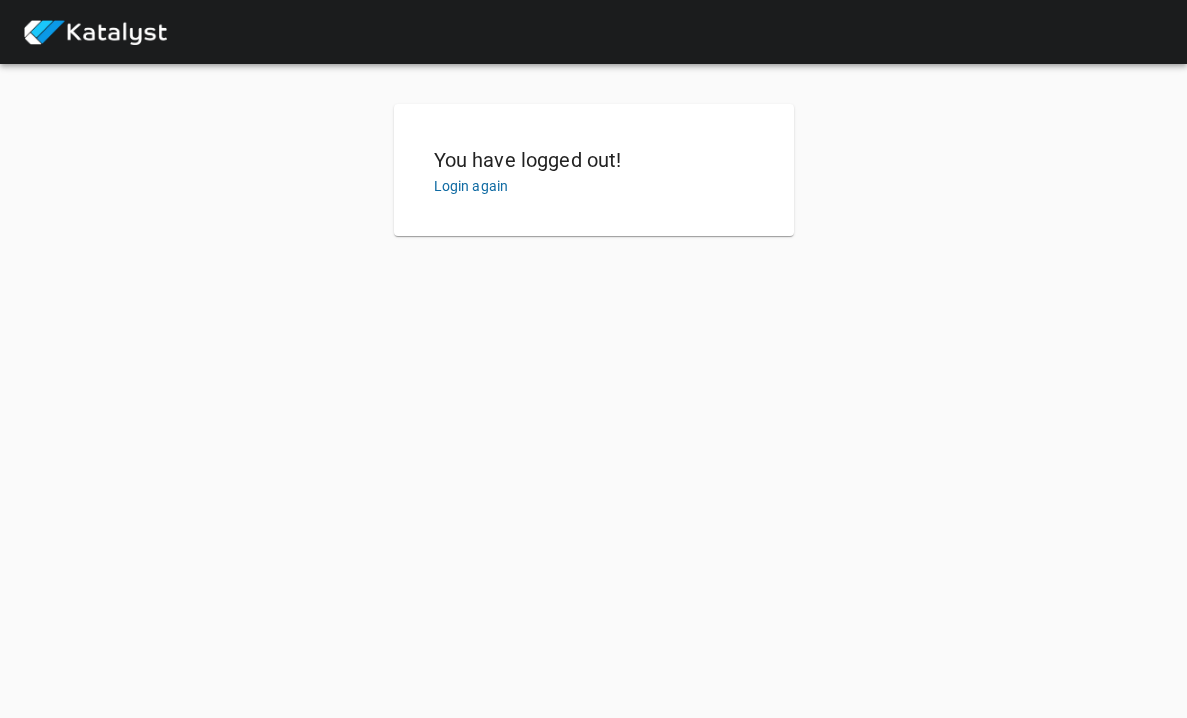 click on "You have logged out!" at bounding box center [594, 160] 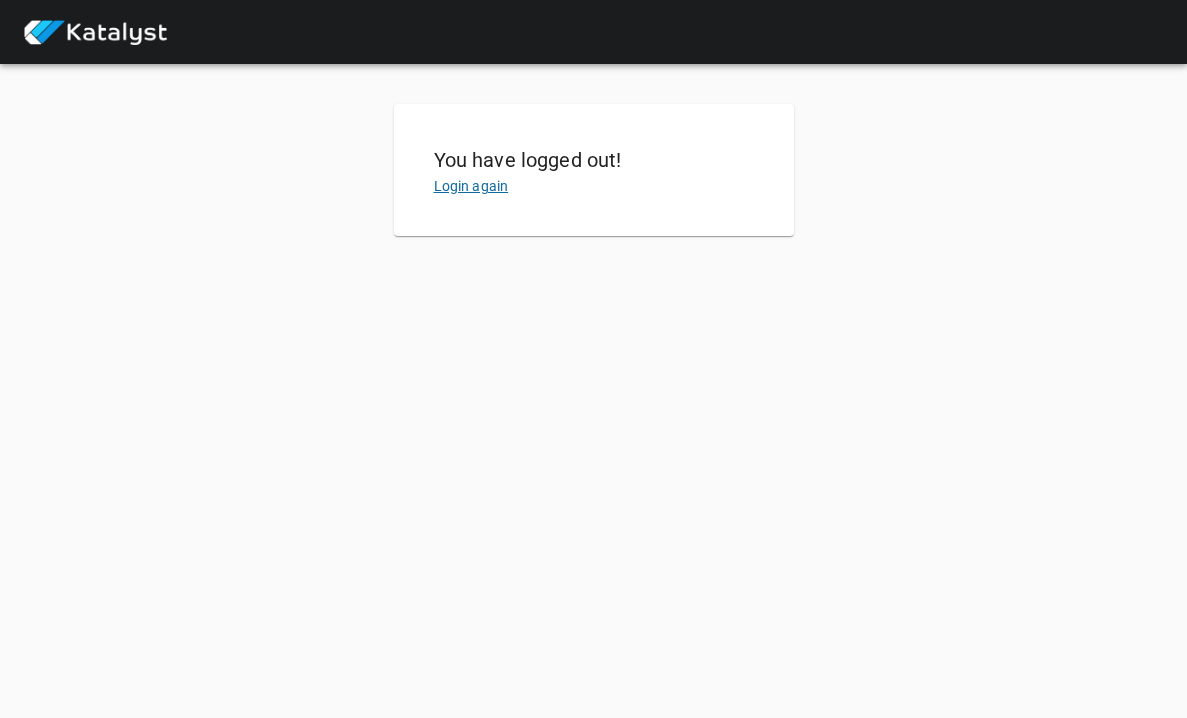 click on "Login again" at bounding box center [471, 186] 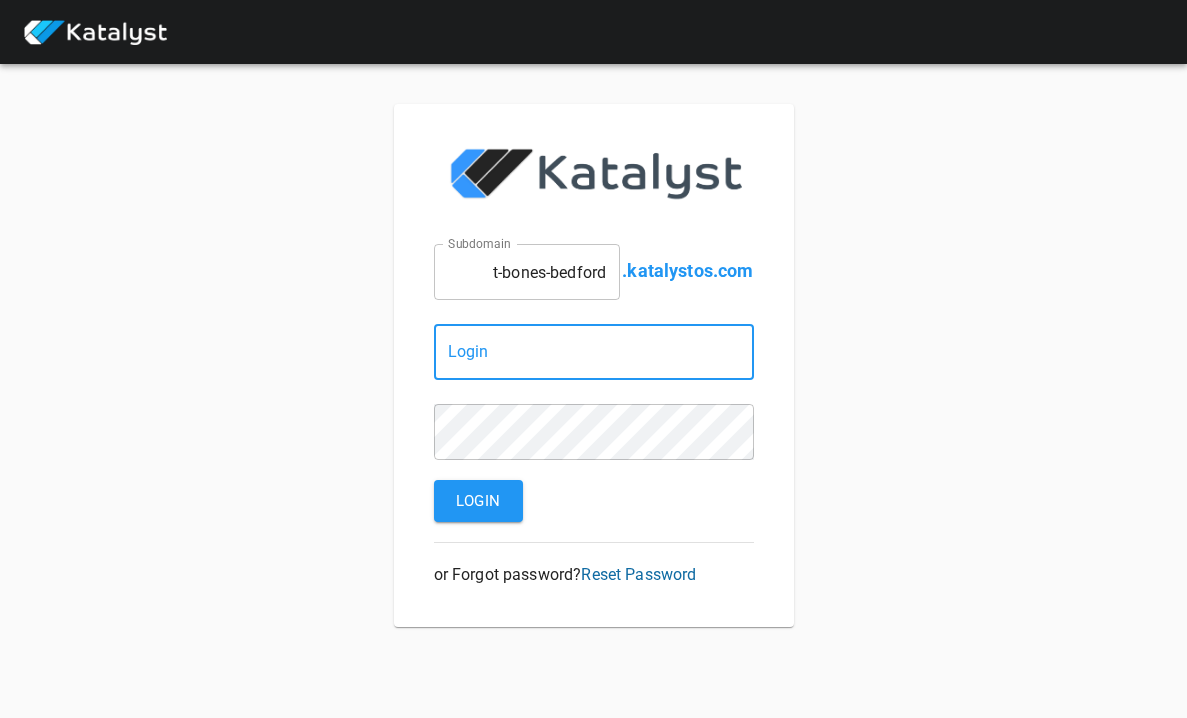 click on "t-bones-bedford" at bounding box center [527, 272] 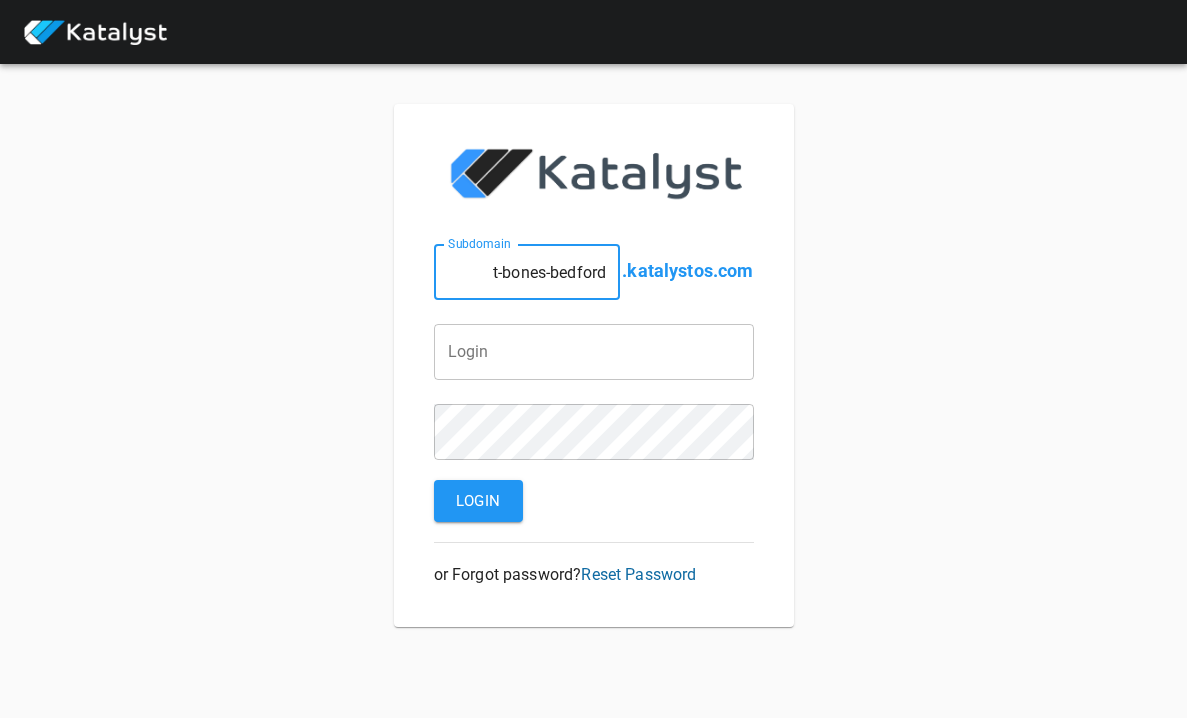 type on "t-bones-of-derry" 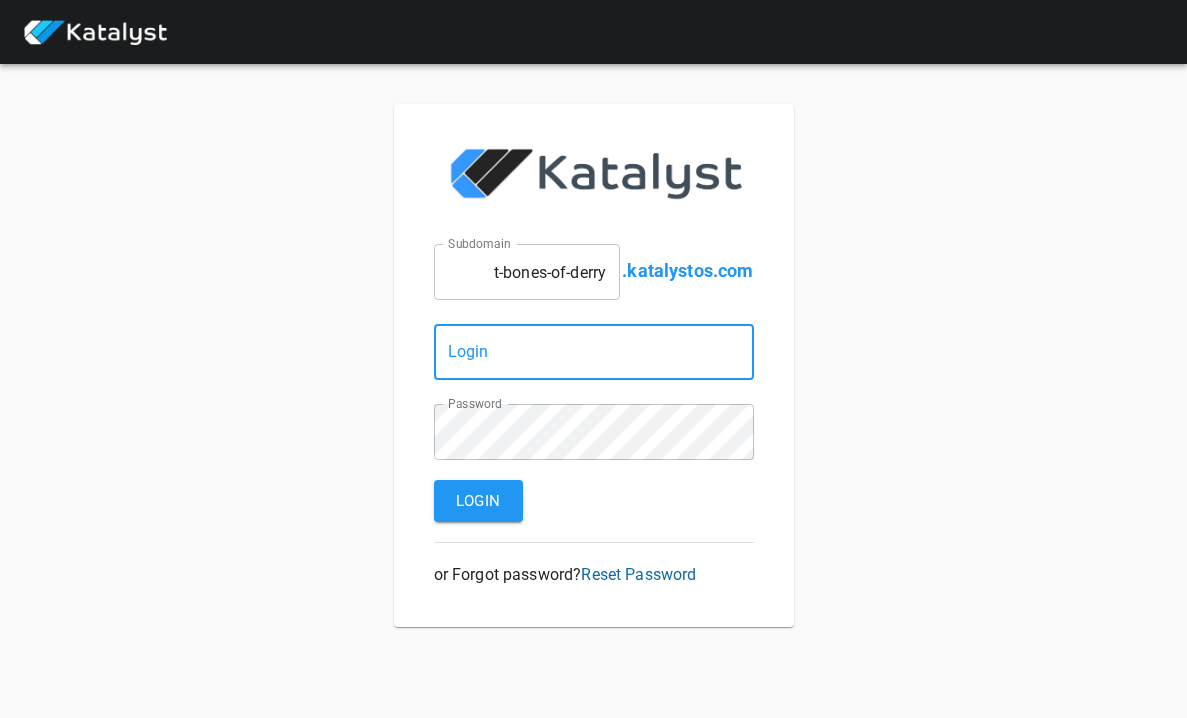 click at bounding box center [594, 352] 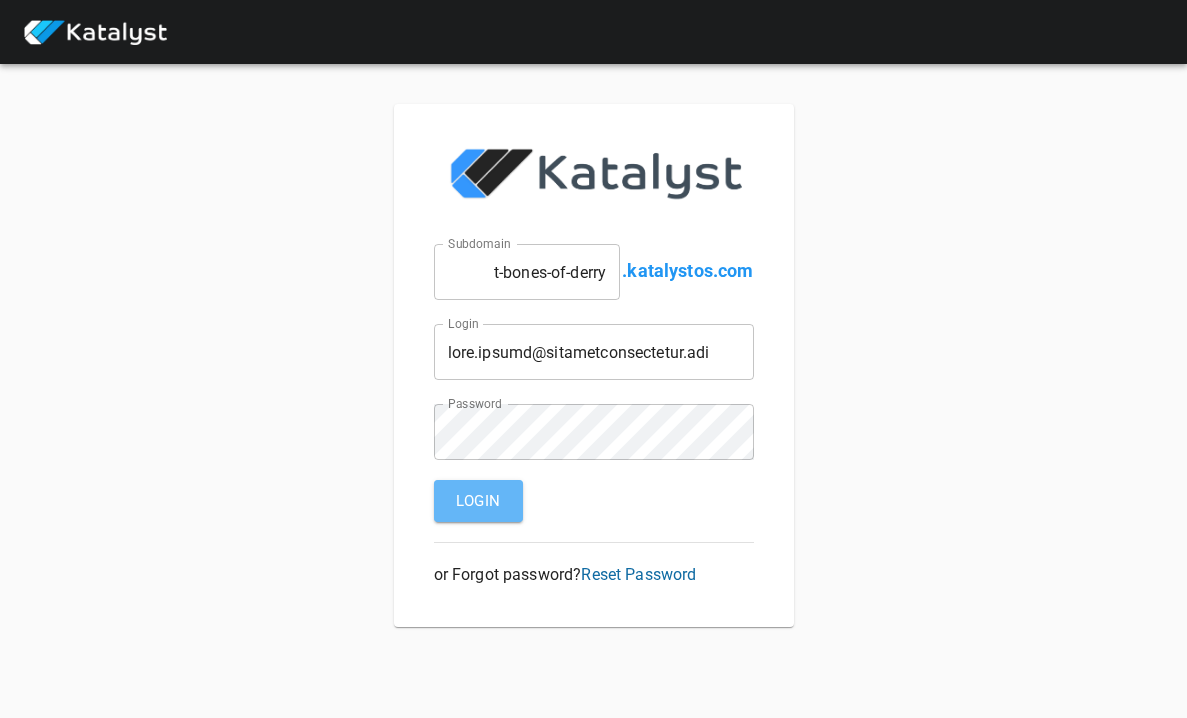 click on "Login" at bounding box center (478, 501) 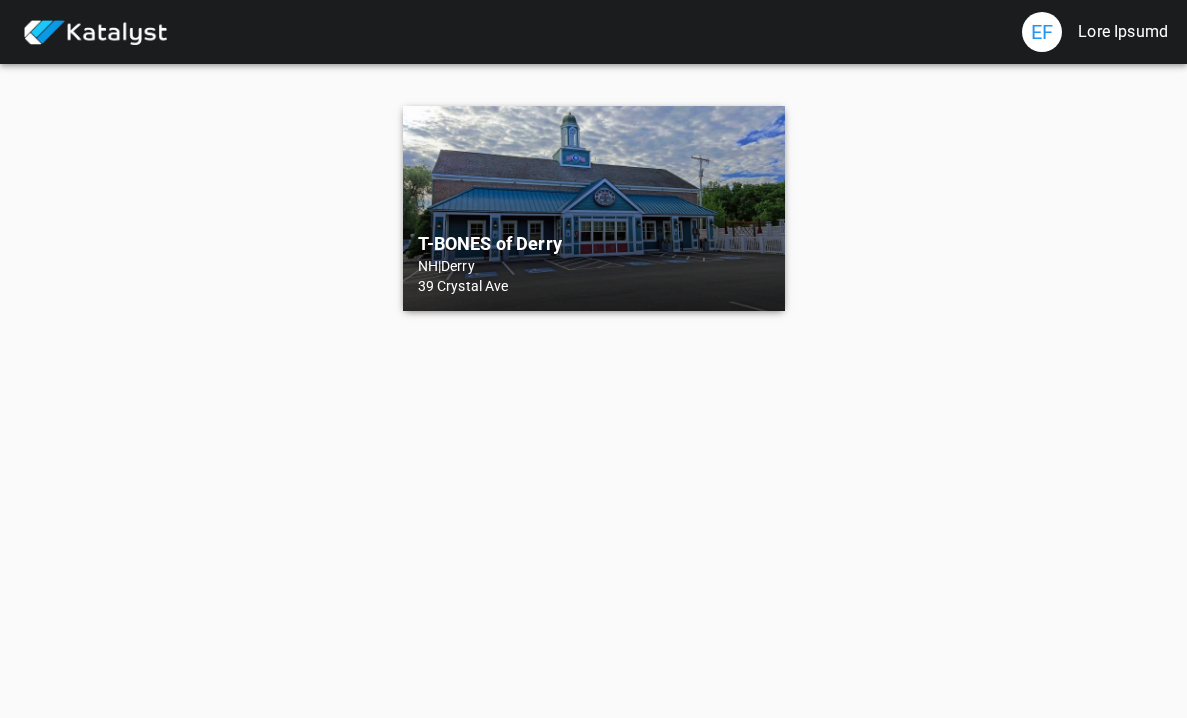 click on "L-IPSUM do Sitam CO  |  Adipi 07 Elitsed Doe" at bounding box center [594, 208] 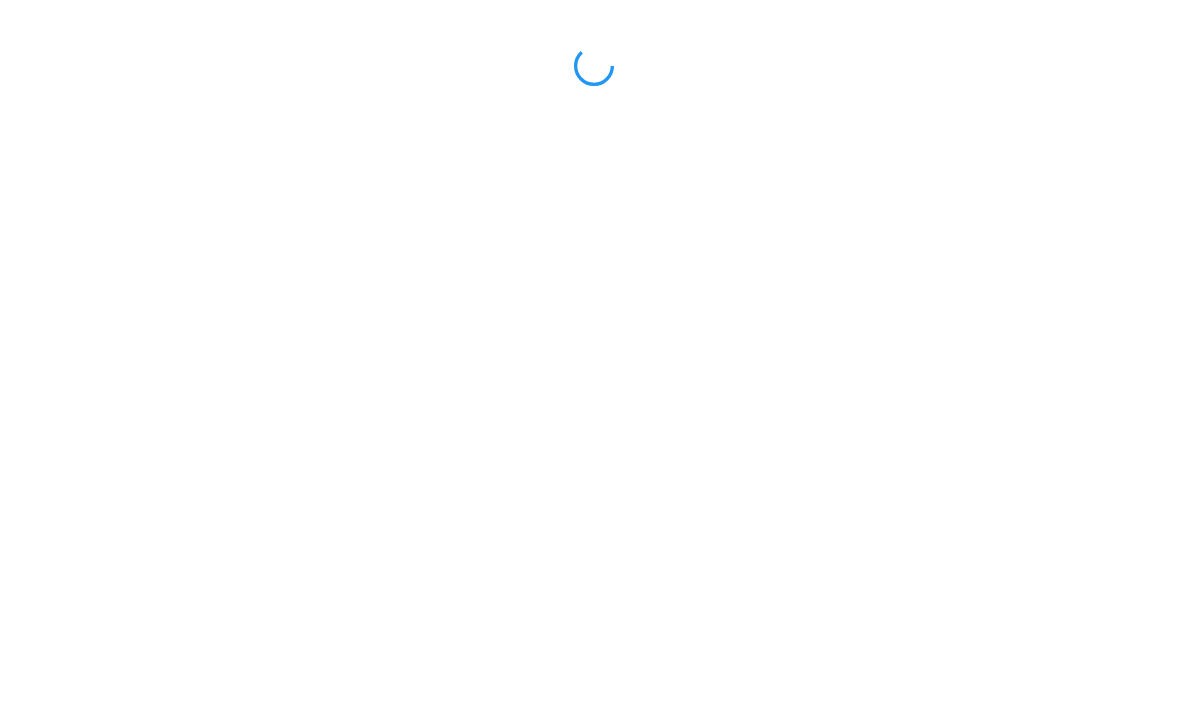 scroll, scrollTop: 0, scrollLeft: 0, axis: both 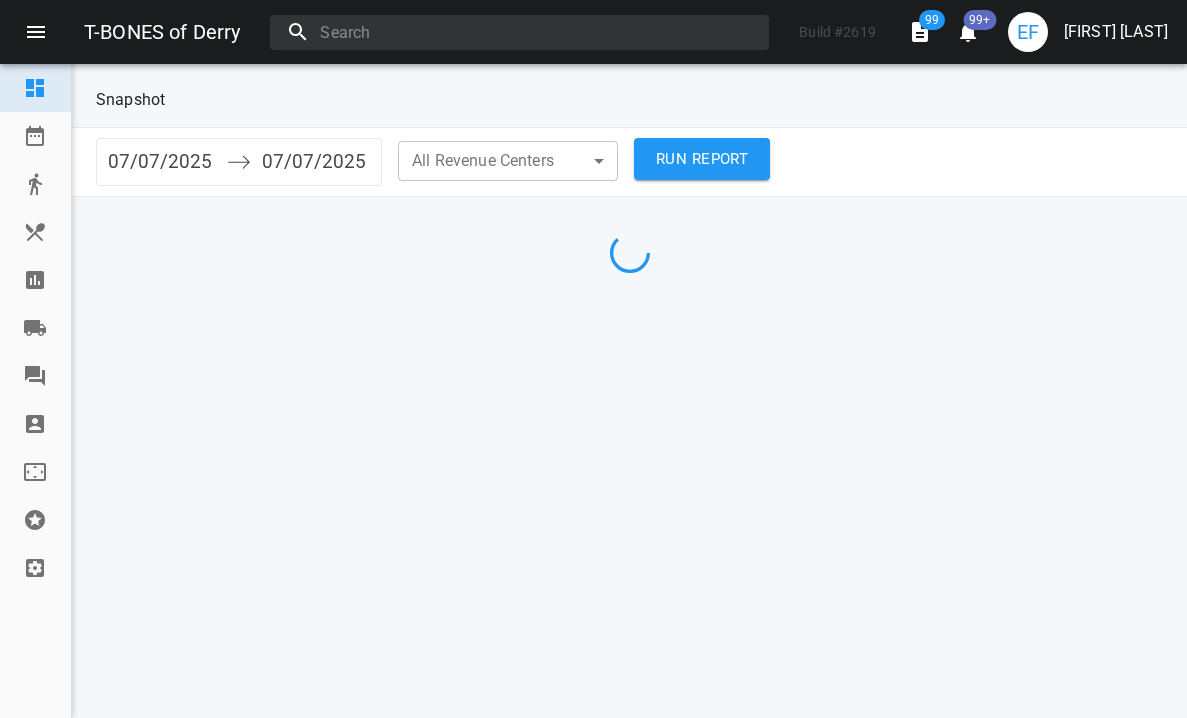 click at bounding box center (35, 280) 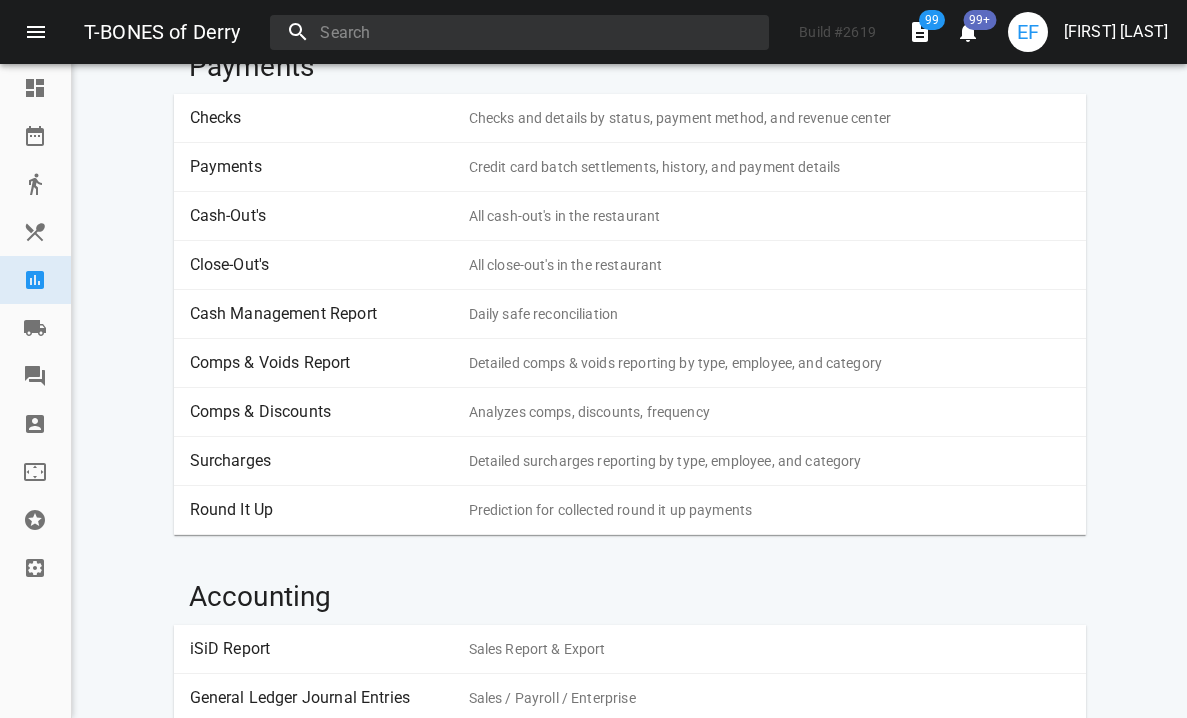 scroll, scrollTop: 614, scrollLeft: 0, axis: vertical 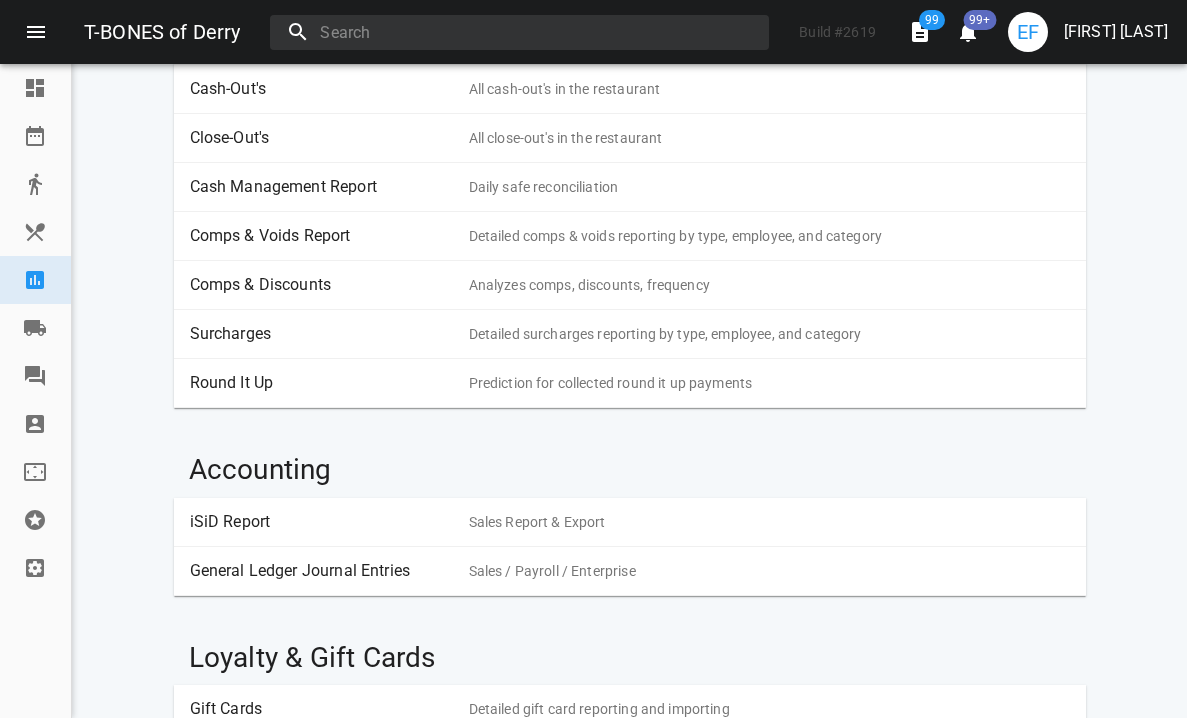 click on "Round It Up" at bounding box center [322, 383] 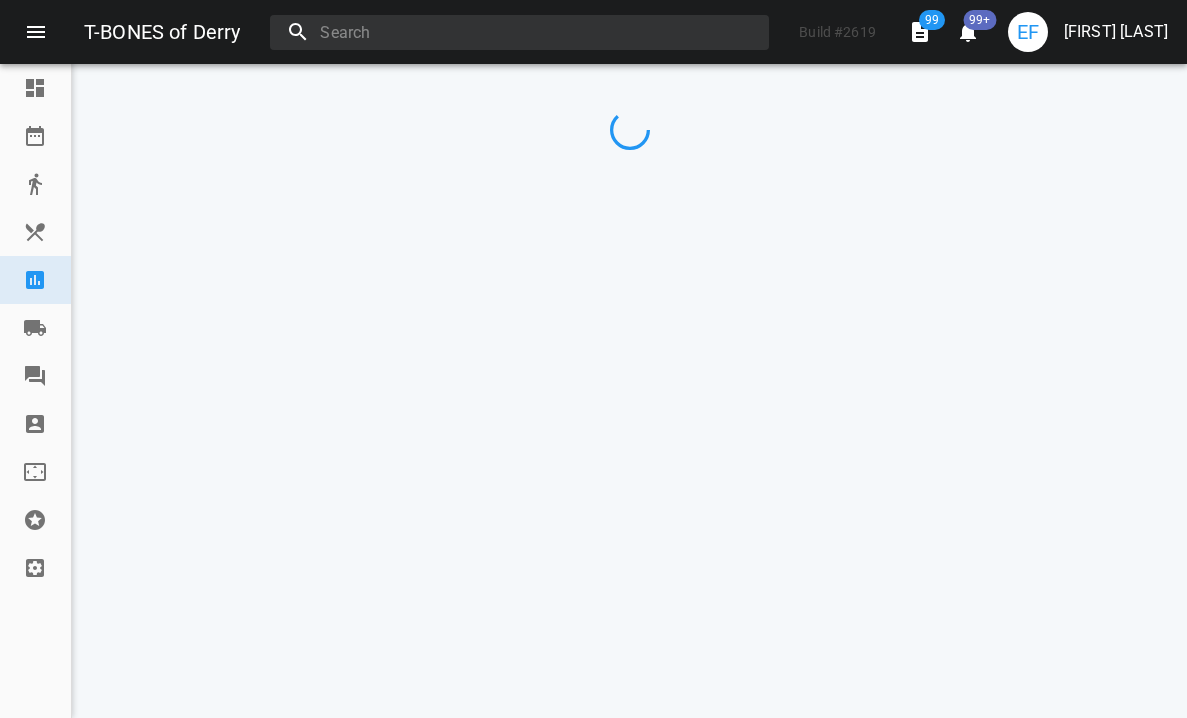 scroll, scrollTop: 0, scrollLeft: 0, axis: both 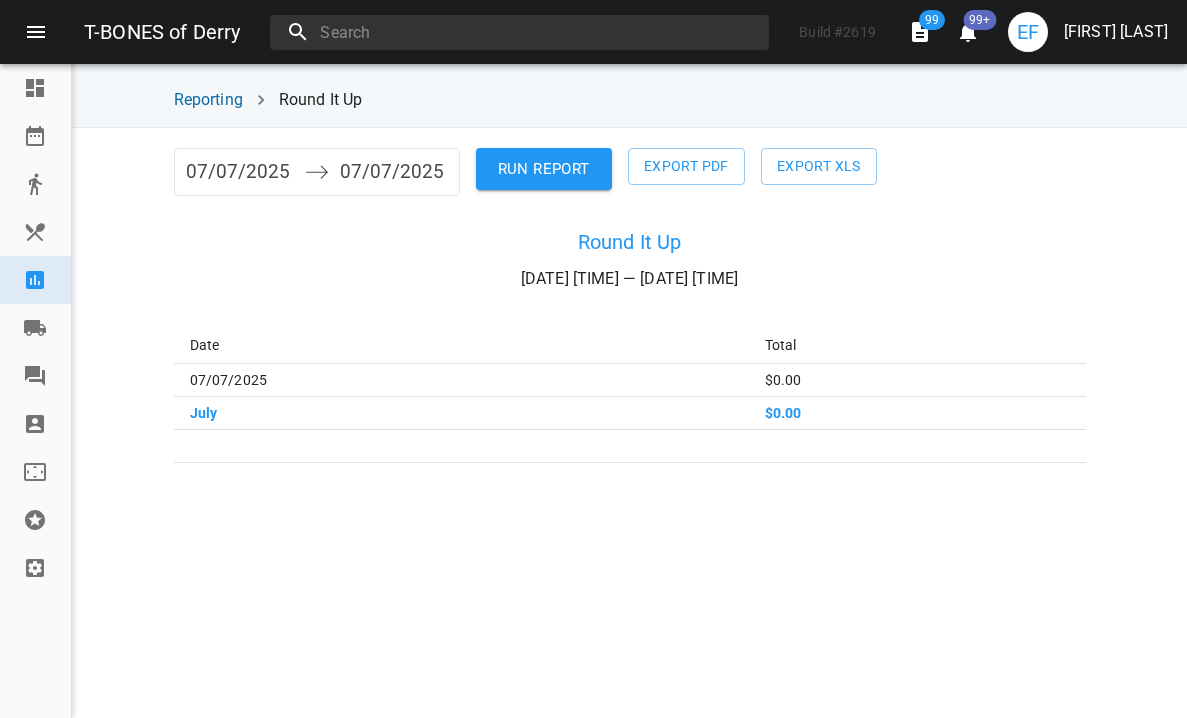 click on "07/07/2025" at bounding box center (240, 172) 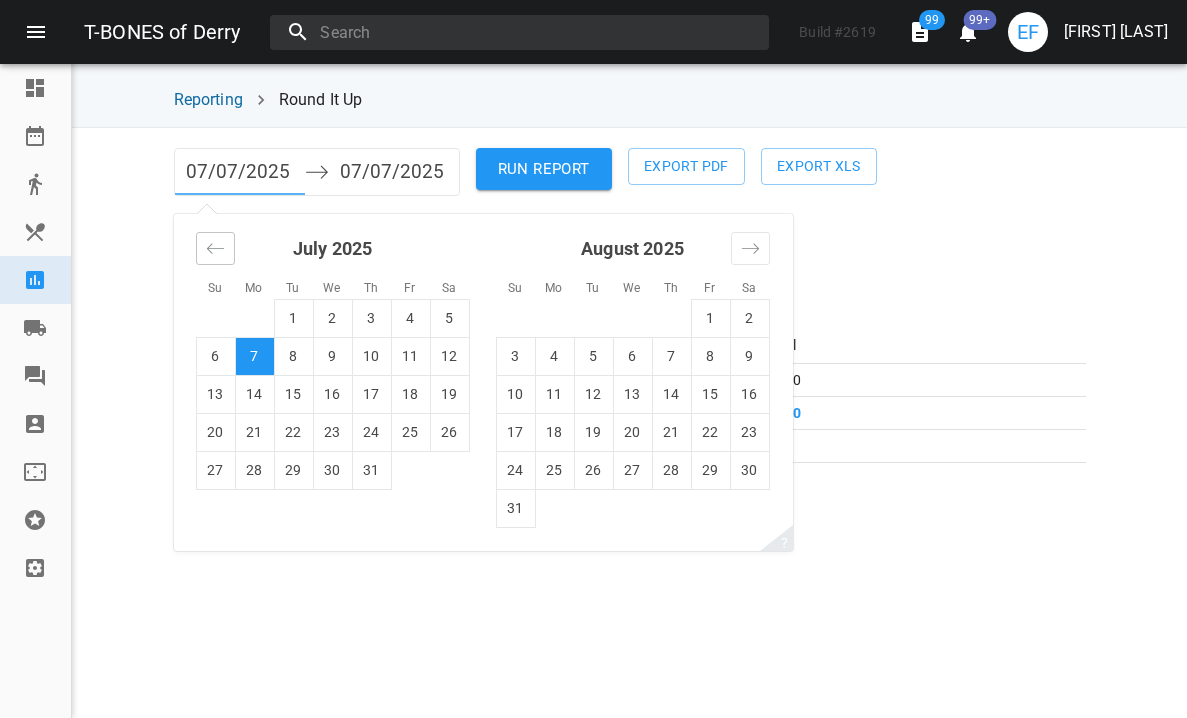 click at bounding box center [215, 248] 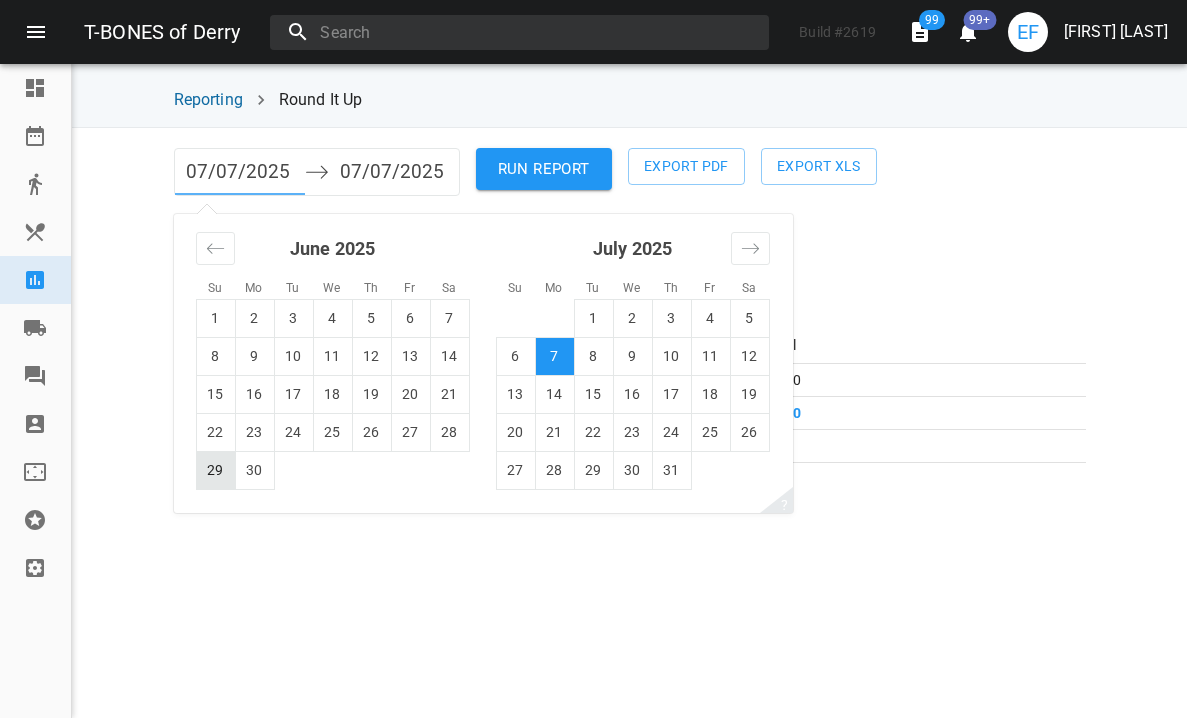 click on "29" at bounding box center (215, 470) 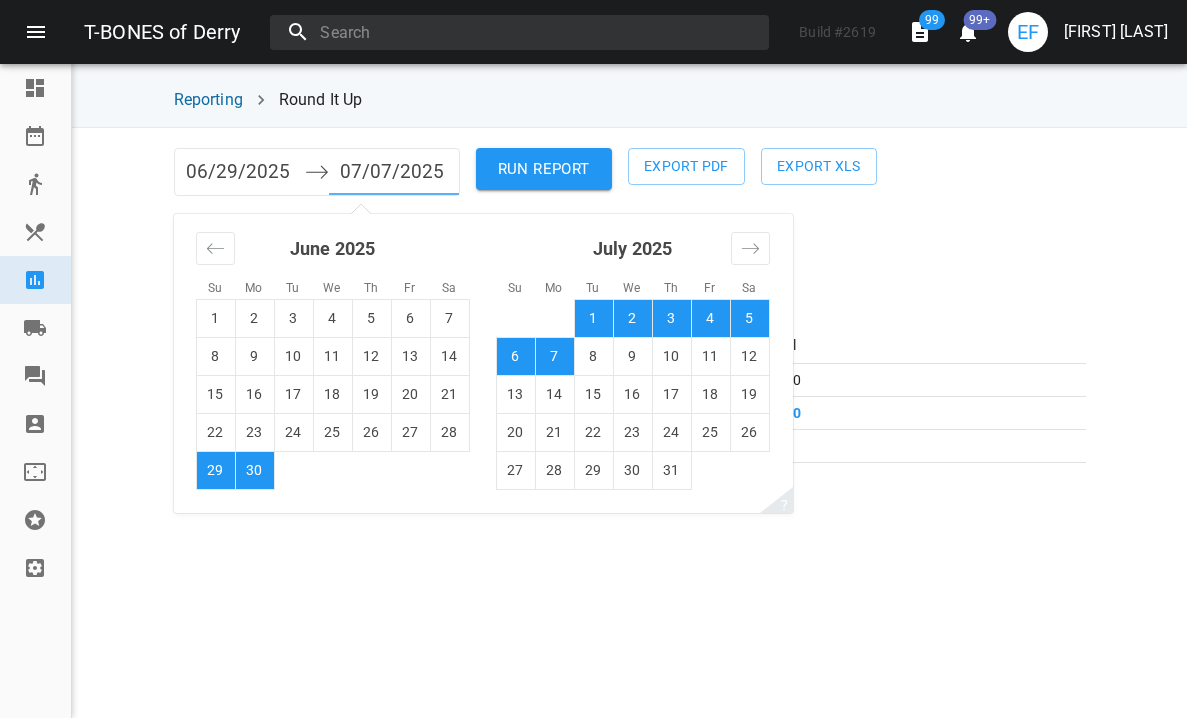 click on "RUN REPORT" at bounding box center (544, 169) 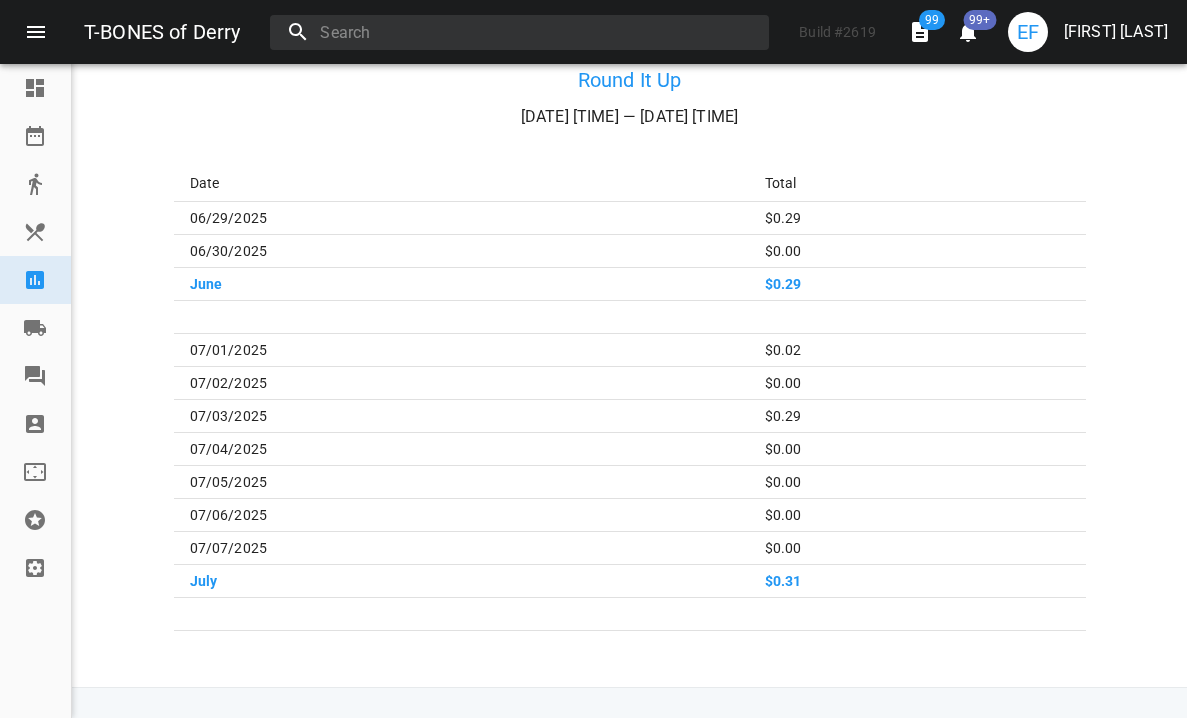 scroll, scrollTop: 172, scrollLeft: 0, axis: vertical 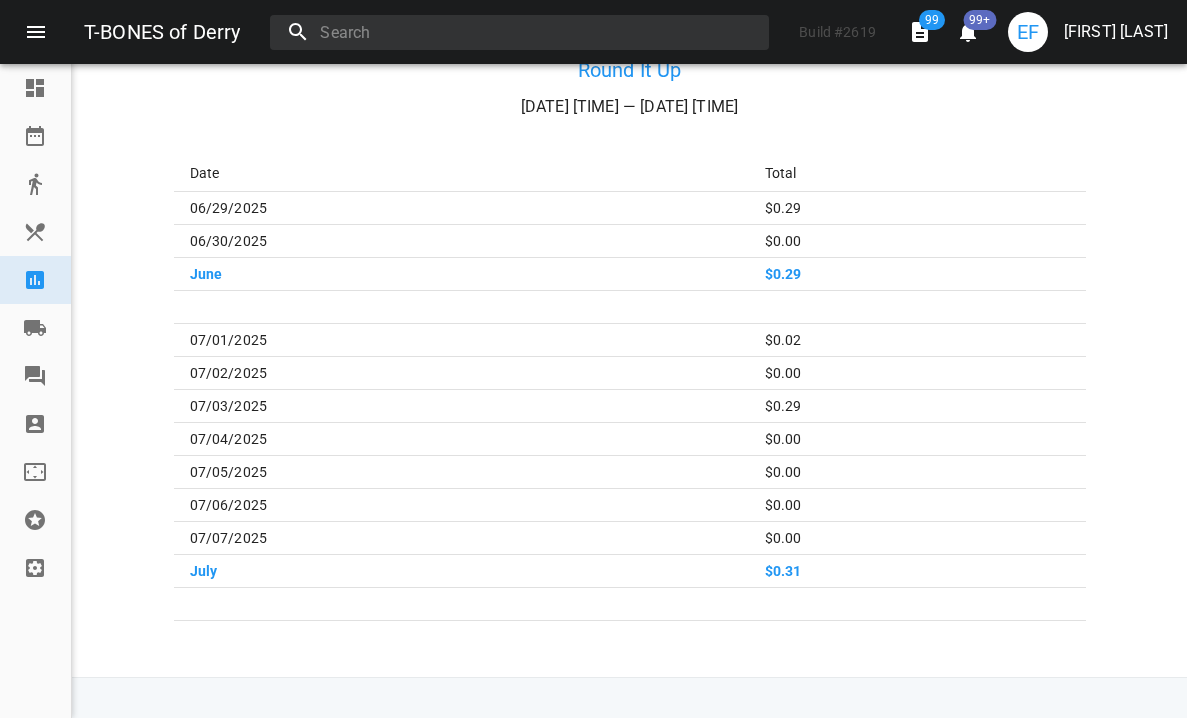 click on "EF" at bounding box center [1028, 32] 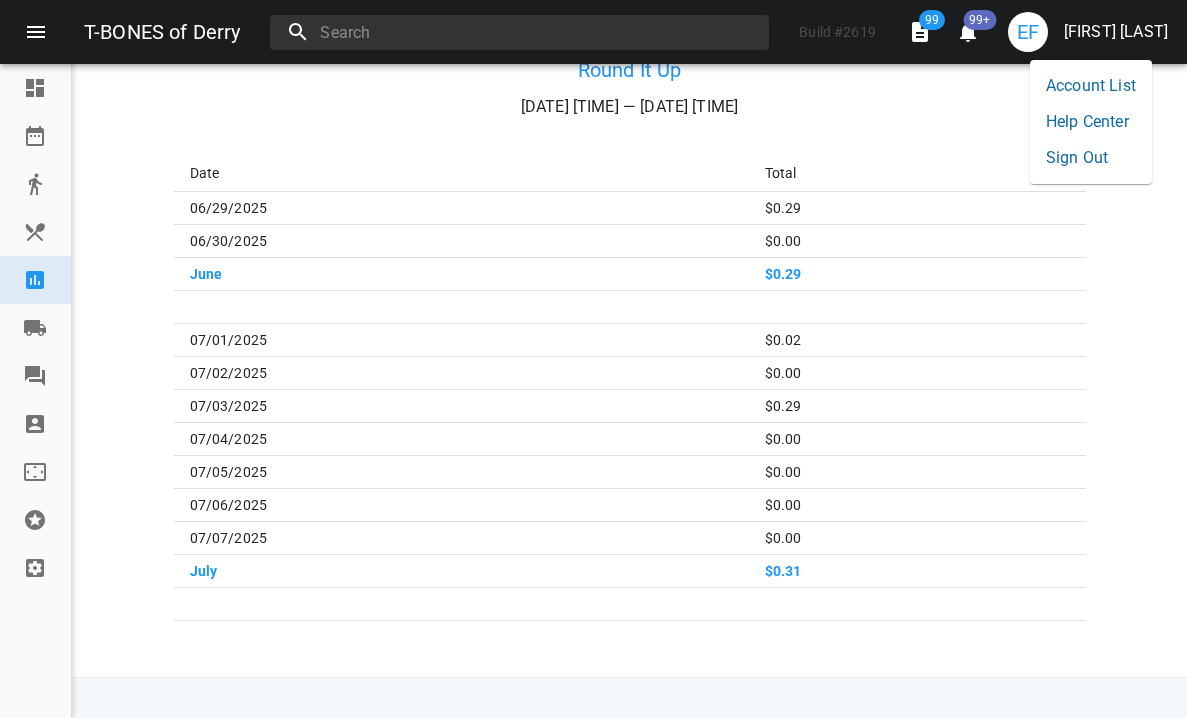 click on "Sign Out" at bounding box center [1091, 158] 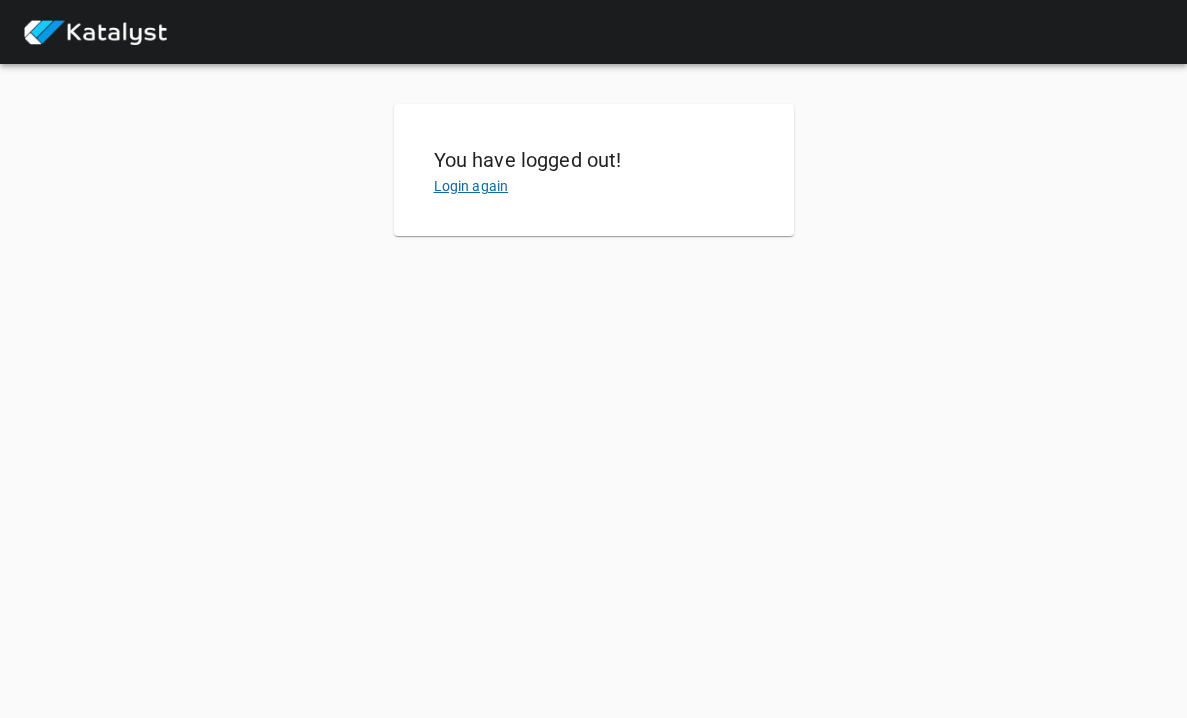 click on "Login again" at bounding box center [471, 186] 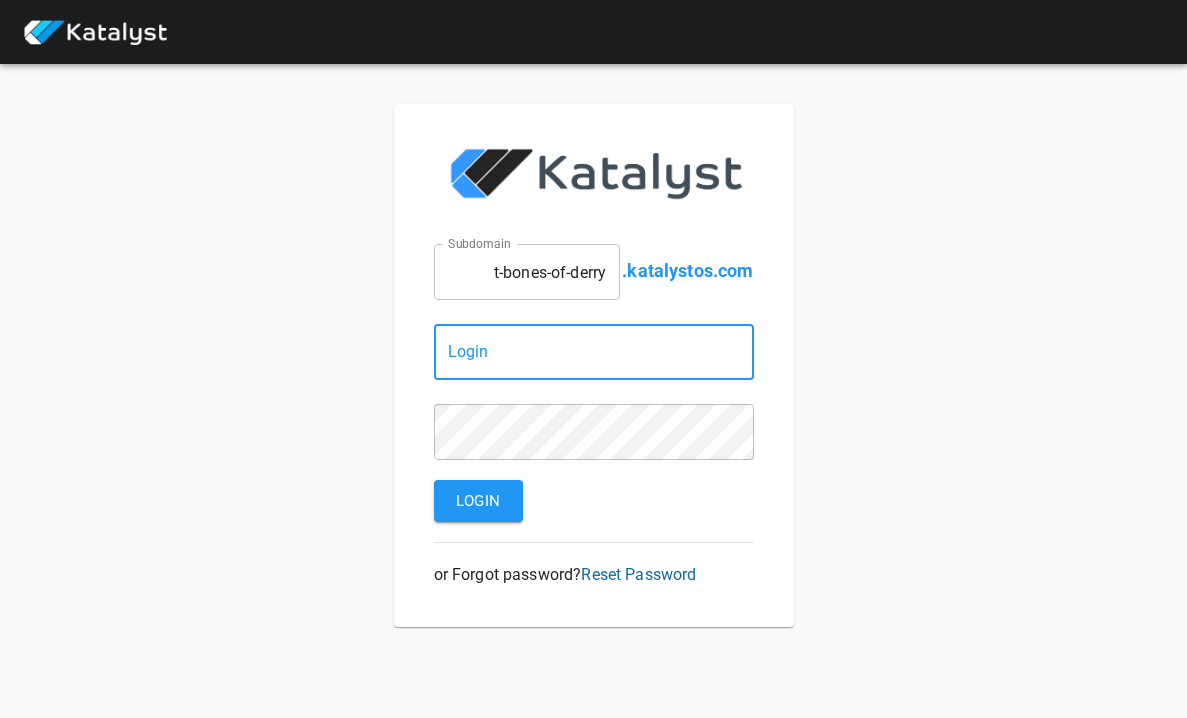 click on "t-bones-of-derry" at bounding box center [527, 272] 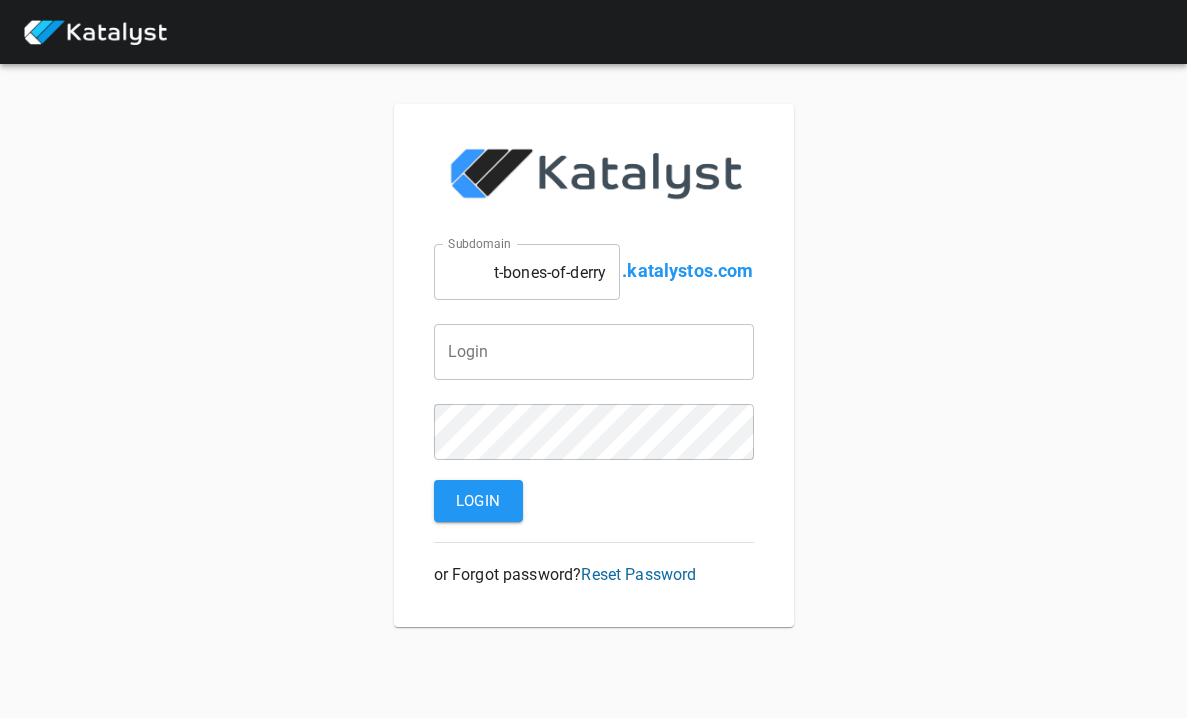 type on "cactus-jacks-laconia" 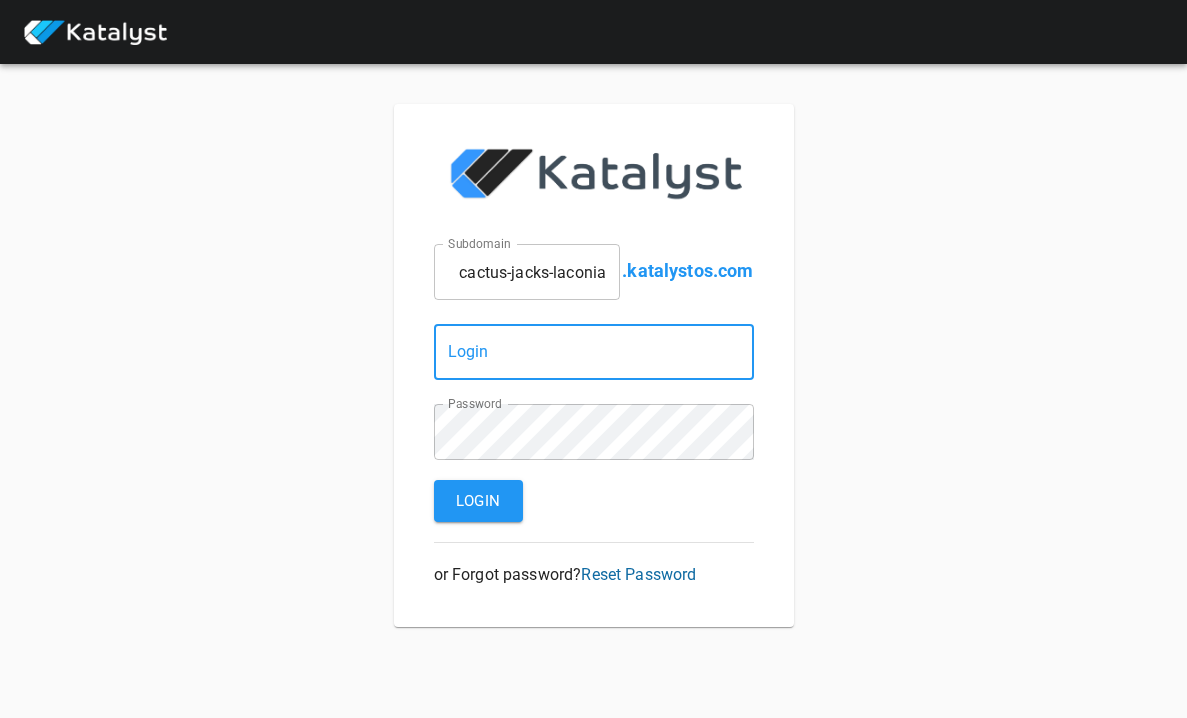 click at bounding box center [594, 352] 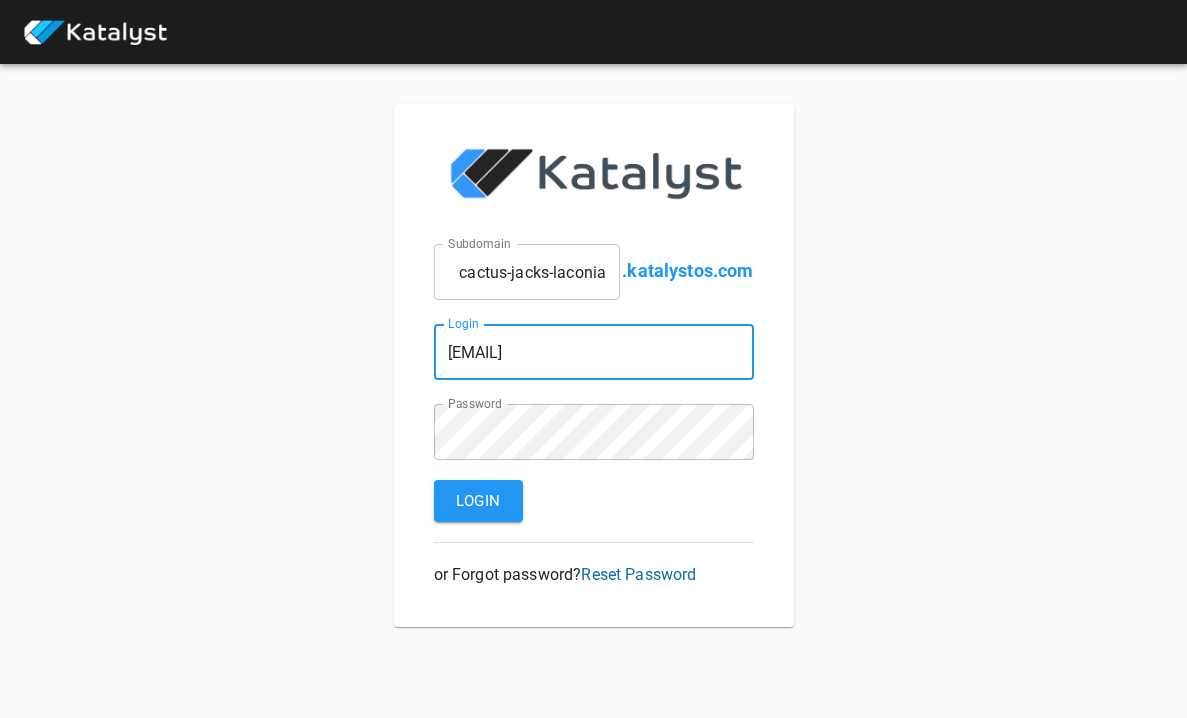 click on "Login" at bounding box center (478, 501) 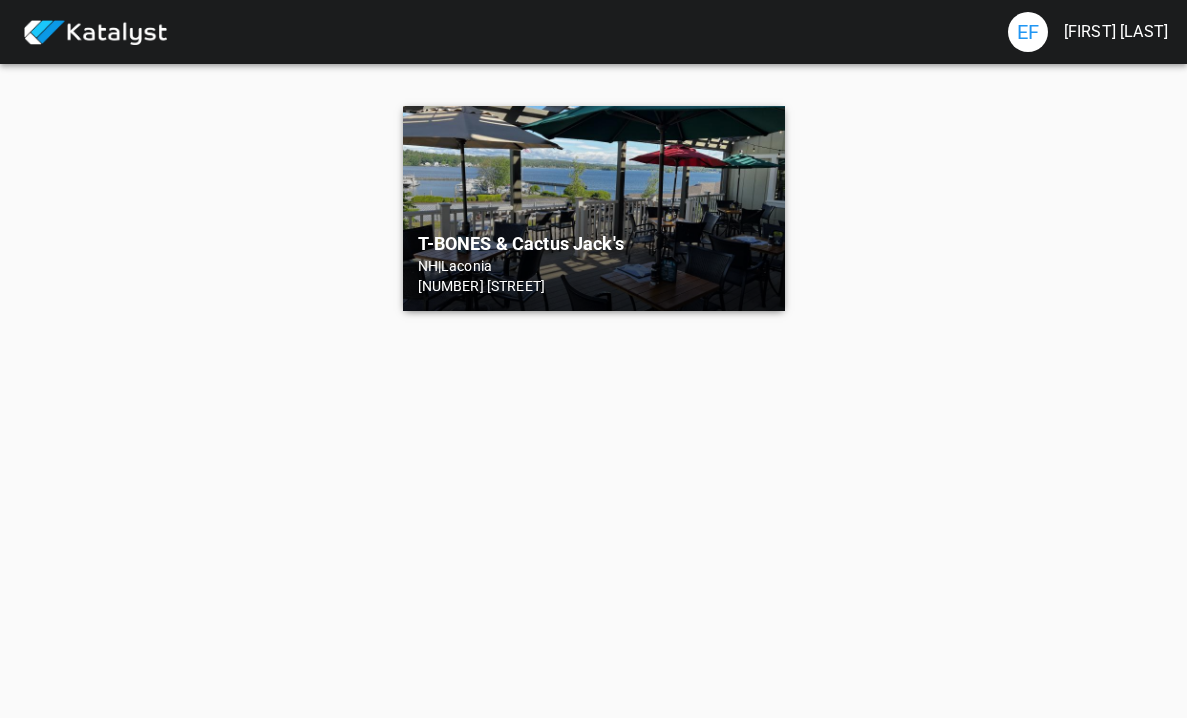click on "1182 Union Ave" at bounding box center [594, 286] 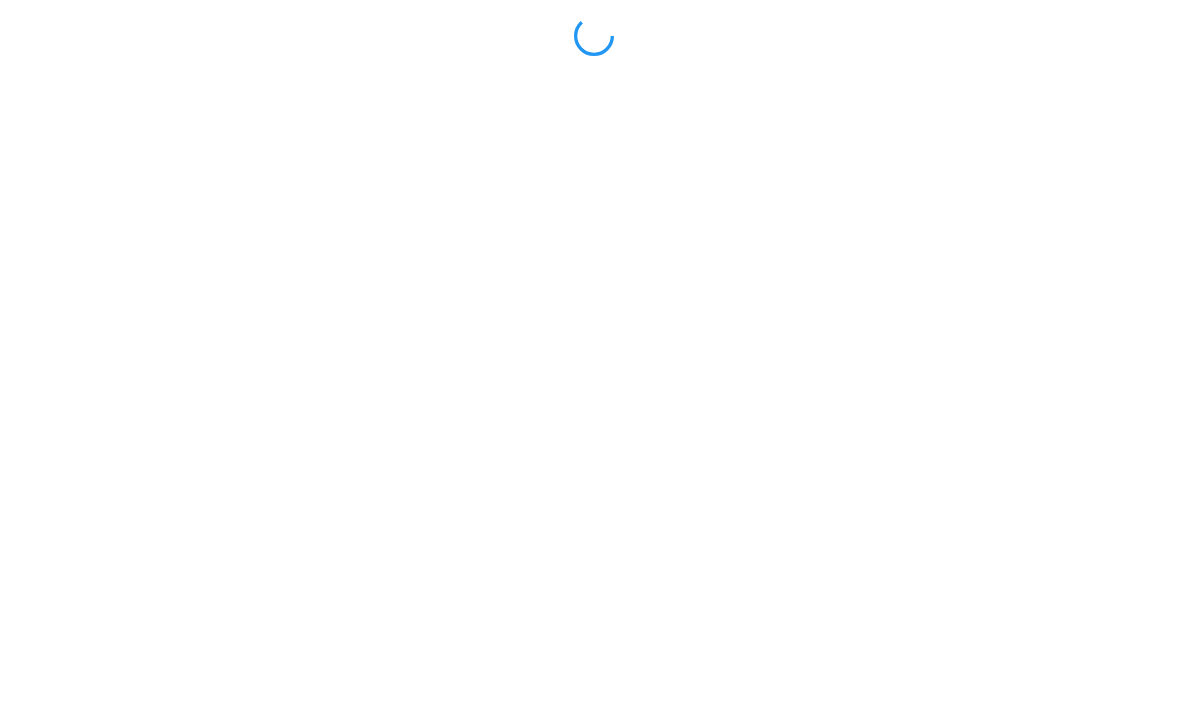 scroll, scrollTop: 0, scrollLeft: 0, axis: both 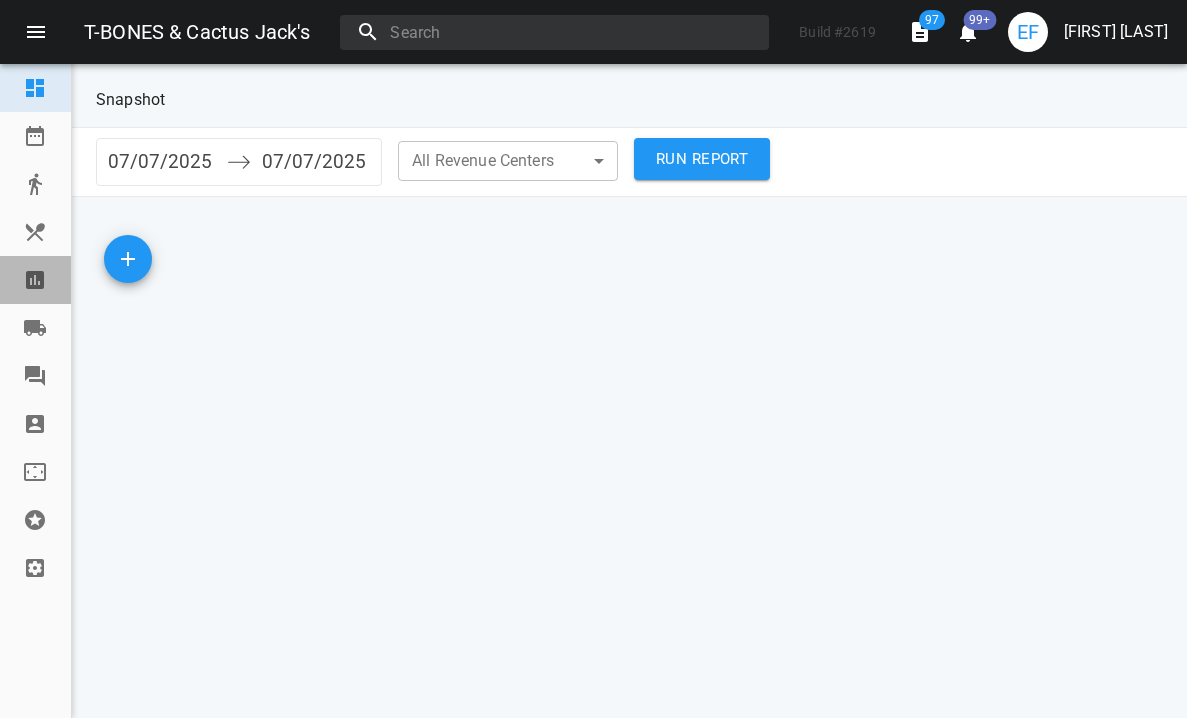 click at bounding box center (35, 280) 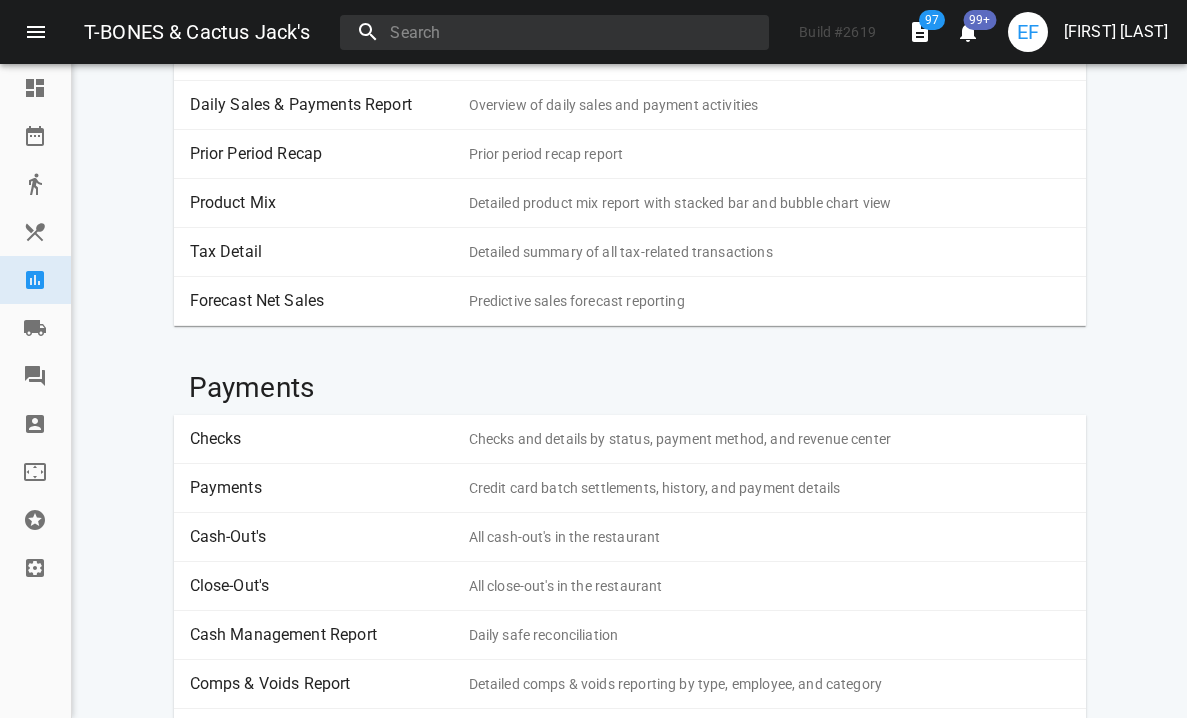 scroll, scrollTop: 554, scrollLeft: 0, axis: vertical 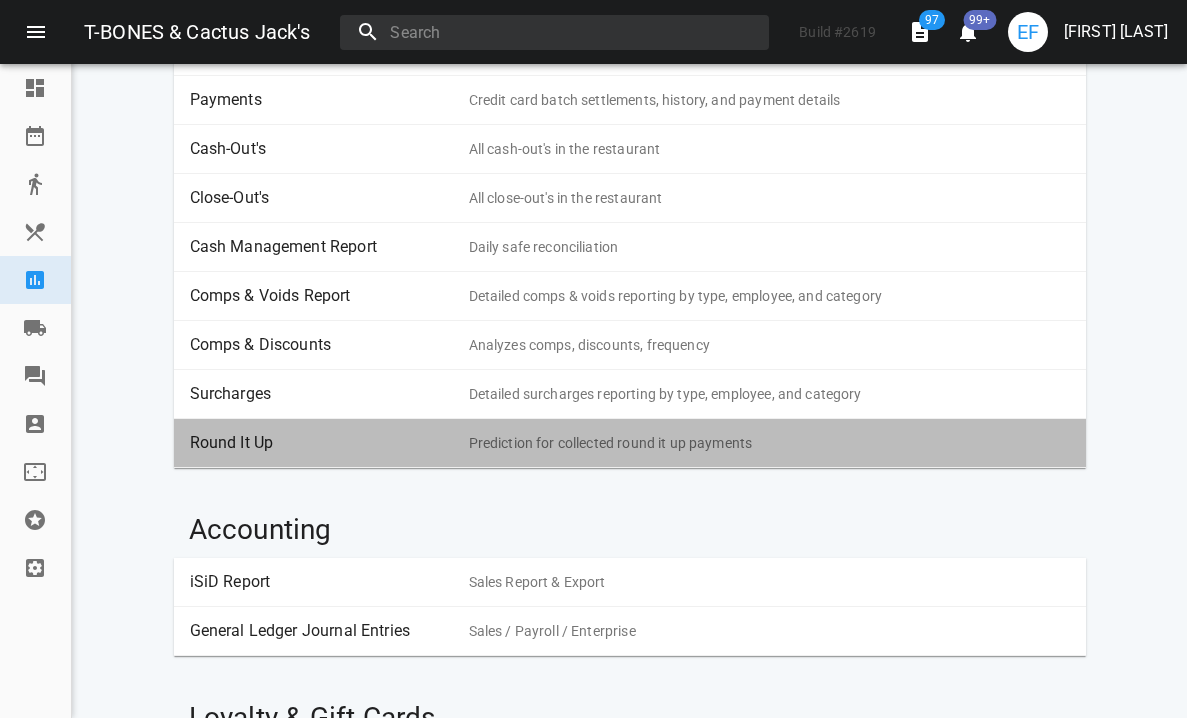 click on "Round It Up" at bounding box center (322, 443) 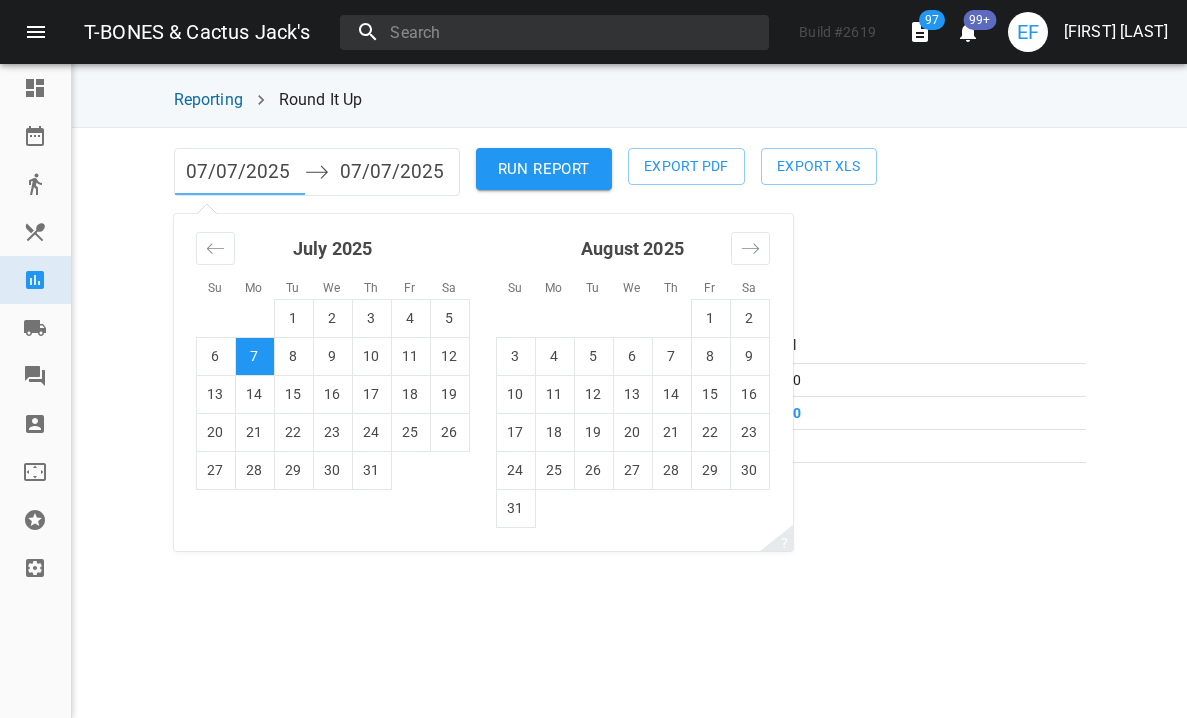 click on "07/07/2025" at bounding box center (240, 172) 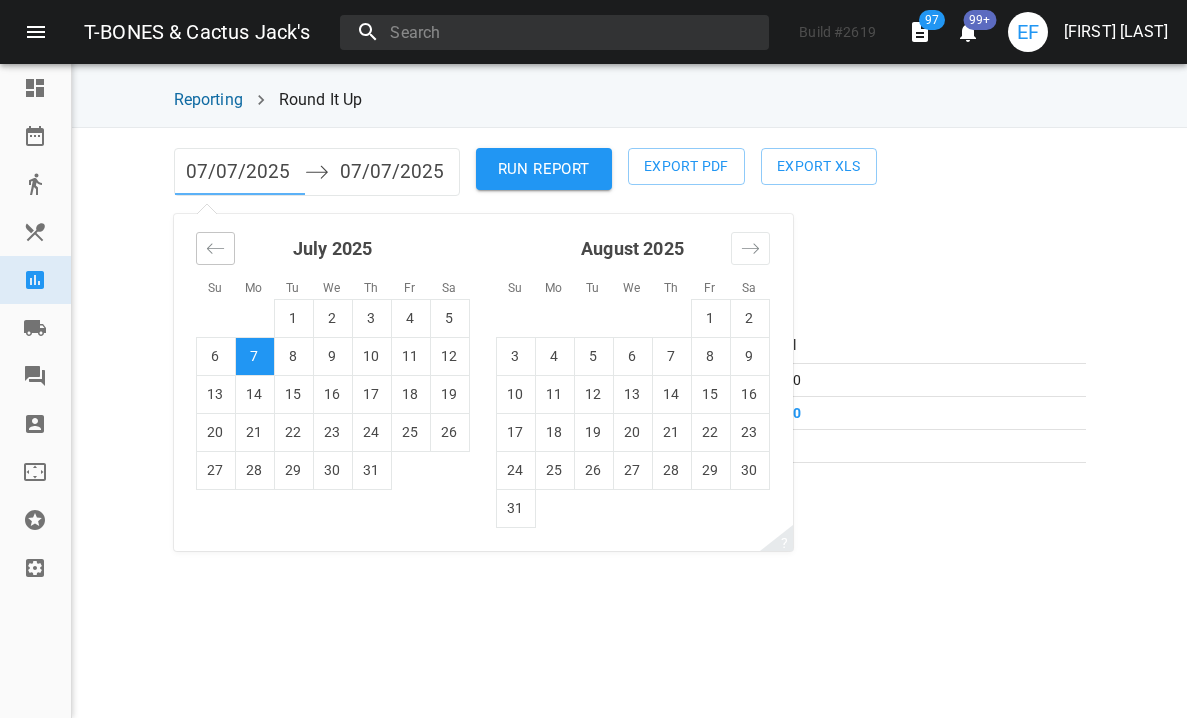 click at bounding box center (215, 248) 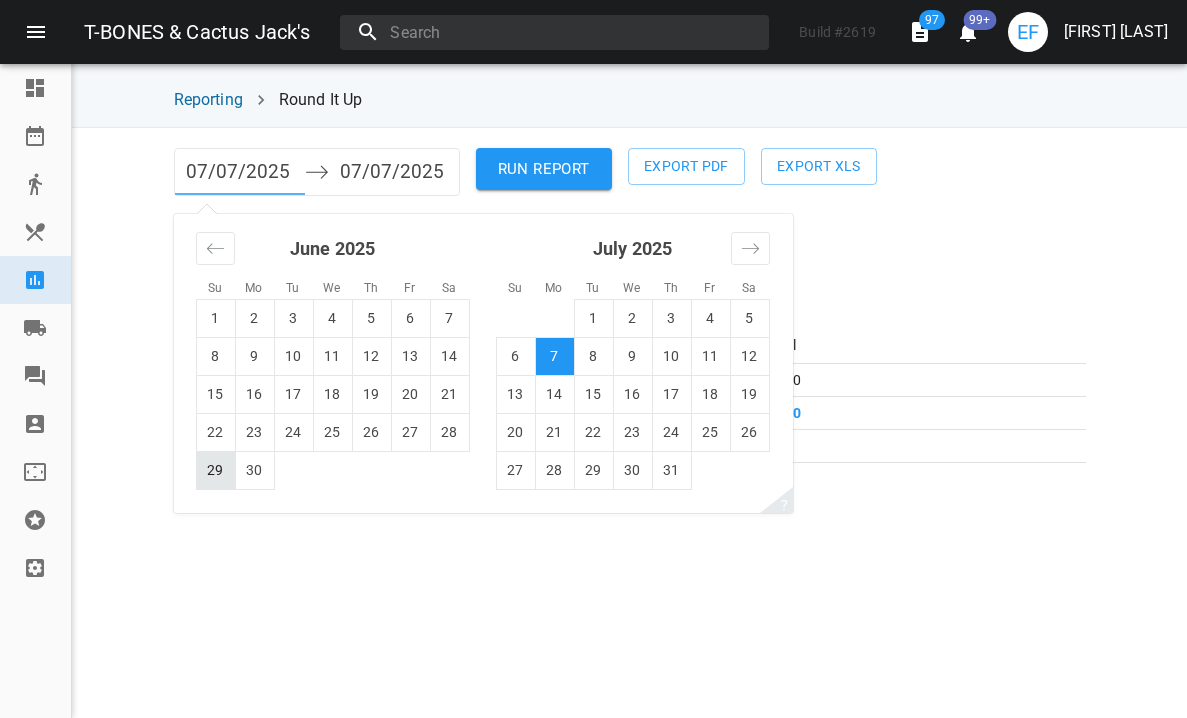 click on "29" at bounding box center [215, 470] 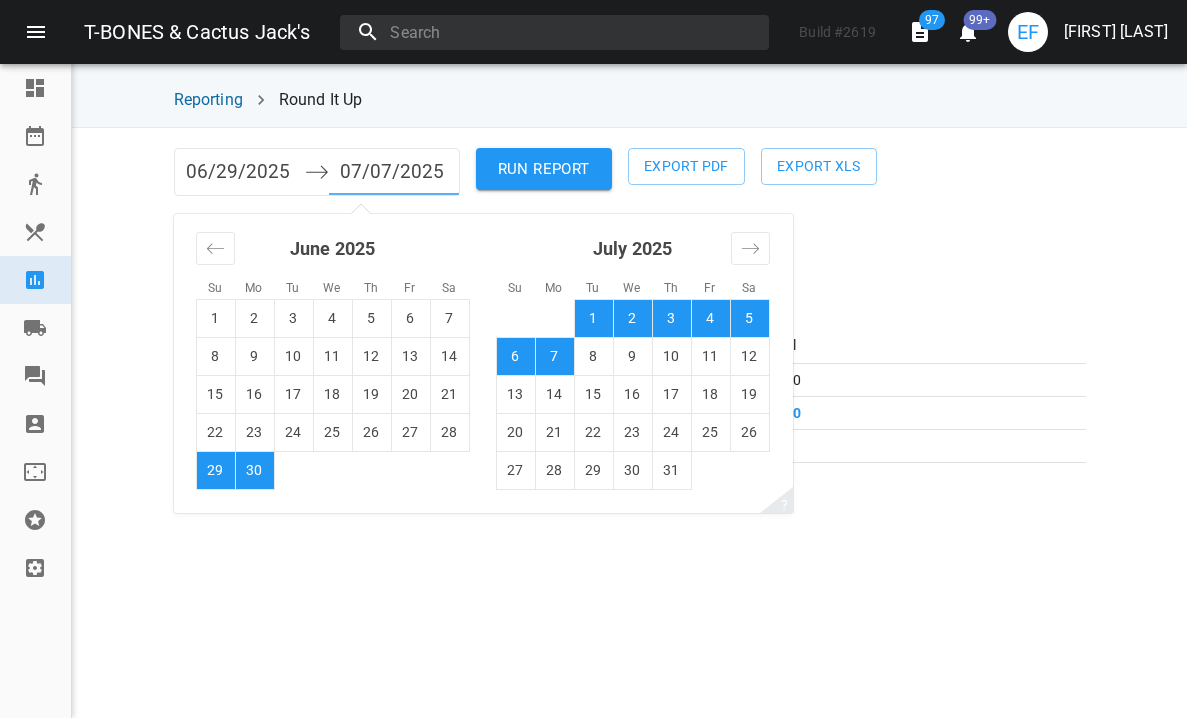 click on "RUN REPORT" at bounding box center [544, 169] 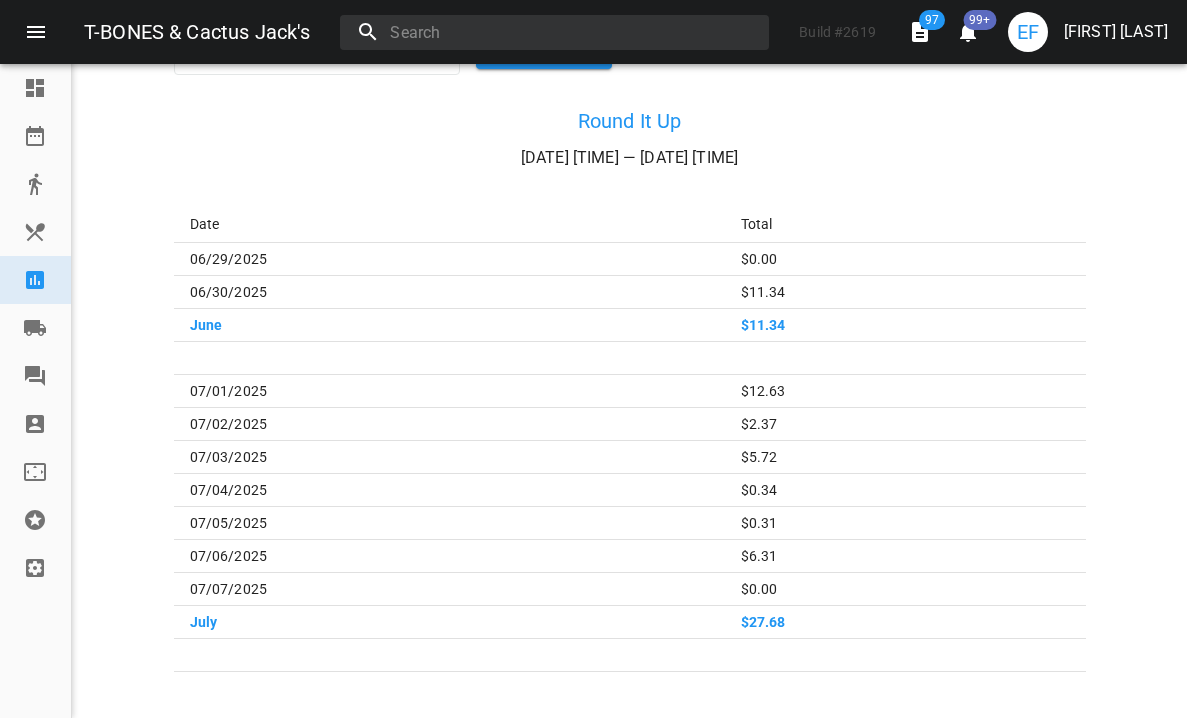 scroll, scrollTop: 134, scrollLeft: 0, axis: vertical 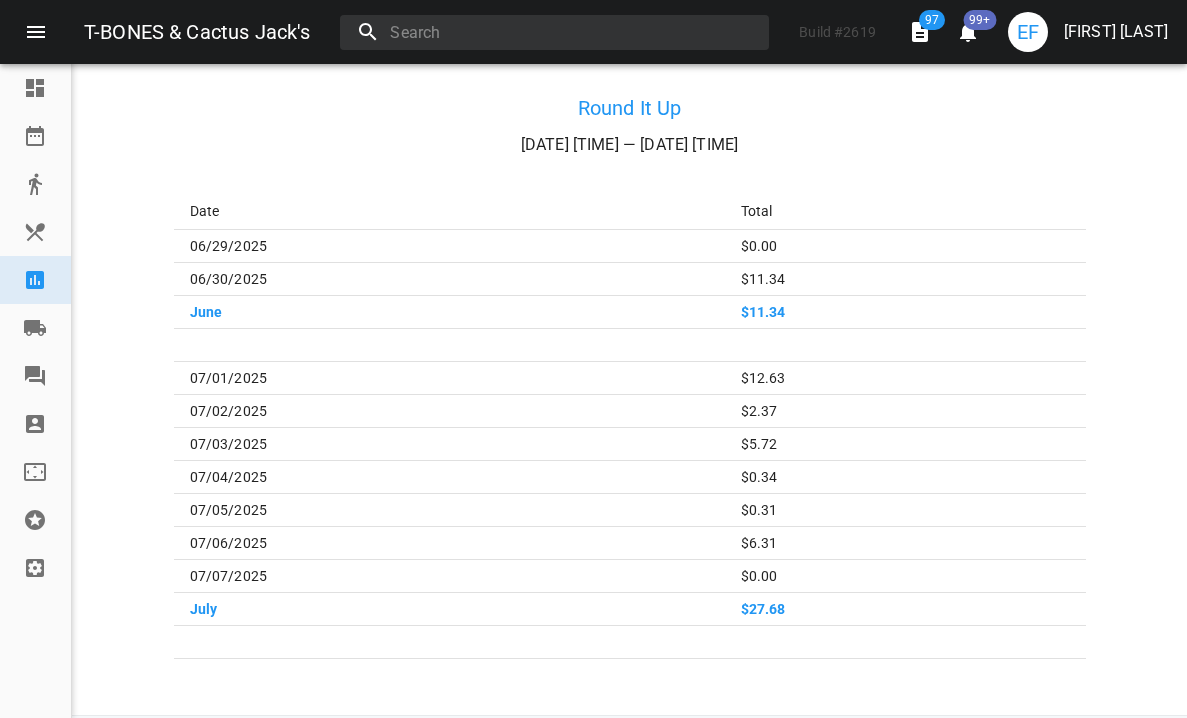 click on "EF" at bounding box center (1028, 32) 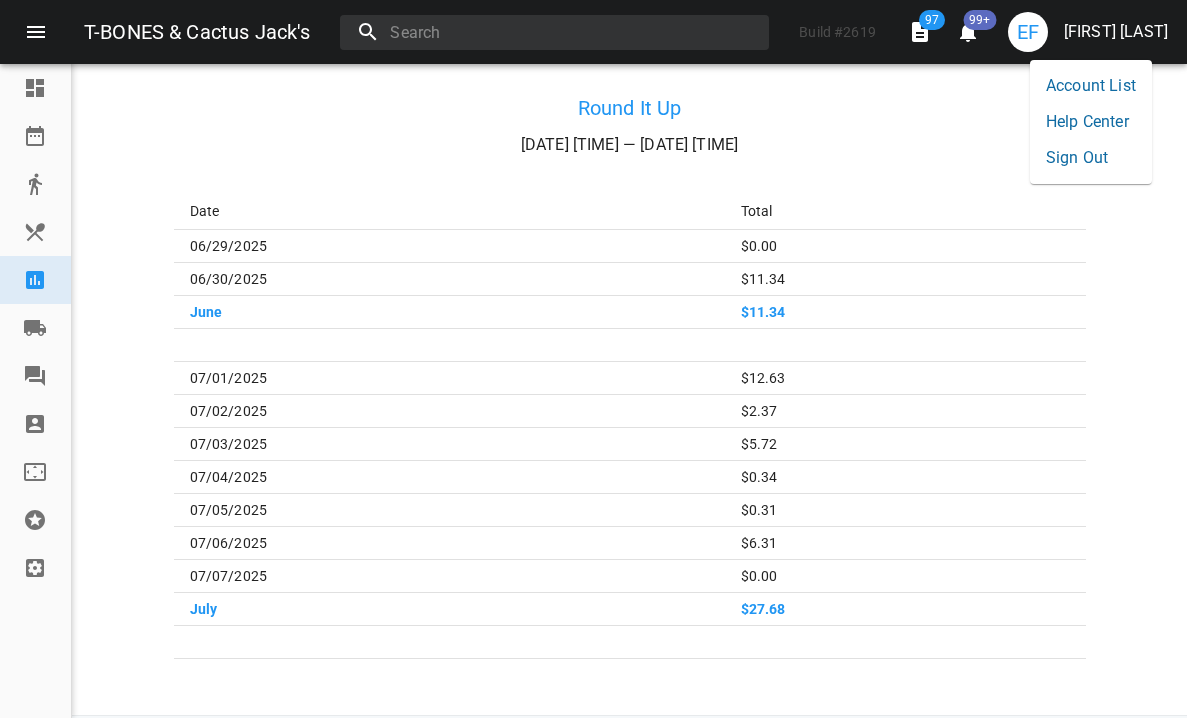 click on "Sign Out" at bounding box center (1091, 158) 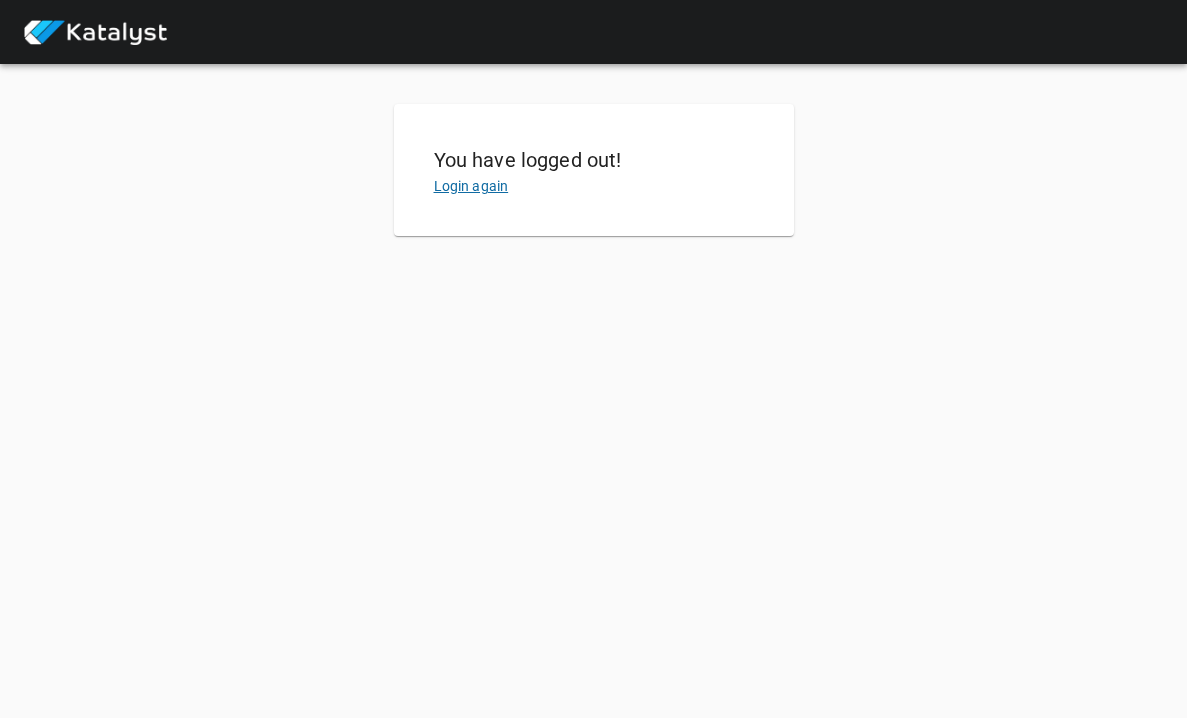 click on "Login again" at bounding box center (471, 186) 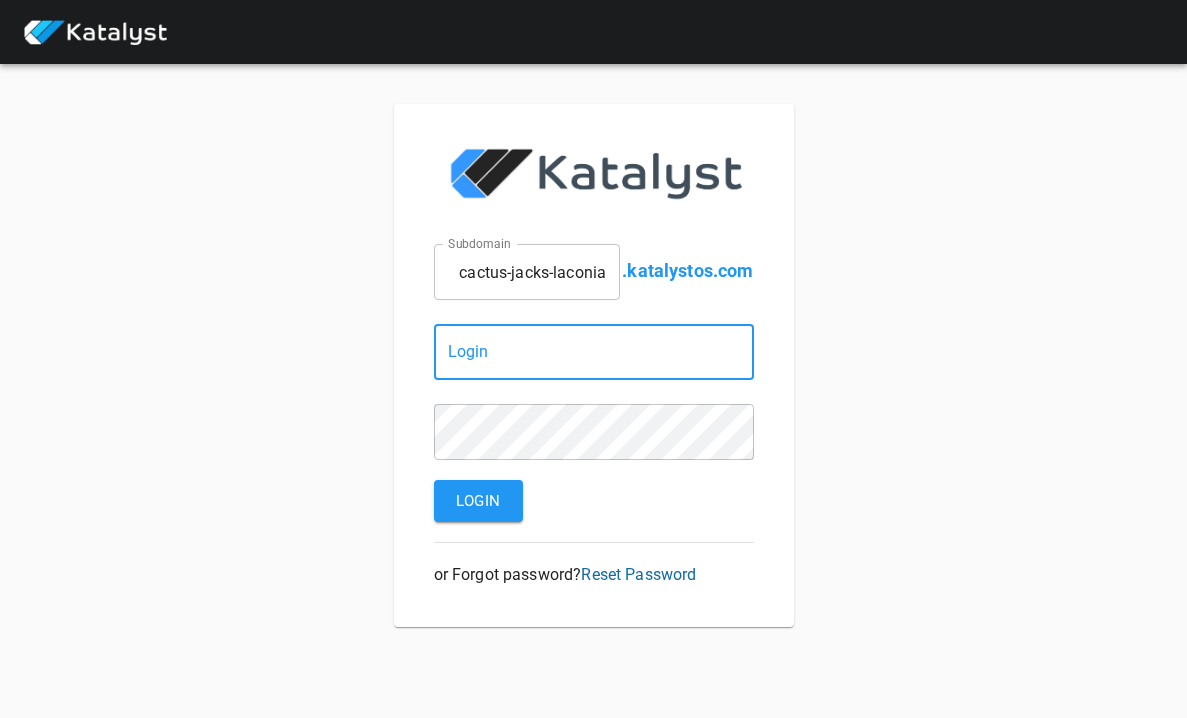 click on "cactus-jacks-laconia" at bounding box center [527, 272] 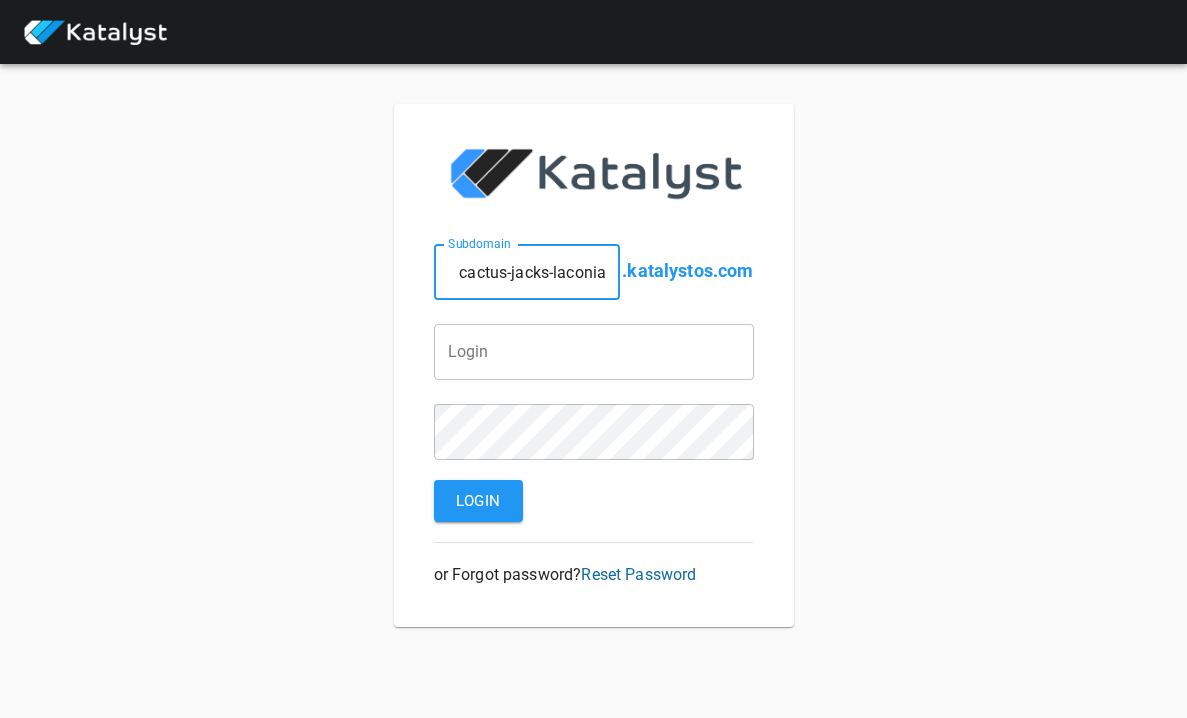 type on "t-bones-of-concord" 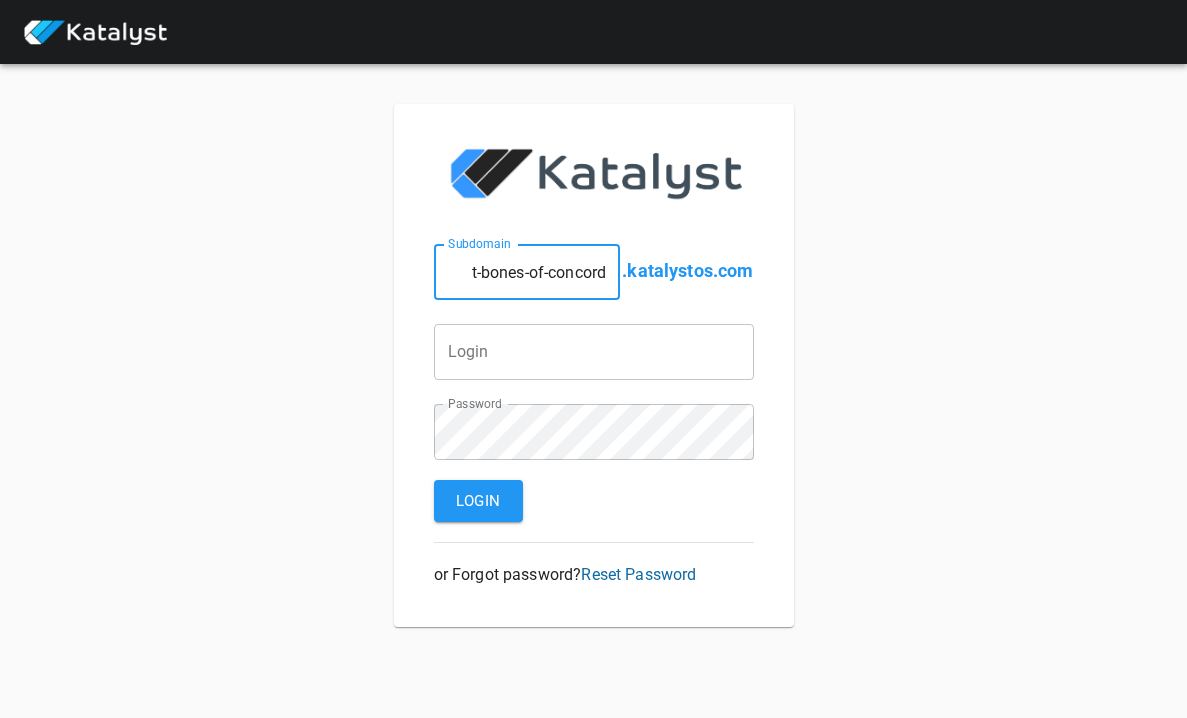 click at bounding box center (527, 272) 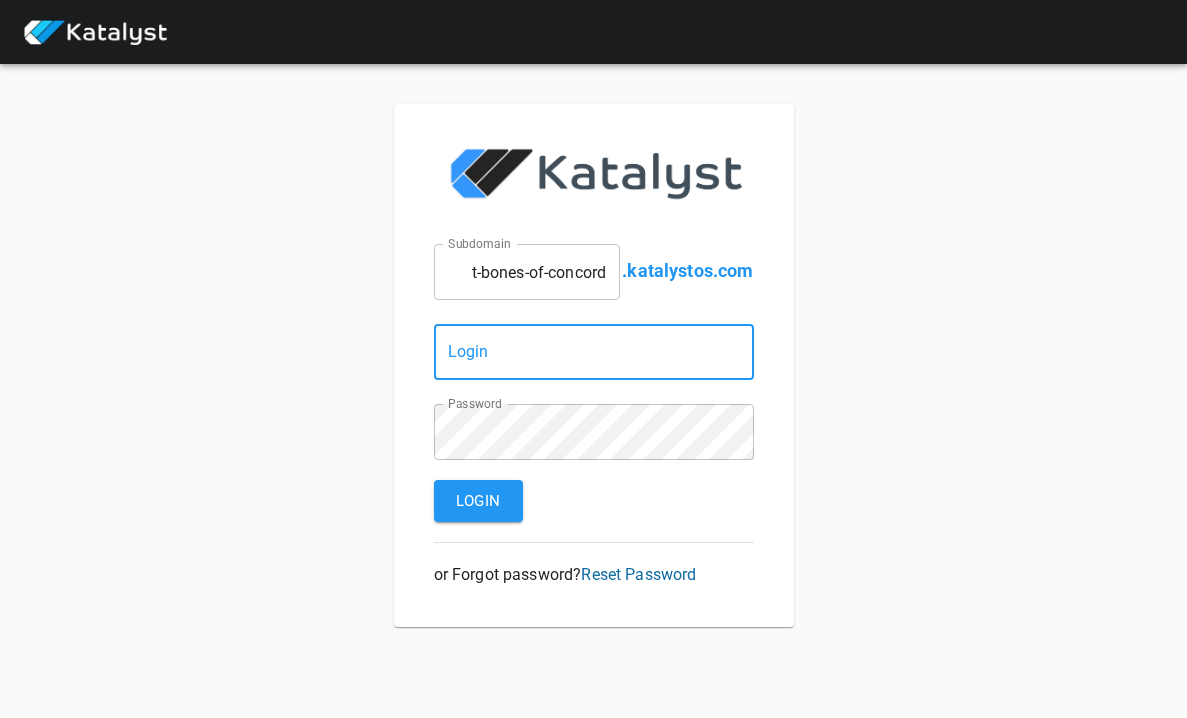 type on "[EMAIL]" 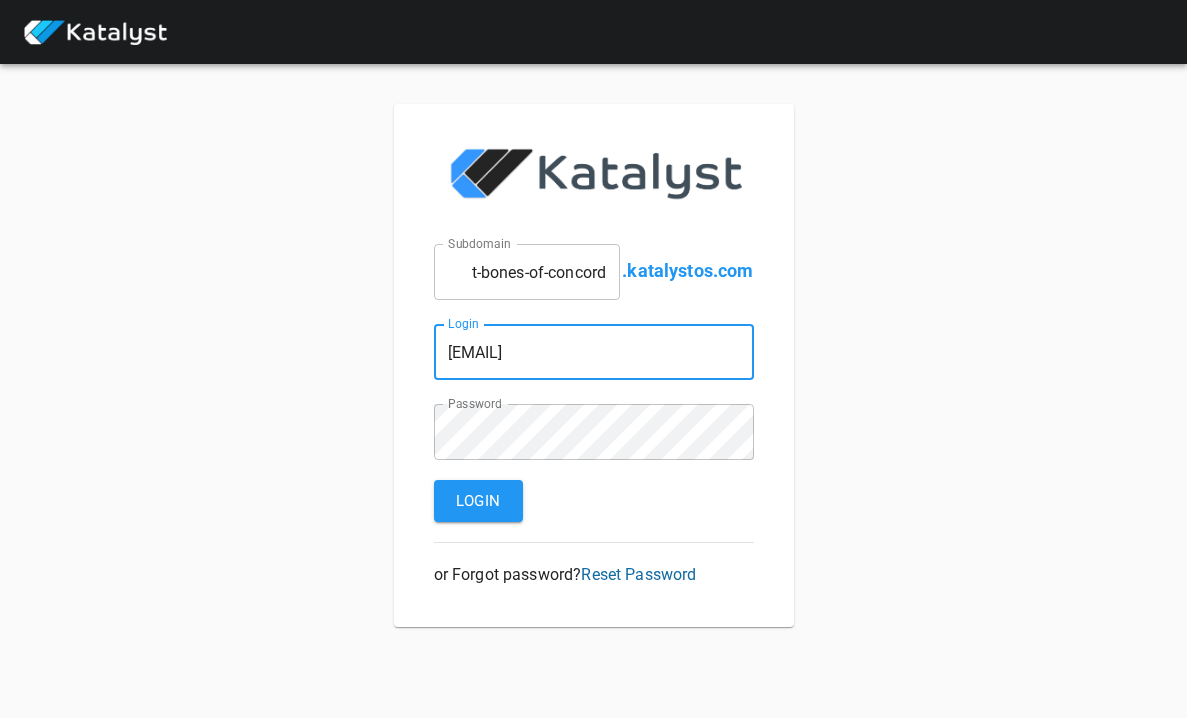 click on "Login" at bounding box center [478, 501] 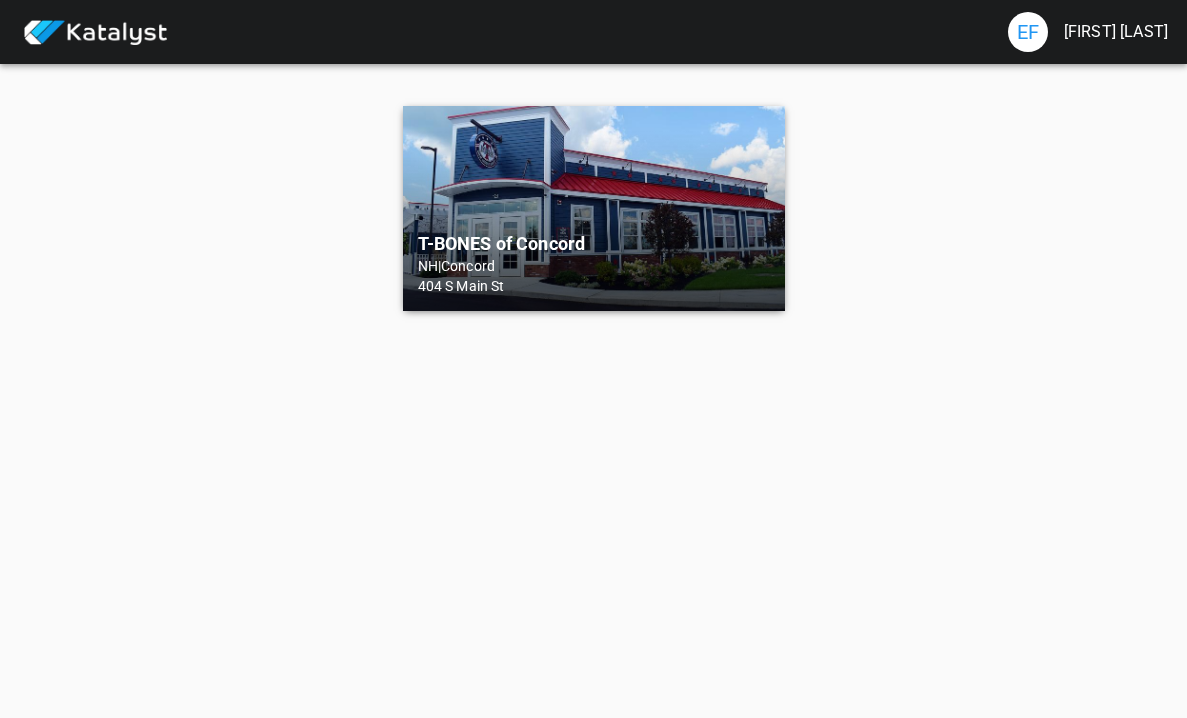 click on "T-BONES of Concord" at bounding box center [594, 244] 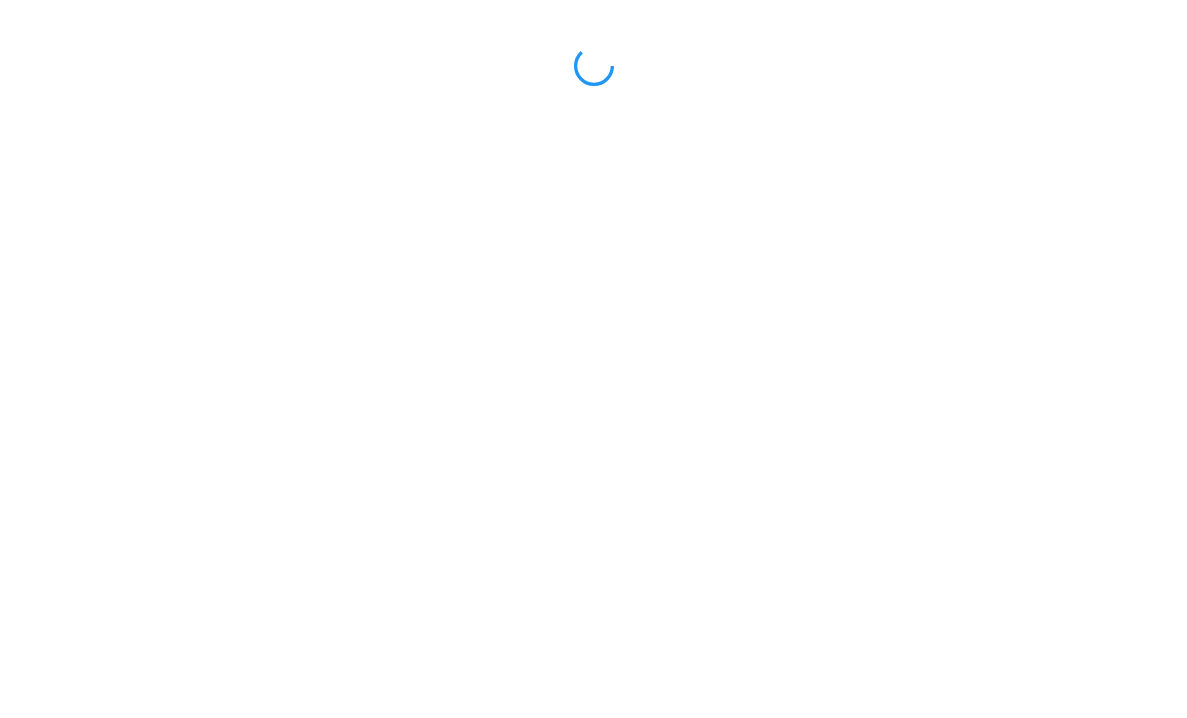scroll, scrollTop: 0, scrollLeft: 0, axis: both 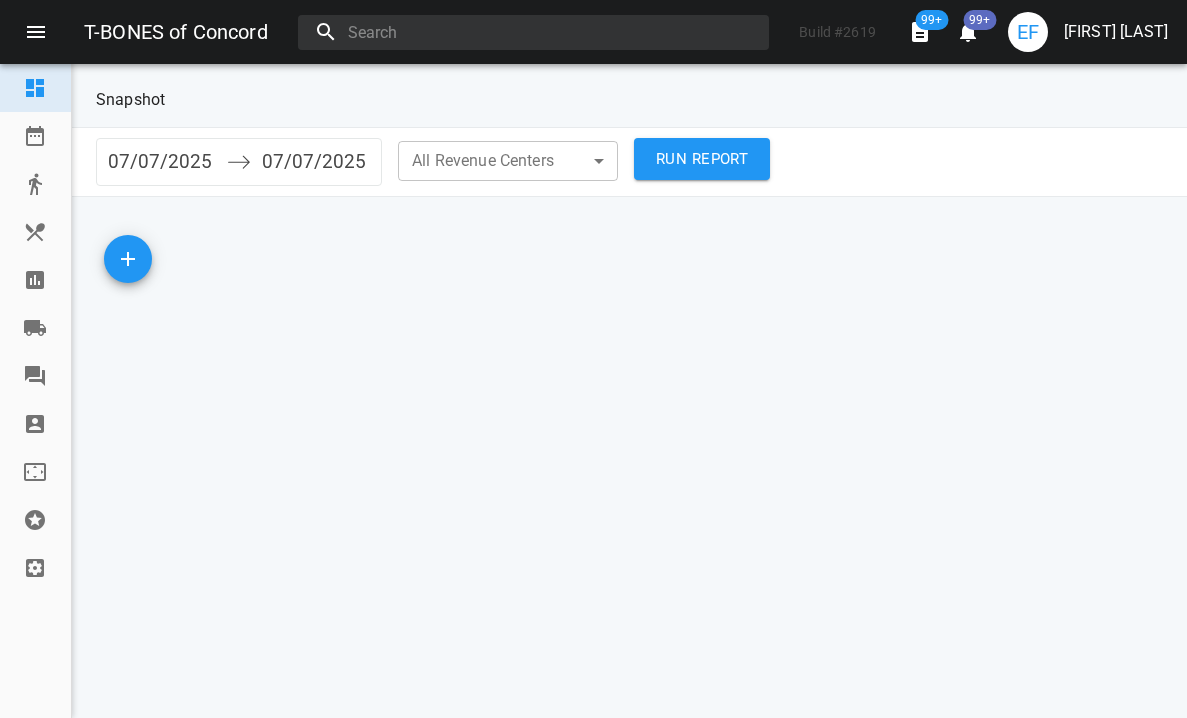 click at bounding box center (35, 280) 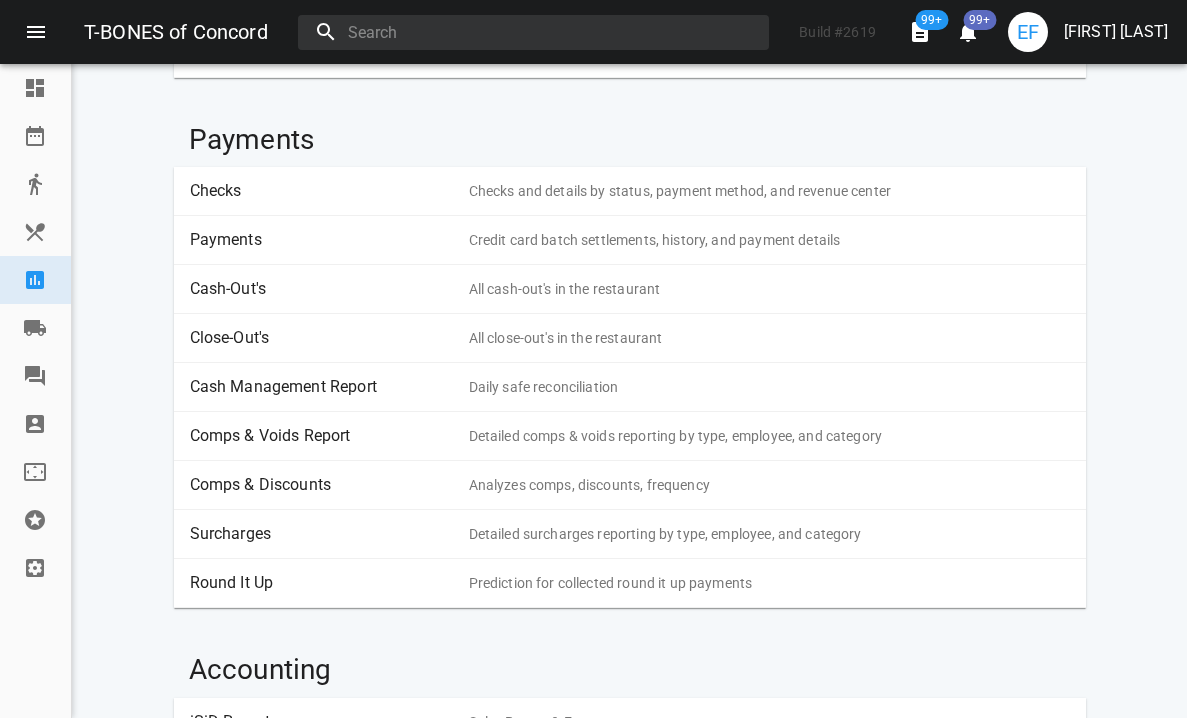 scroll, scrollTop: 417, scrollLeft: 0, axis: vertical 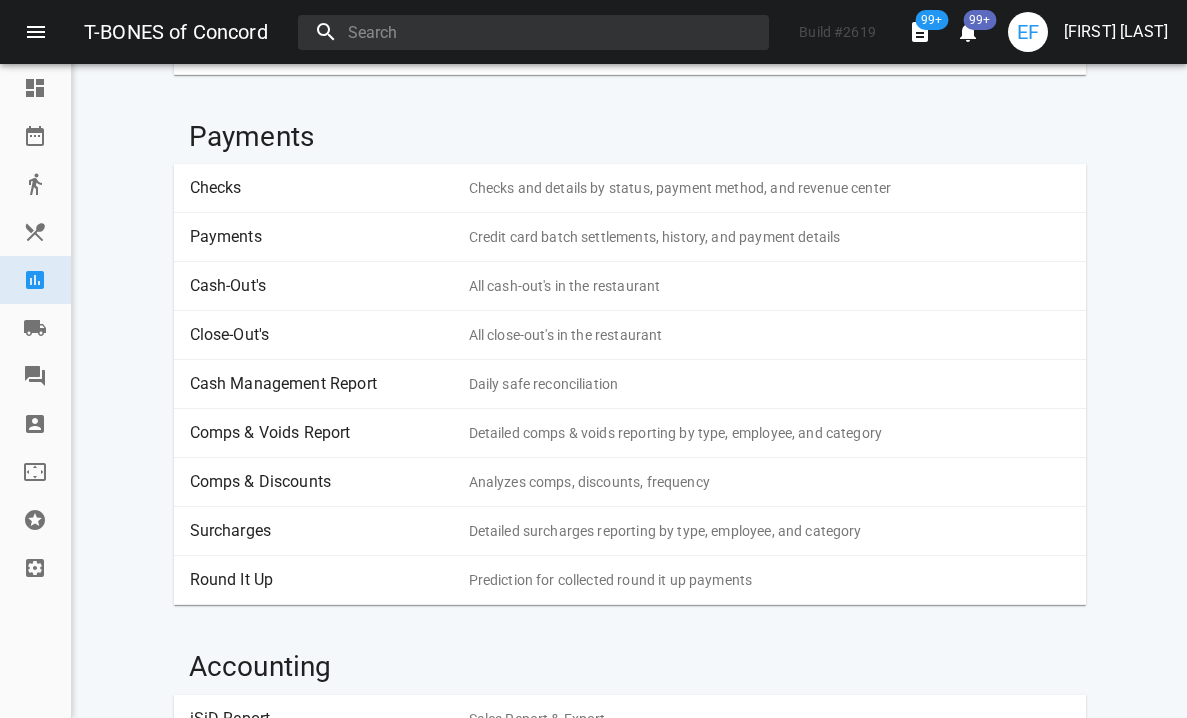 click on "Round It Up" at bounding box center [322, 580] 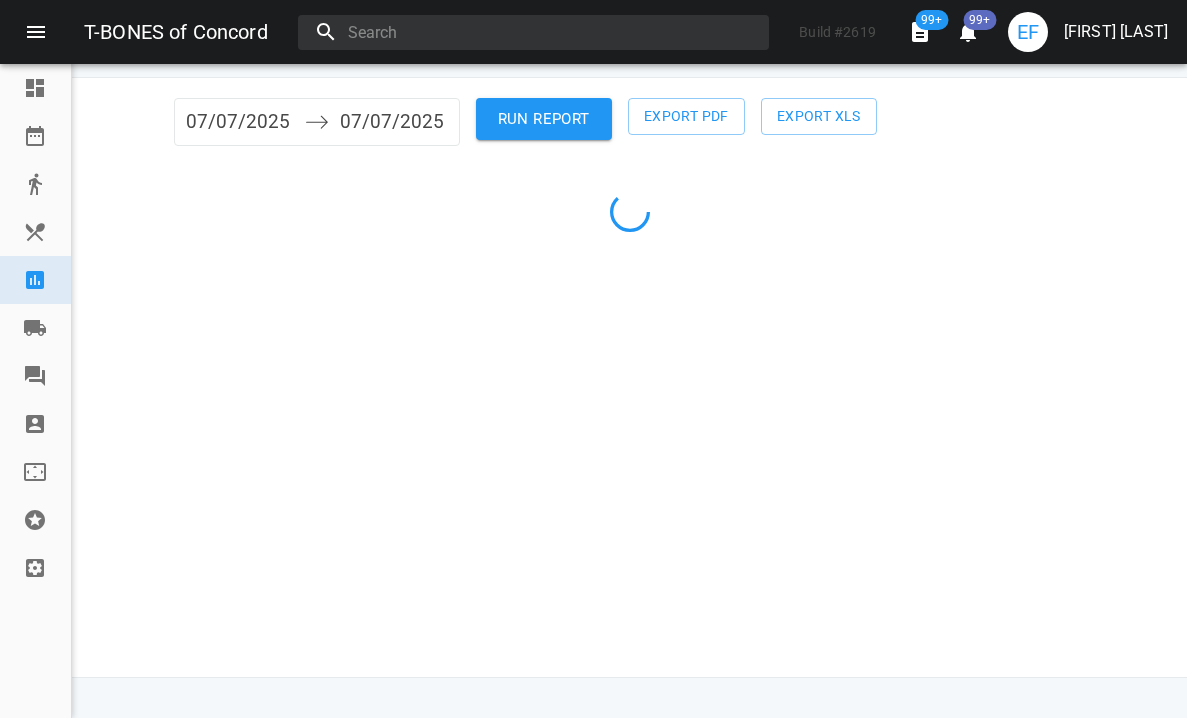 scroll, scrollTop: 0, scrollLeft: 0, axis: both 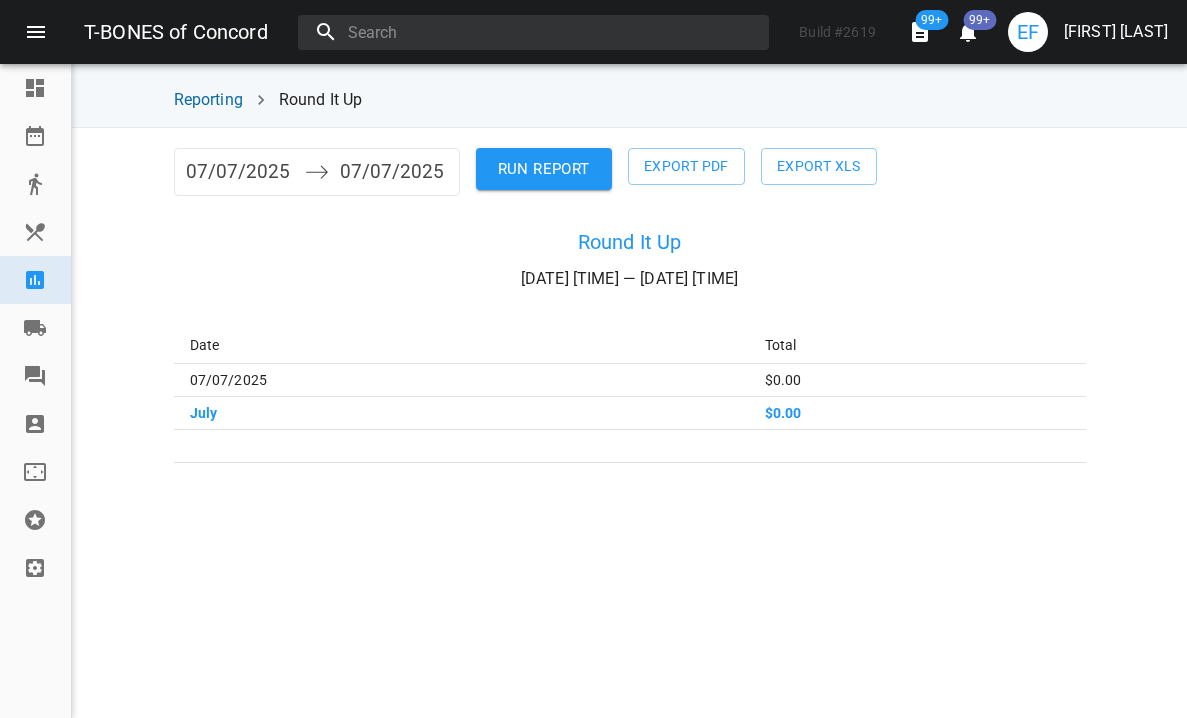 click on "07/07/2025" at bounding box center (240, 172) 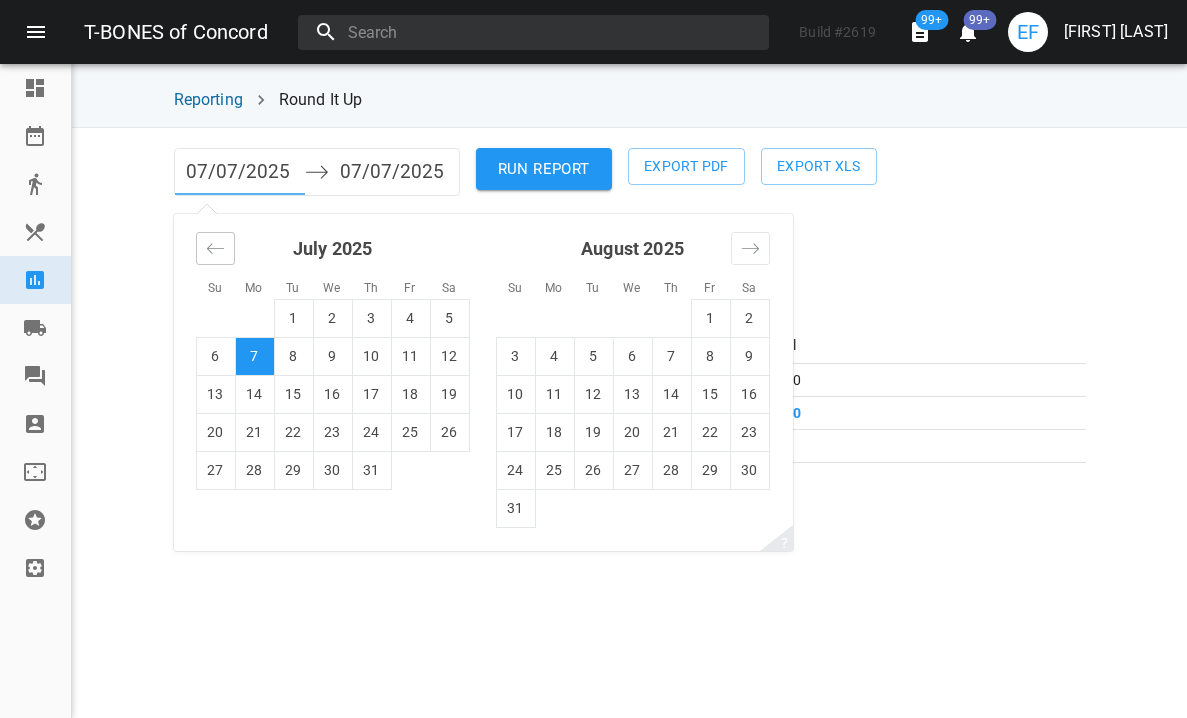 click at bounding box center (215, 248) 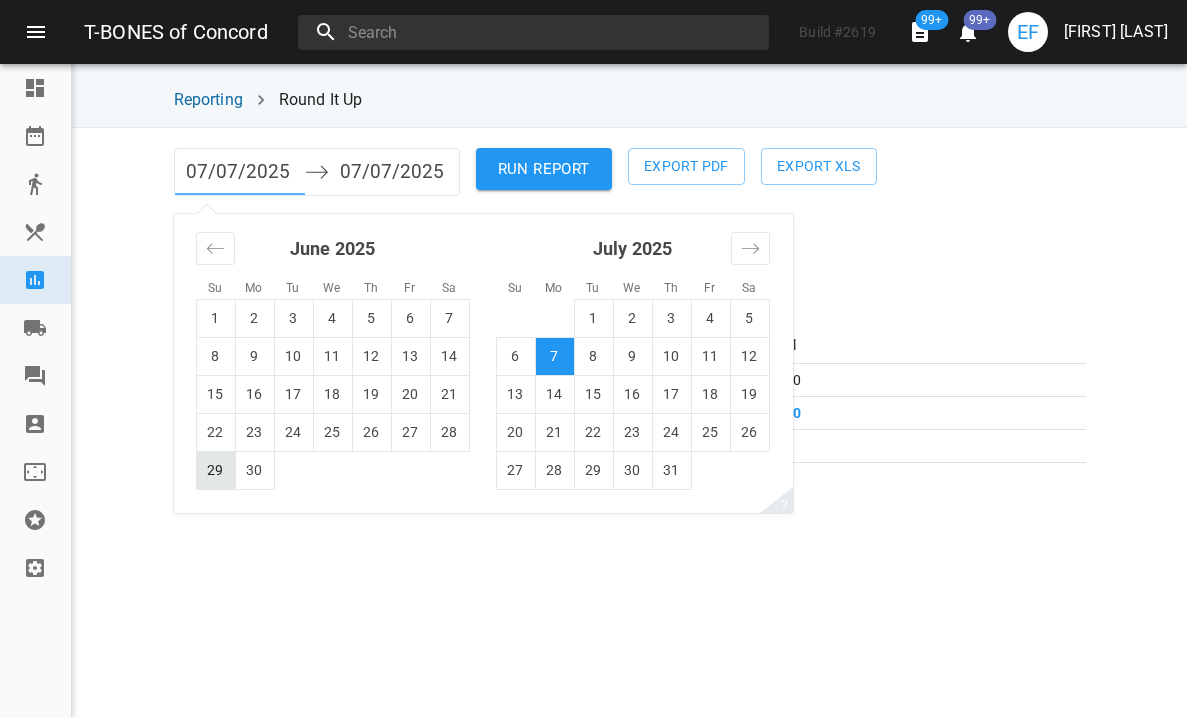 click on "29" at bounding box center (215, 470) 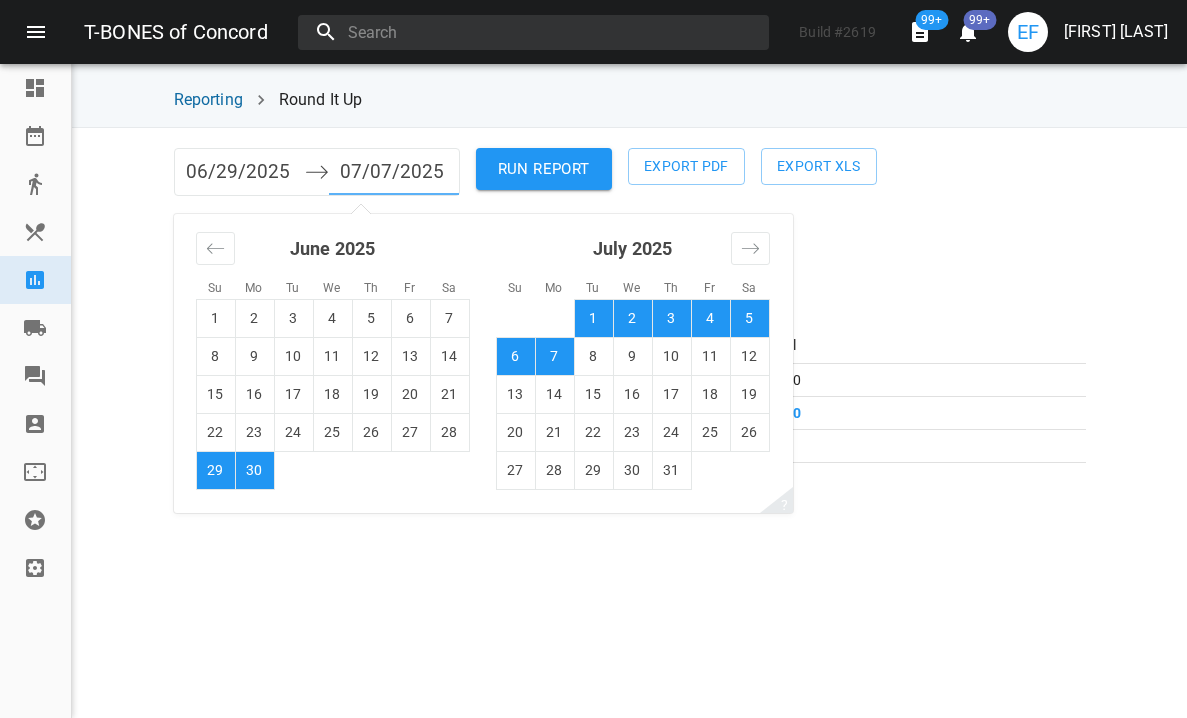 click on "RUN REPORT" at bounding box center [544, 169] 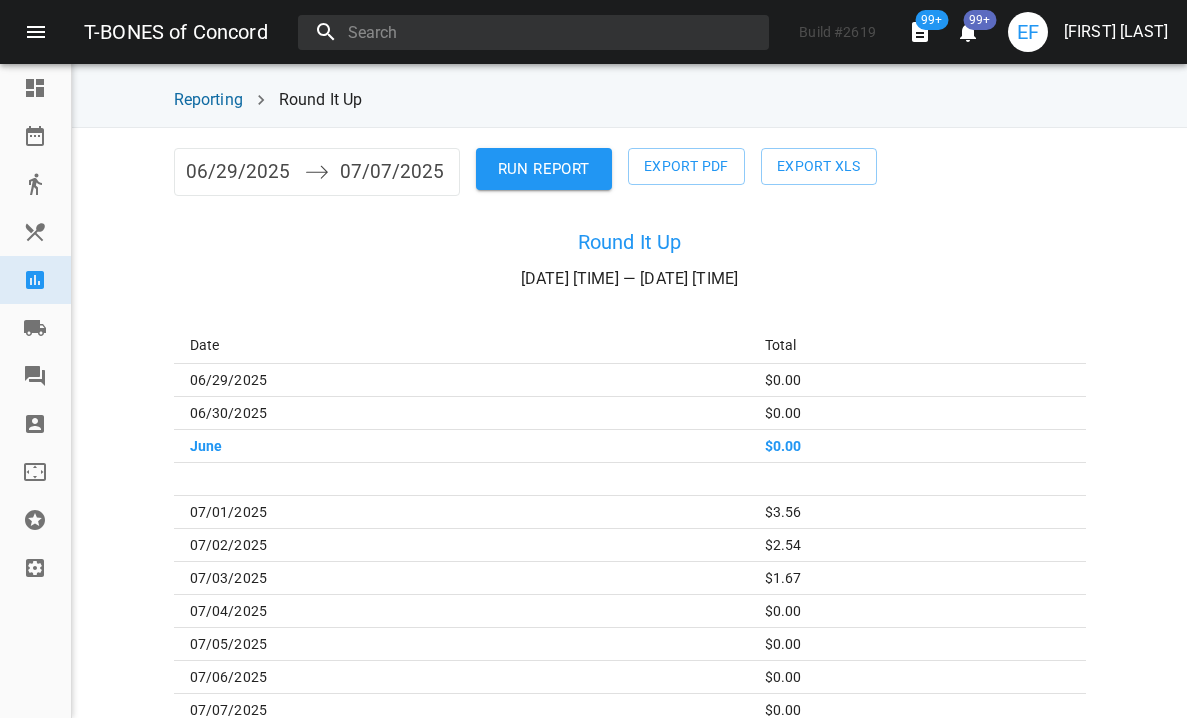 scroll, scrollTop: 172, scrollLeft: 0, axis: vertical 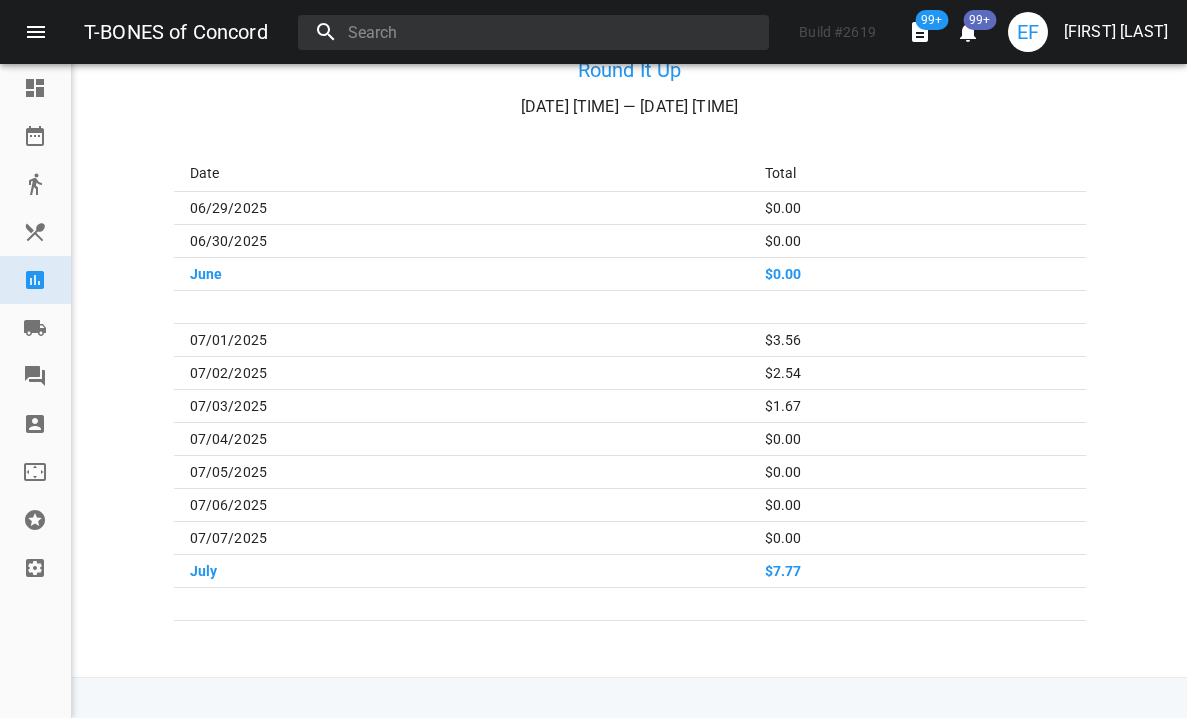 click on "EF" at bounding box center [1028, 32] 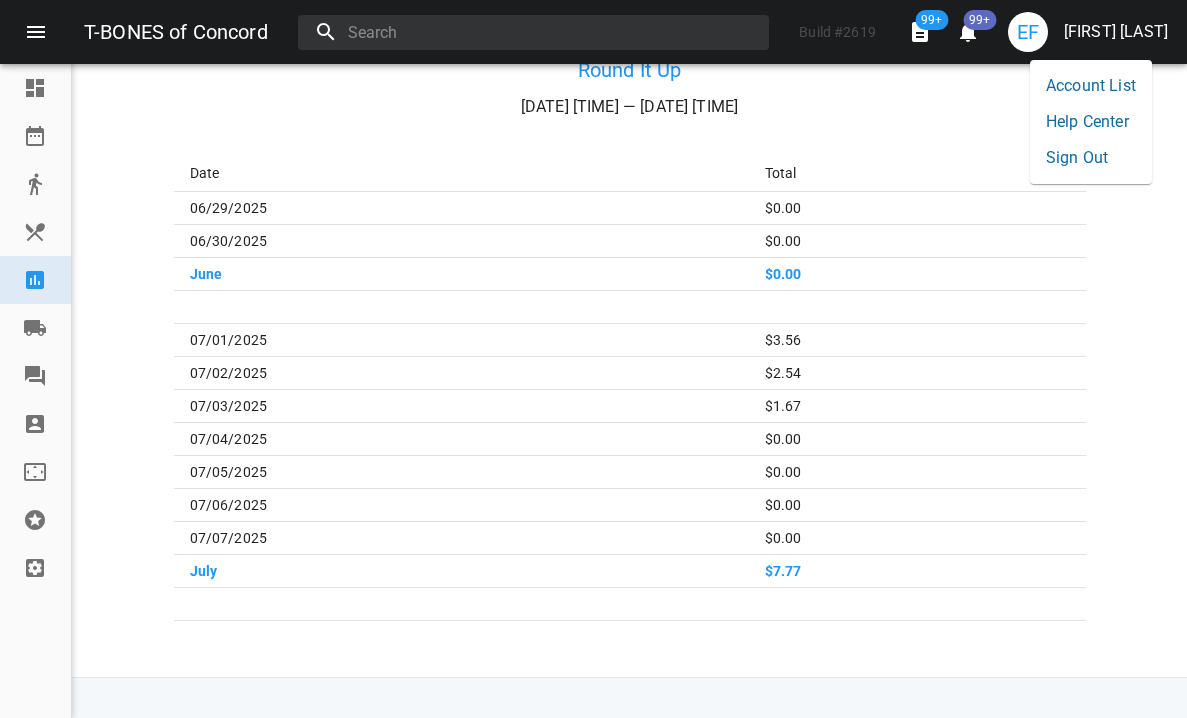 click on "Account List Help Center Sign Out" at bounding box center [1091, 122] 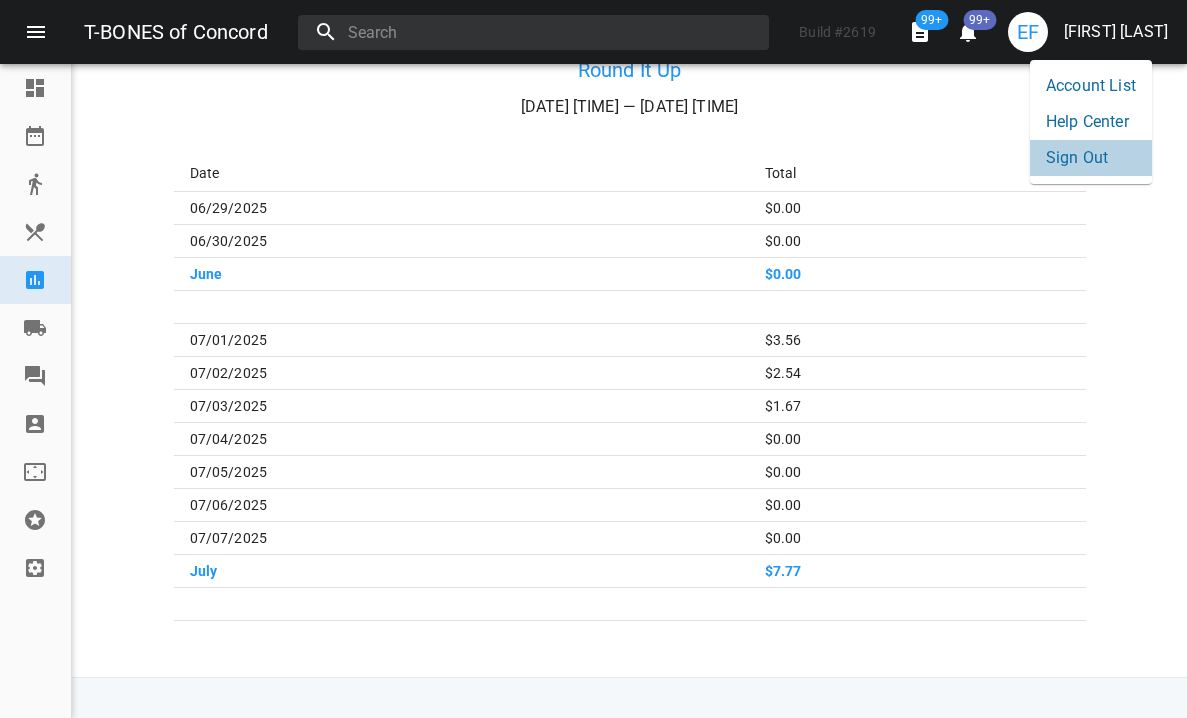click on "Sign Out" at bounding box center [1091, 158] 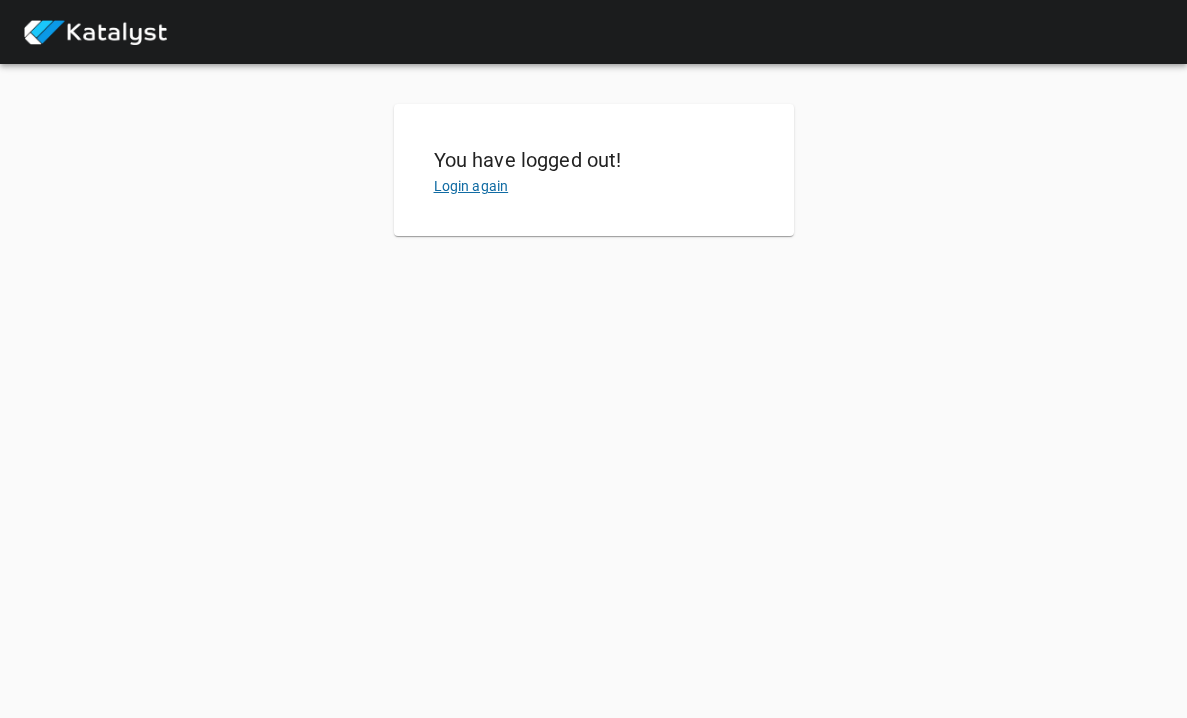 click on "Login again" at bounding box center (471, 186) 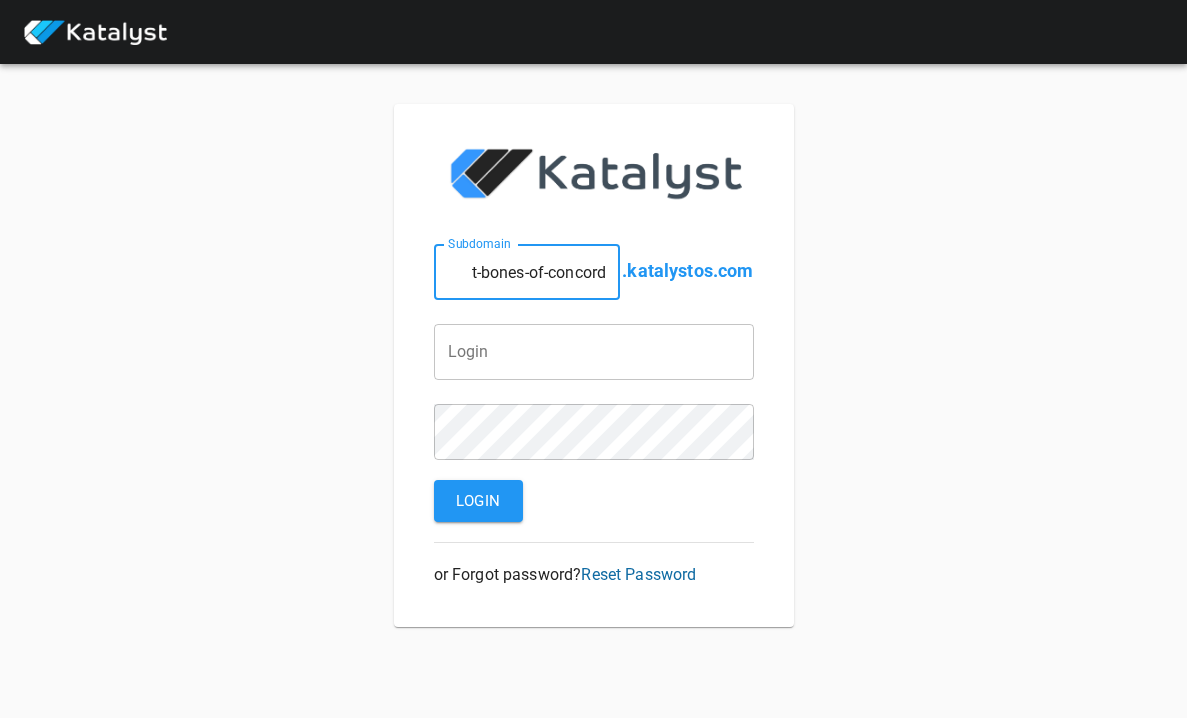 click on "t-bones-of-concord" at bounding box center (527, 272) 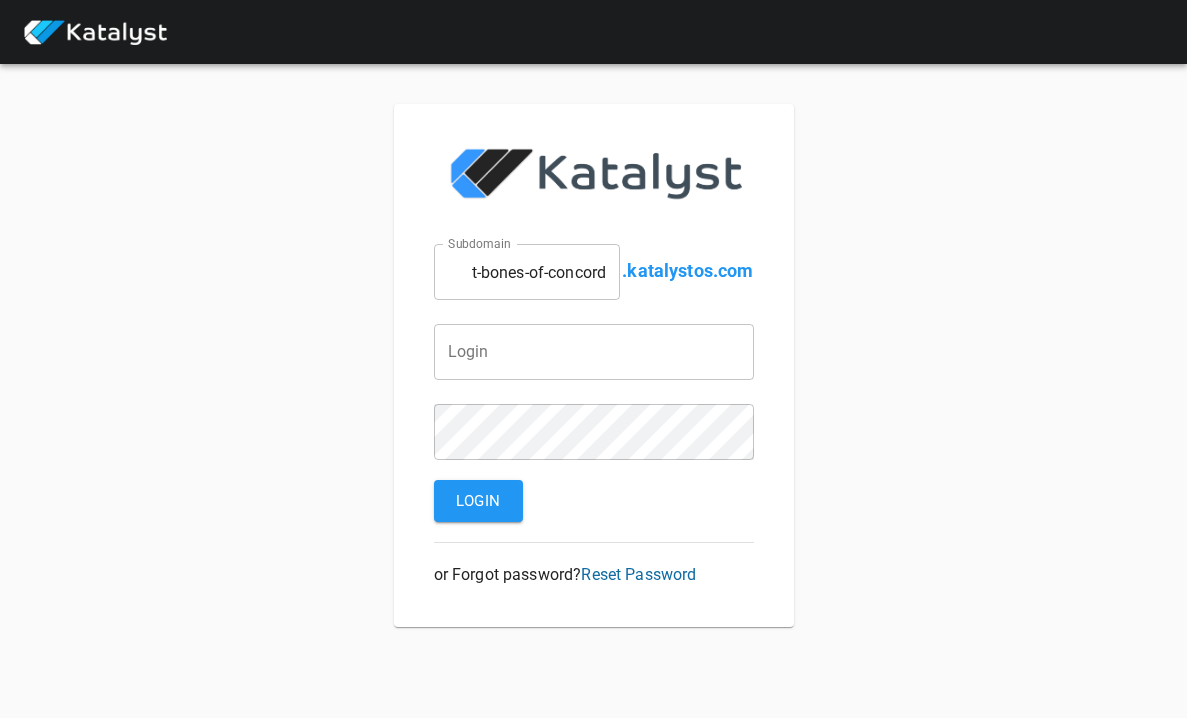 type on "copper-door-of-bedford" 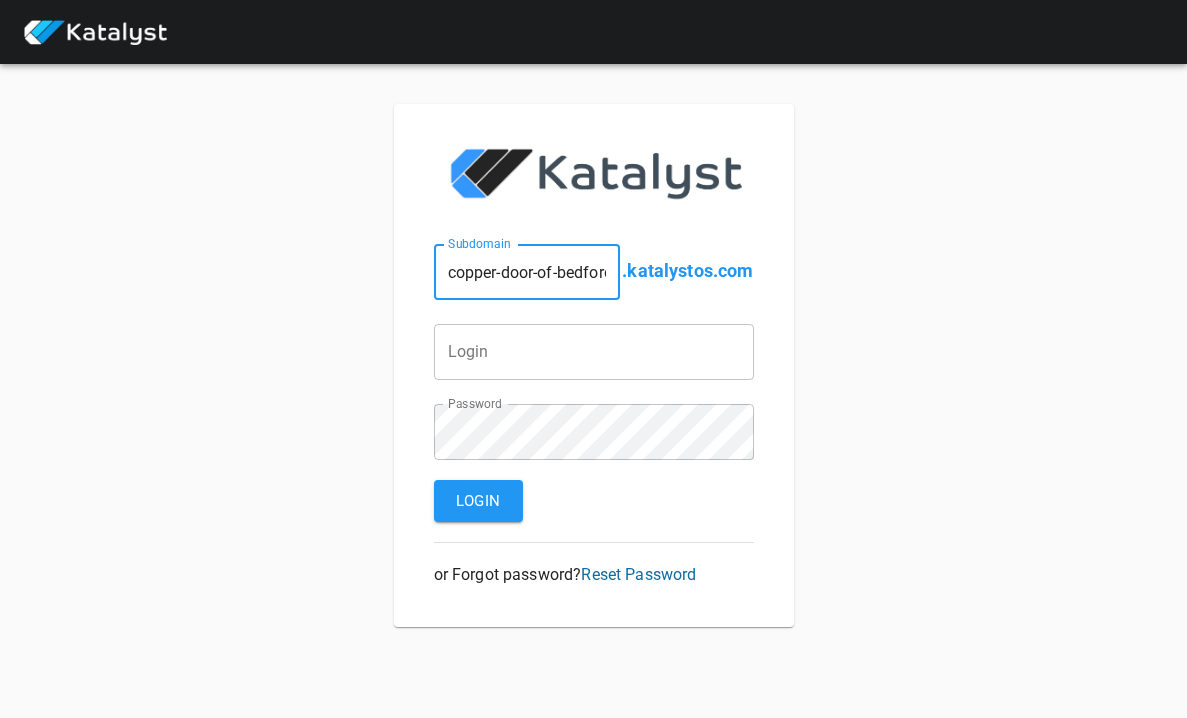 click on "Subdomain copper-door-of-bedford Subdomain .katalystos.com Login Login Password Password Login or Forgot password?  Reset Password" at bounding box center (594, 365) 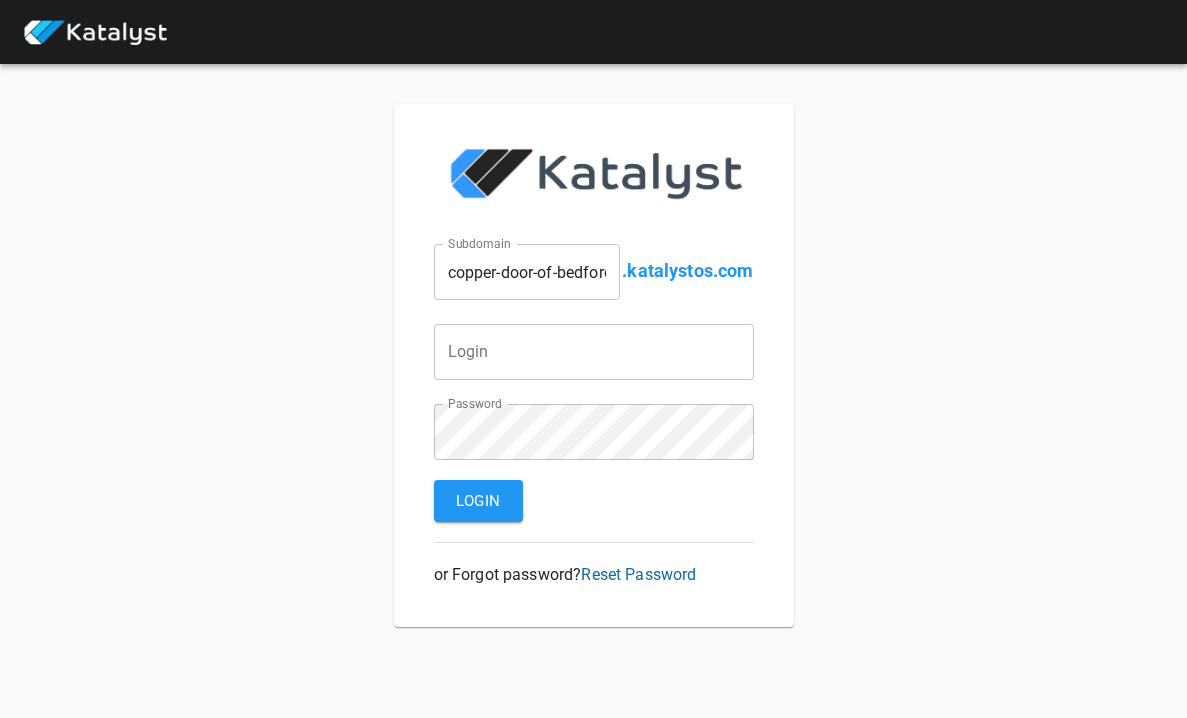 click at bounding box center [527, 272] 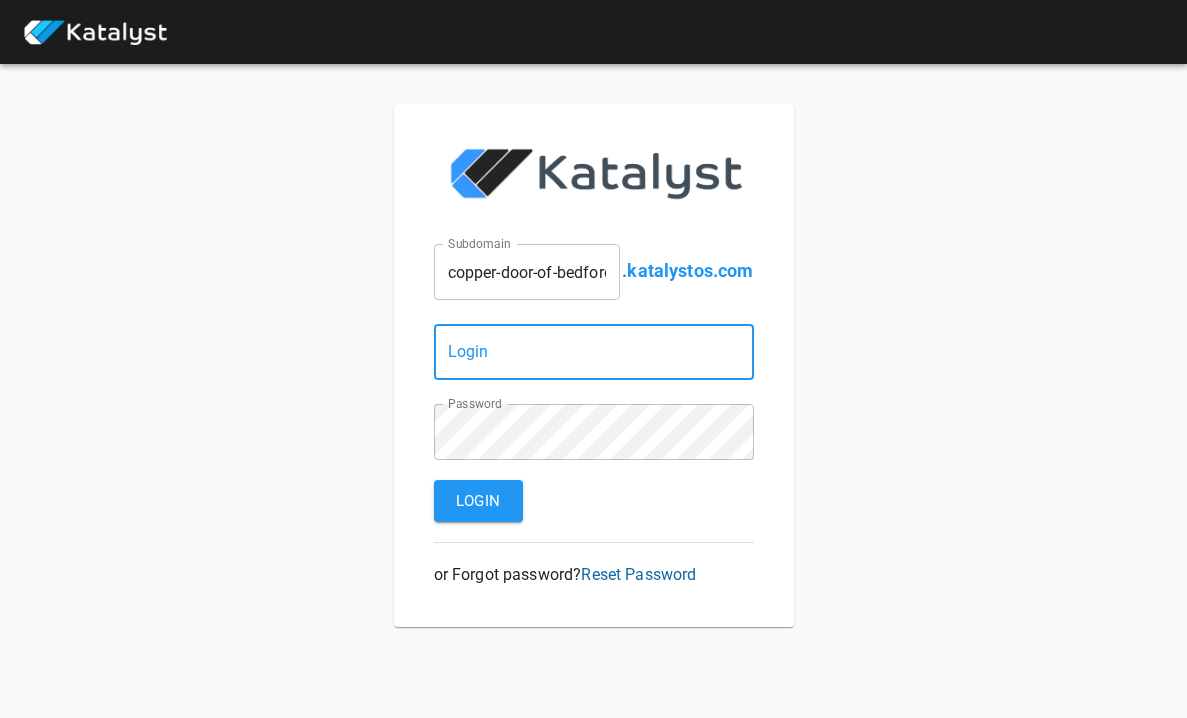 type on "[EMAIL]" 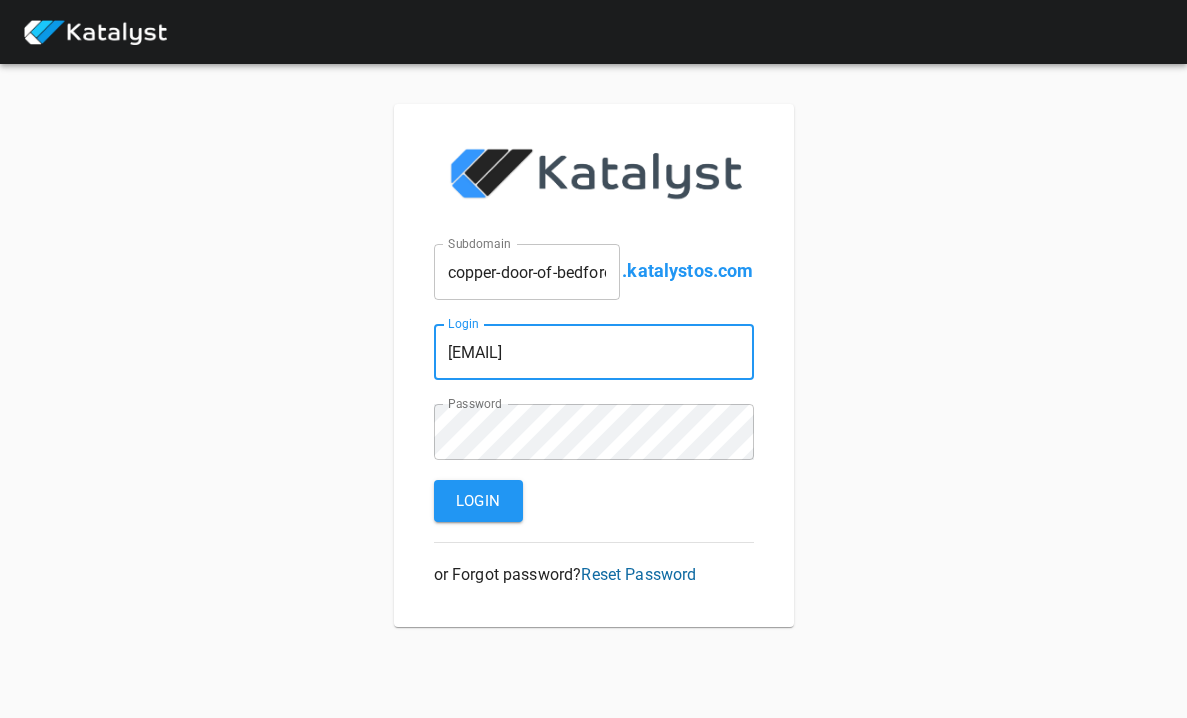 click on "Login" at bounding box center (478, 501) 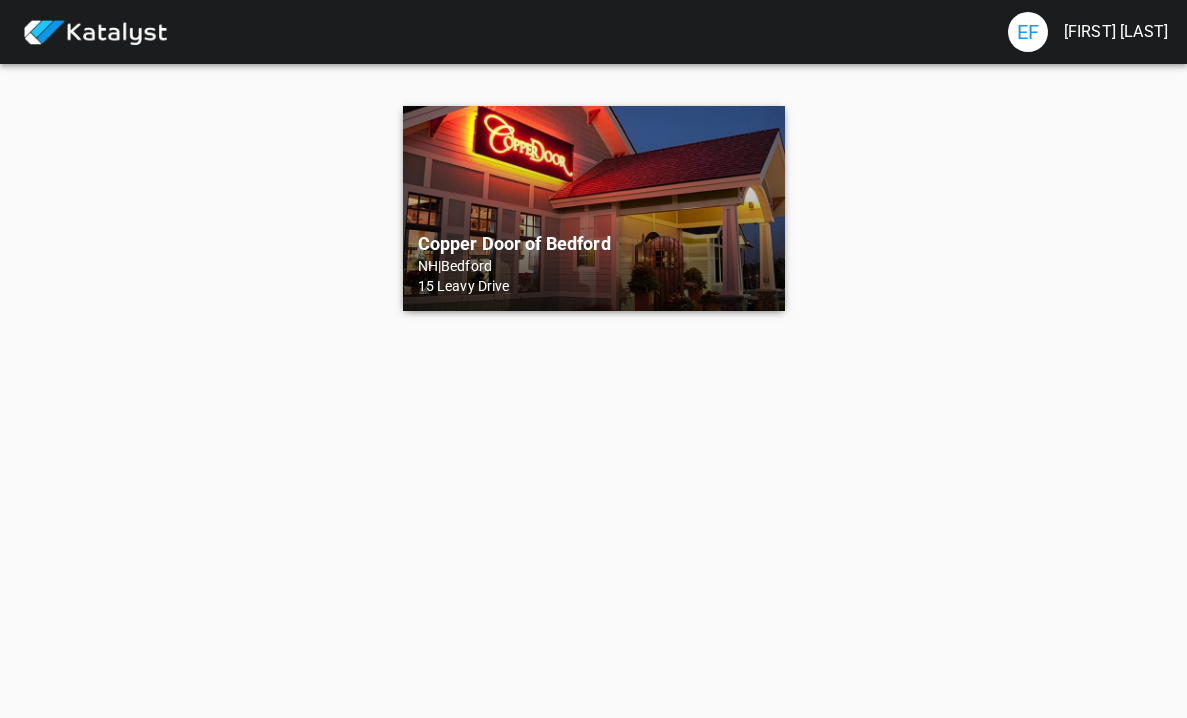 click on "Copper Door of Bedford NH  |  Bedford 15 Leavy Drive" at bounding box center (594, 208) 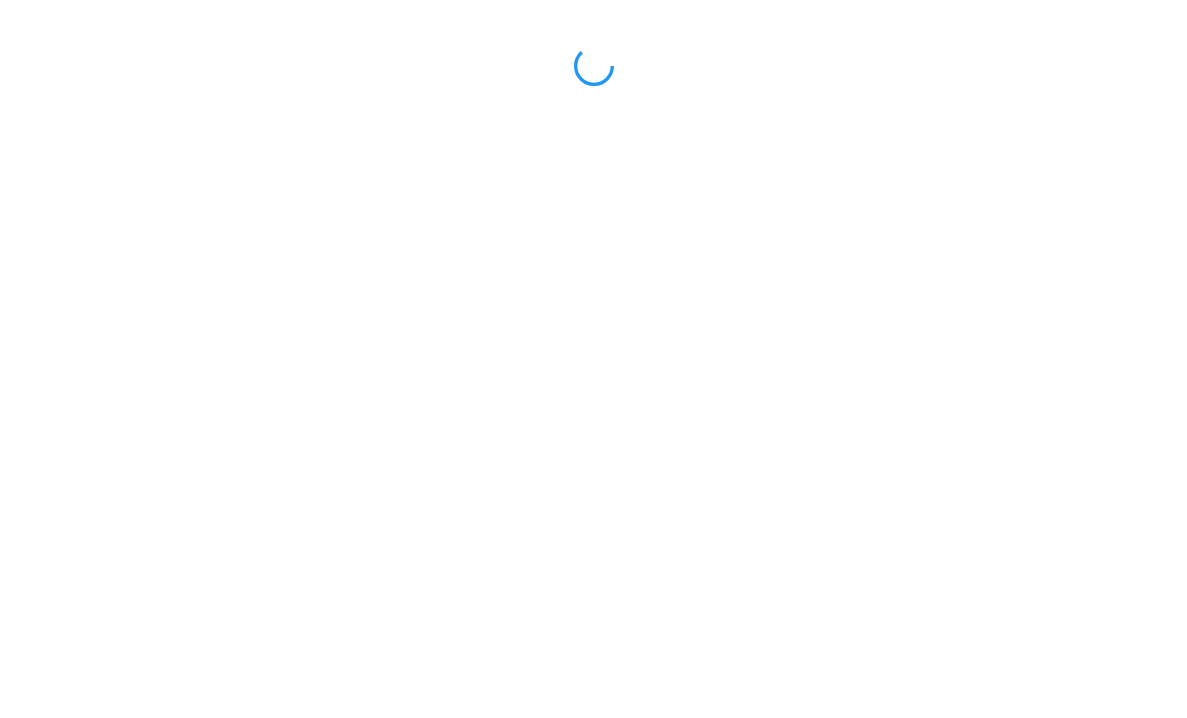 scroll, scrollTop: 0, scrollLeft: 0, axis: both 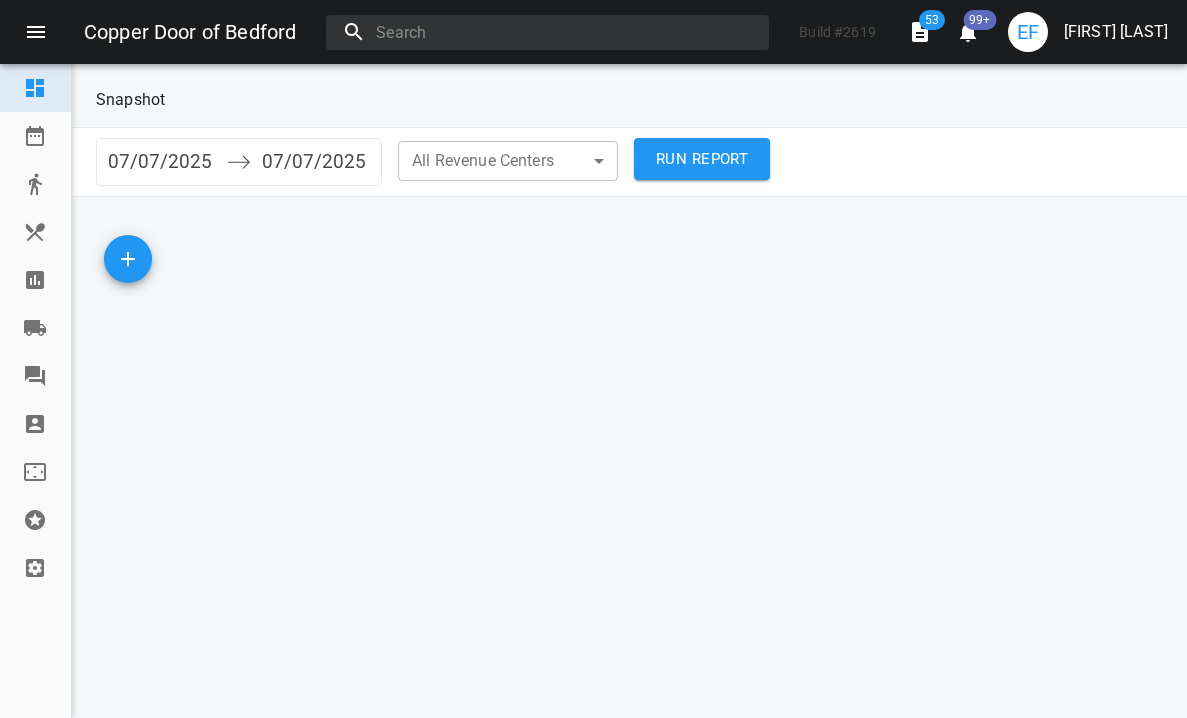 click at bounding box center [35, 280] 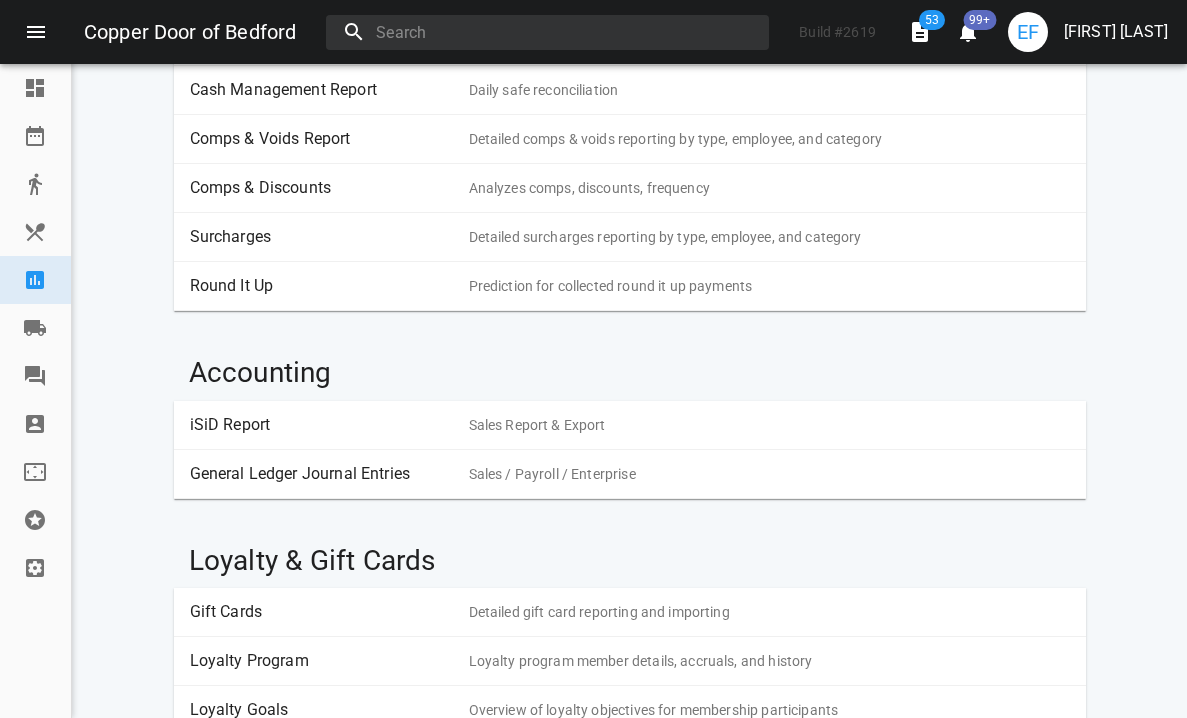 scroll, scrollTop: 690, scrollLeft: 0, axis: vertical 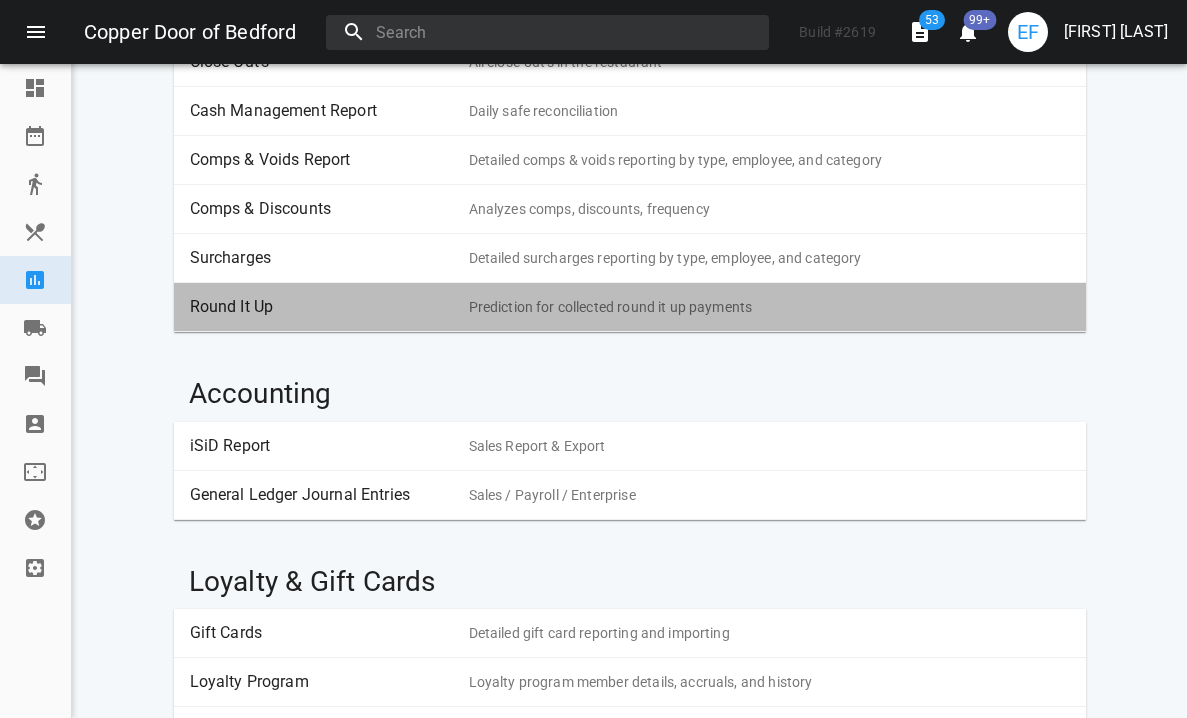 click on "Round It Up" at bounding box center [322, 307] 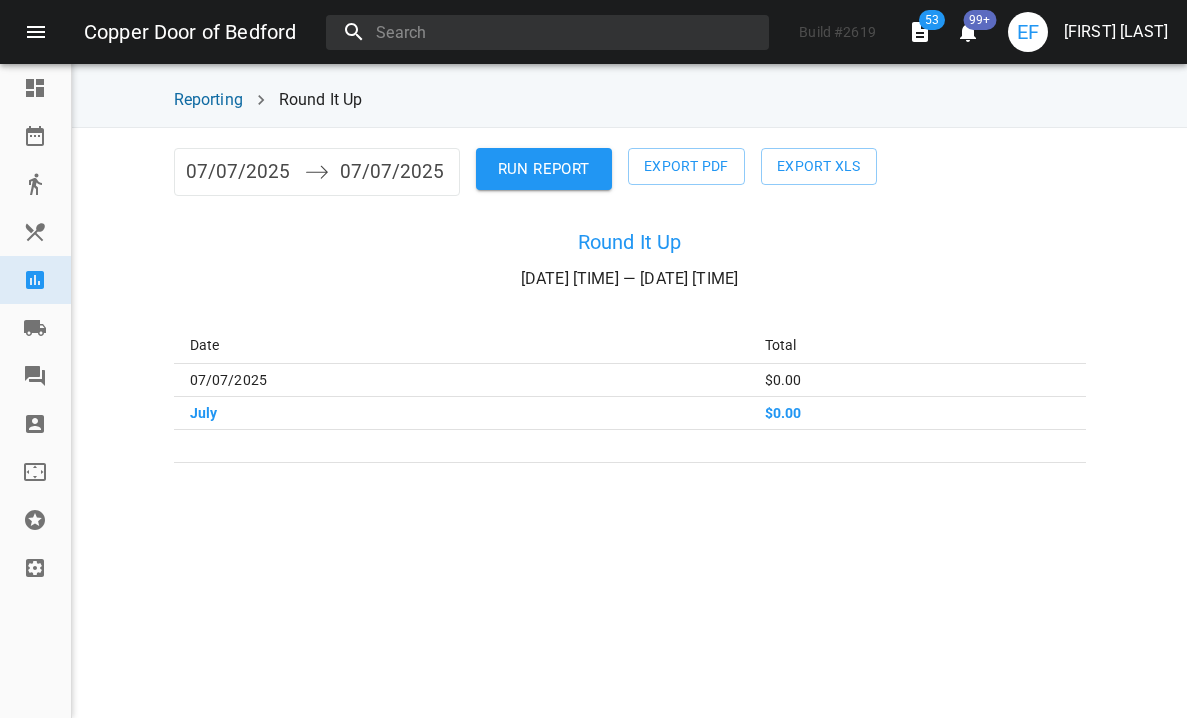 click on "07/07/2025" at bounding box center (240, 172) 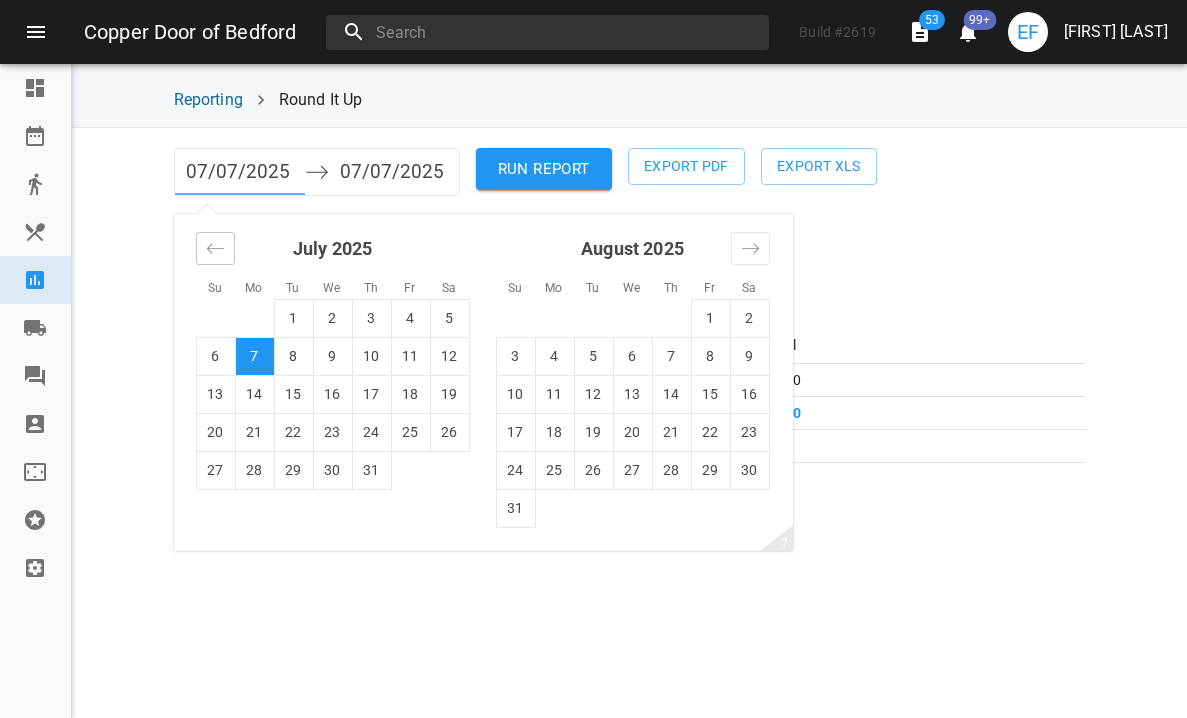 click at bounding box center [215, 248] 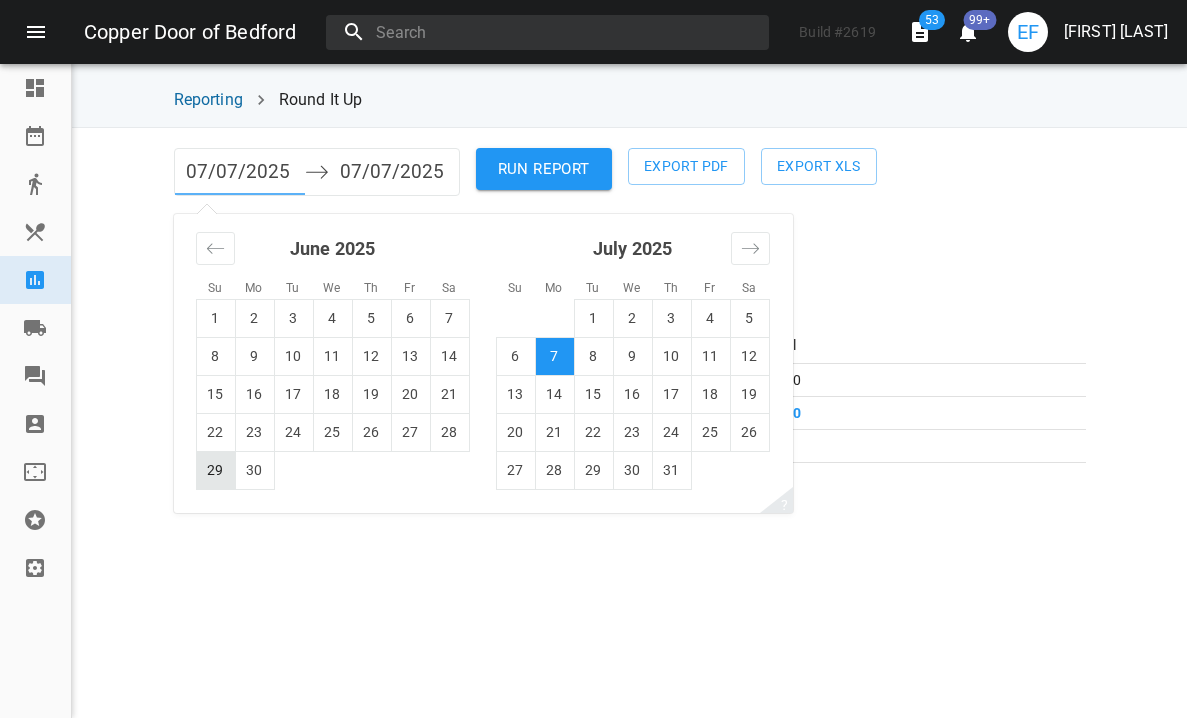 click on "29" at bounding box center (215, 470) 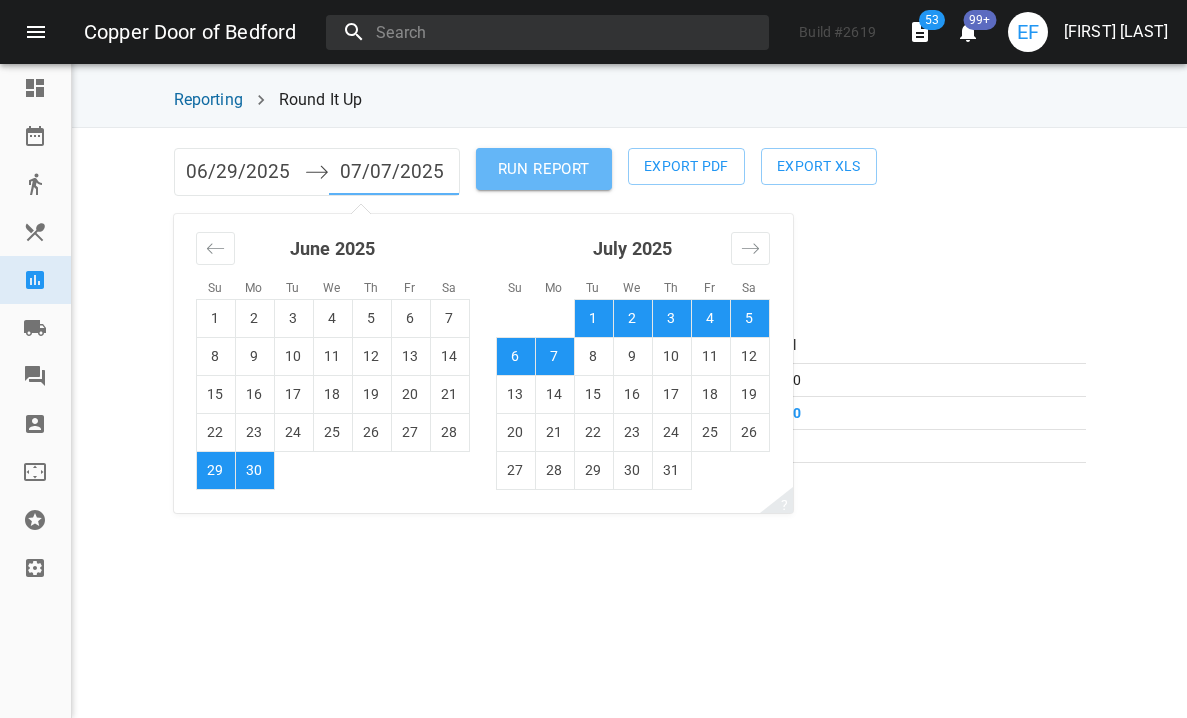 click on "RUN REPORT" at bounding box center [544, 169] 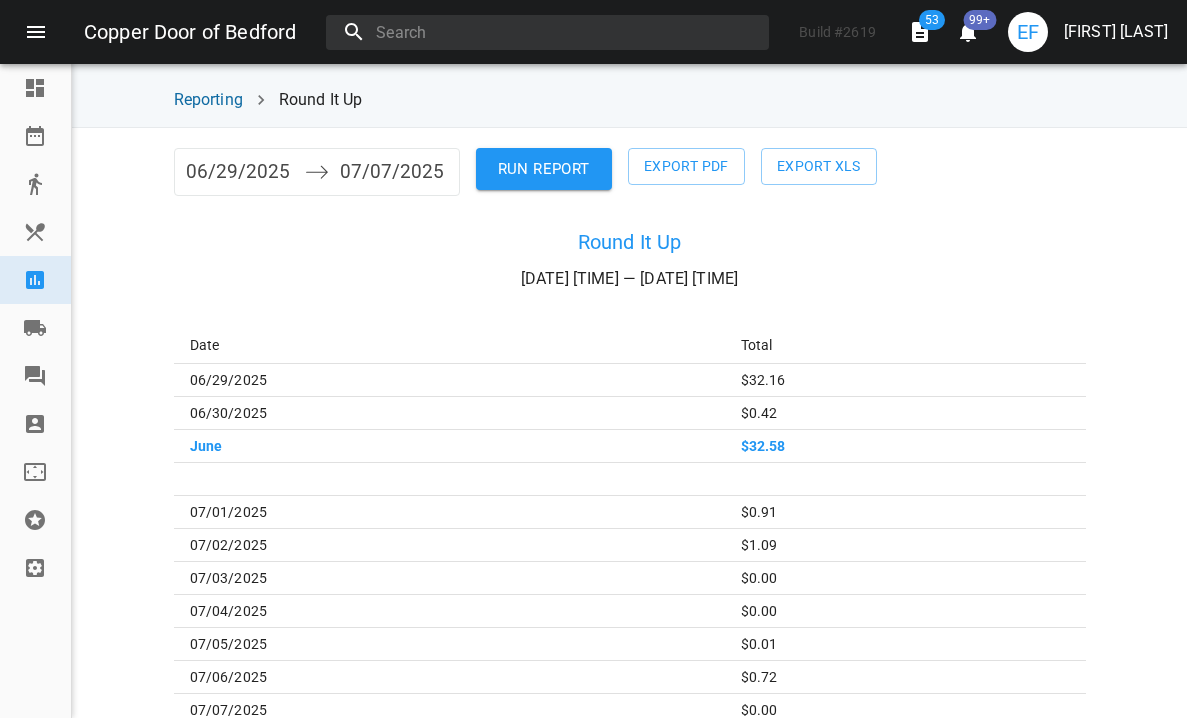 scroll, scrollTop: 172, scrollLeft: 0, axis: vertical 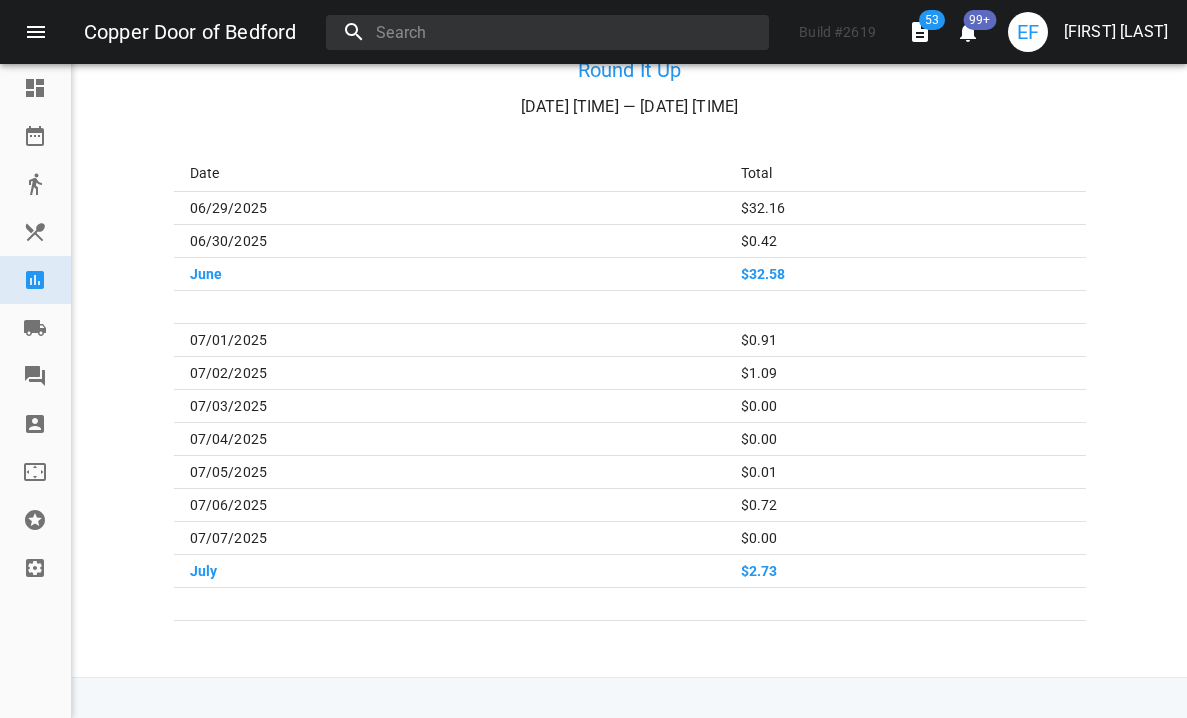 click on "EF" at bounding box center [1028, 32] 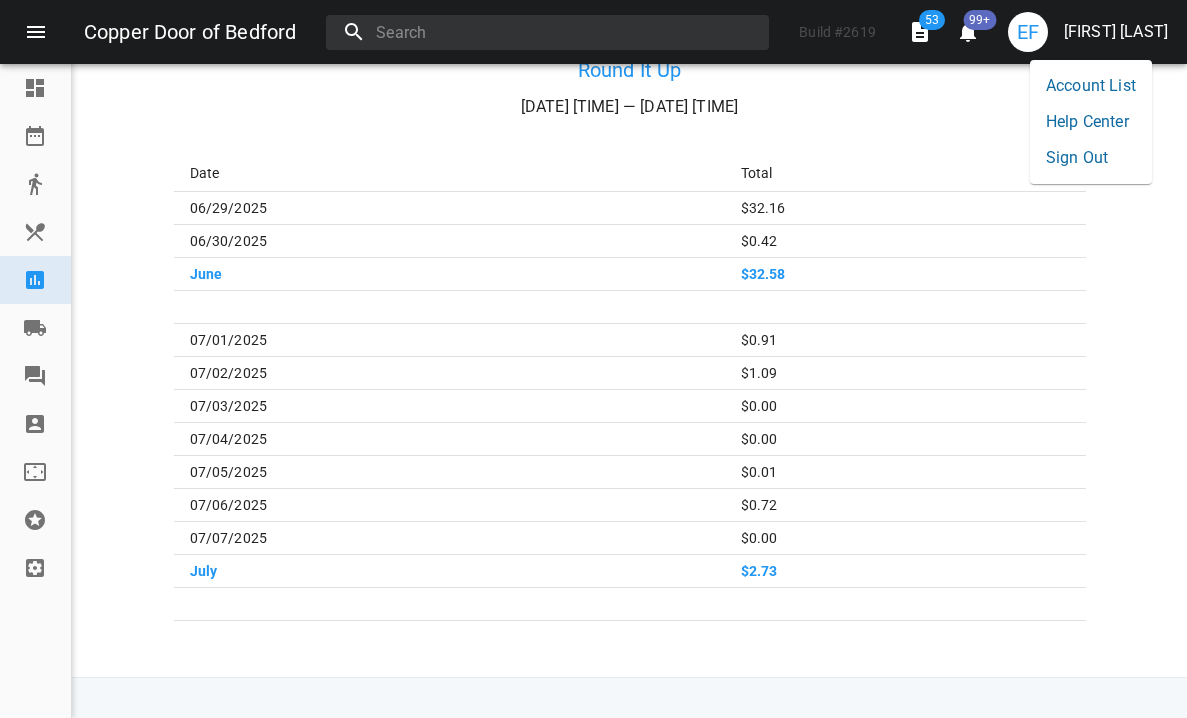 click on "Sign Out" at bounding box center (1091, 158) 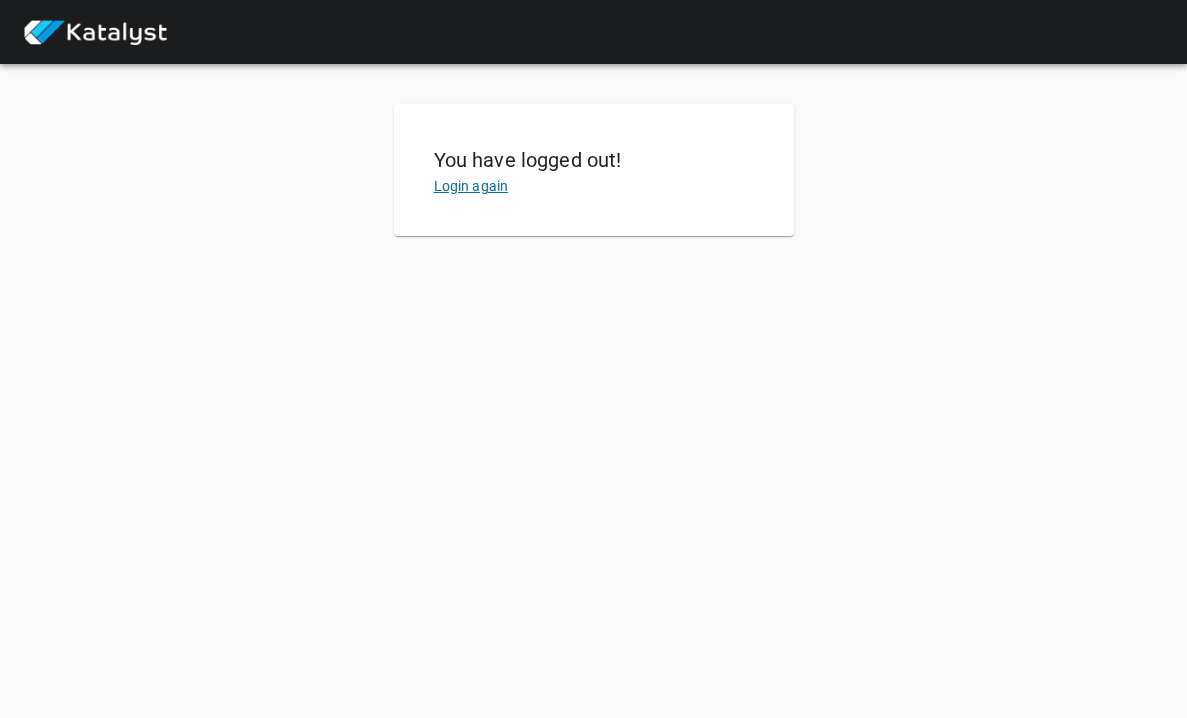 click on "Login again" at bounding box center (471, 186) 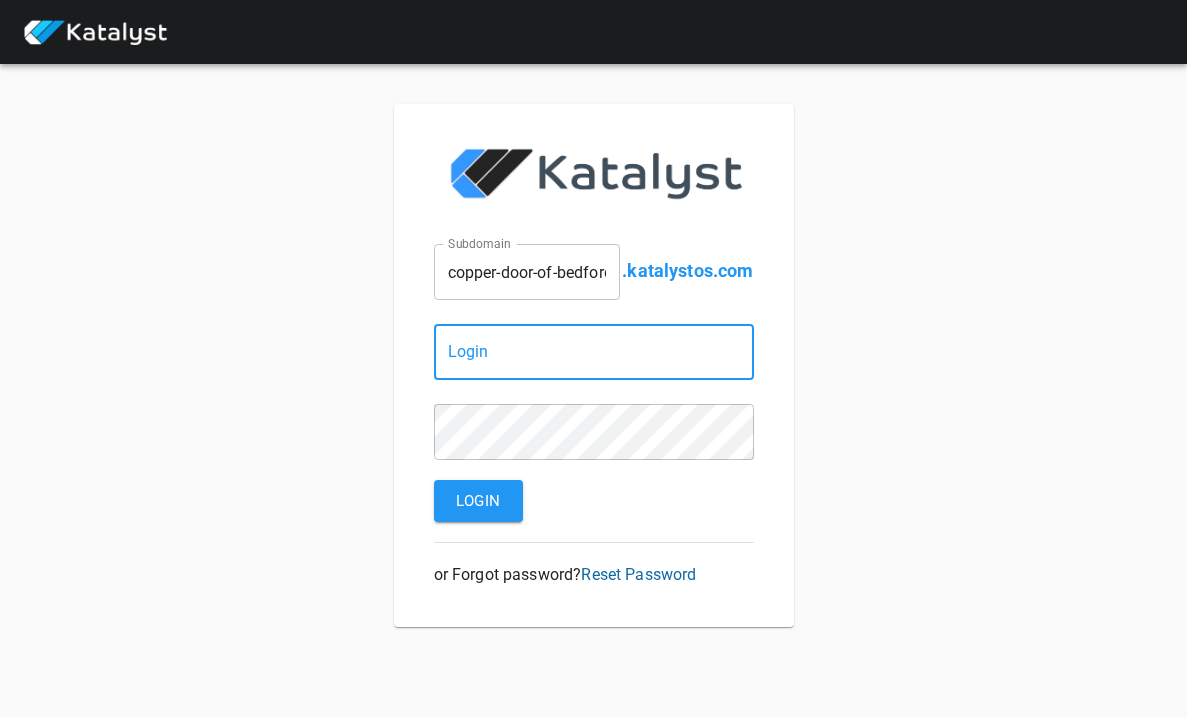 click on "copper-door-of-bedford" at bounding box center (527, 272) 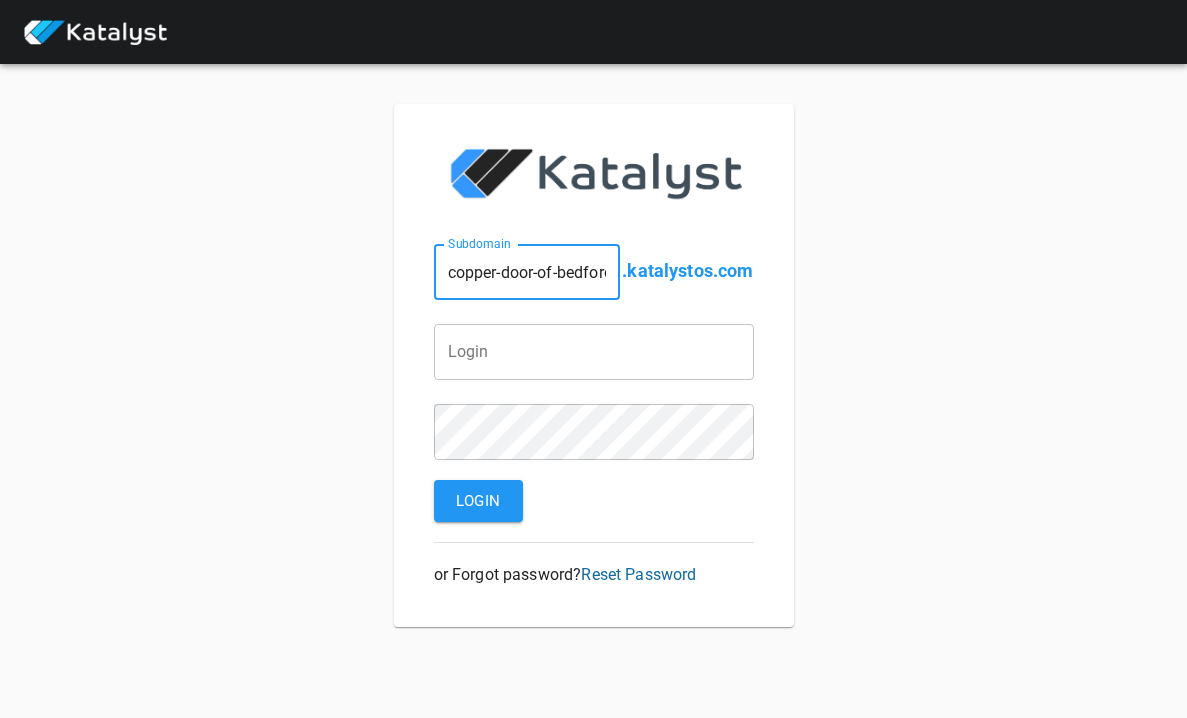 click on "copper-door-of-bedford" at bounding box center (527, 272) 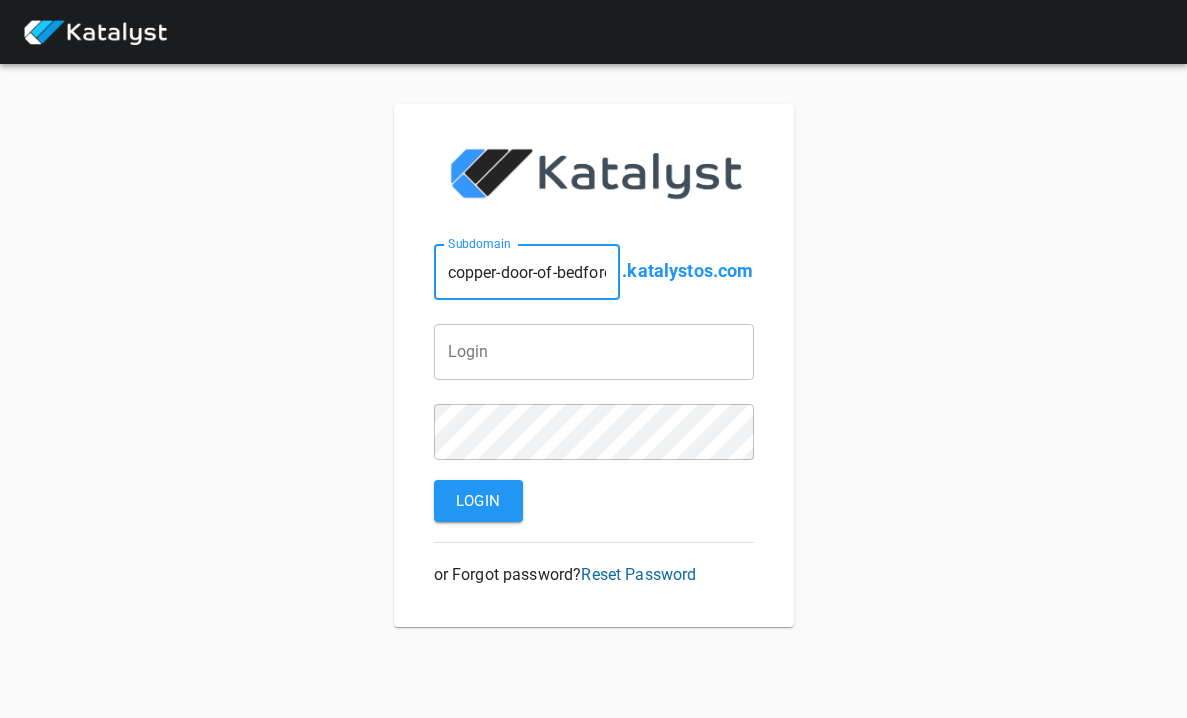 type on "copper-door-of-salem" 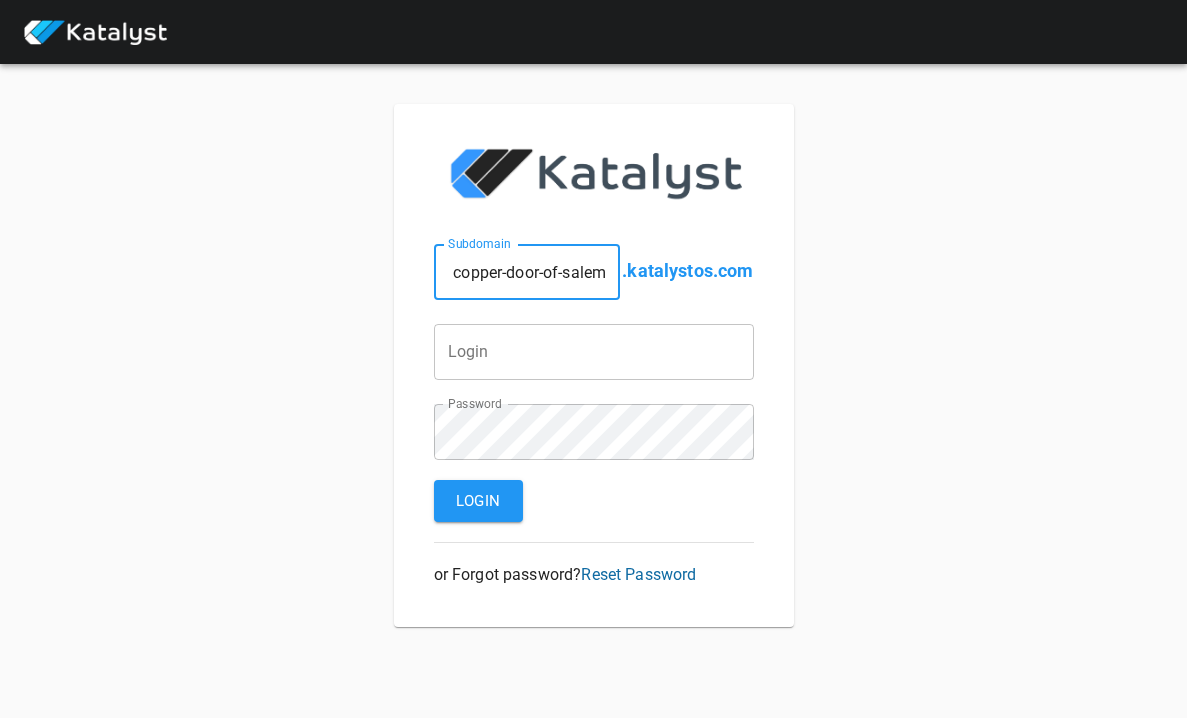 click at bounding box center [527, 272] 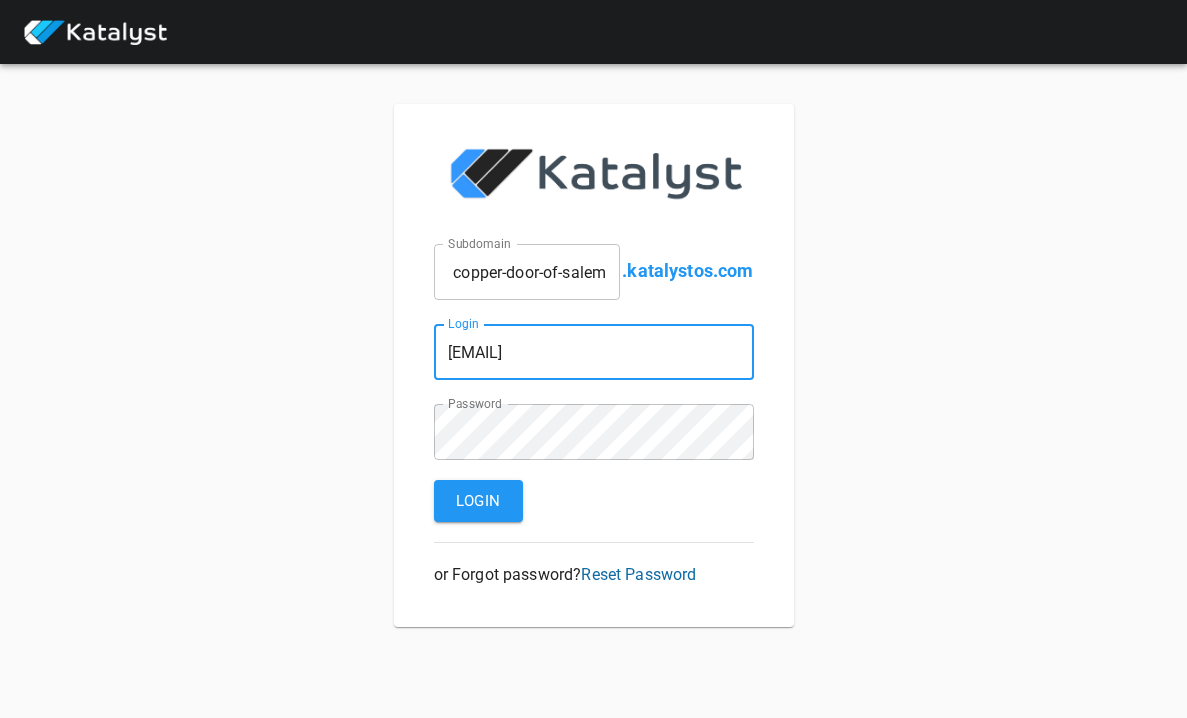 type on "emma.fraser@greatnhrestaurants.com" 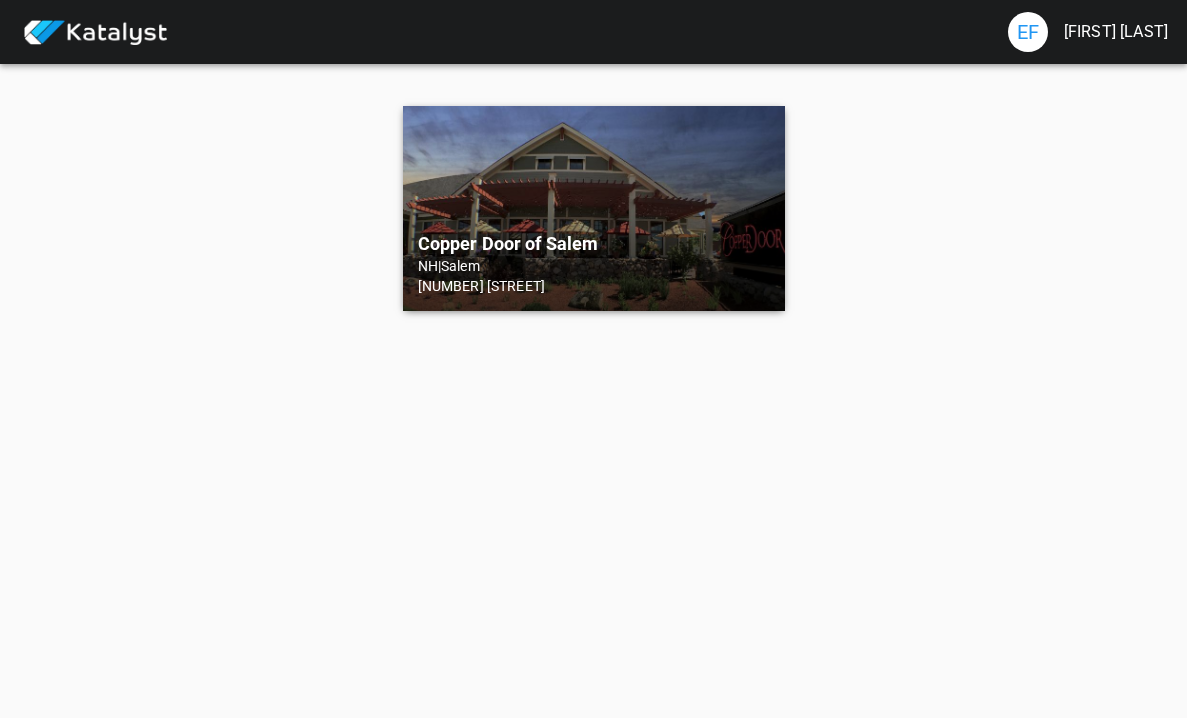 click on "Copper Door of Salem NH  |  Salem 41 S Broadway" at bounding box center [594, 208] 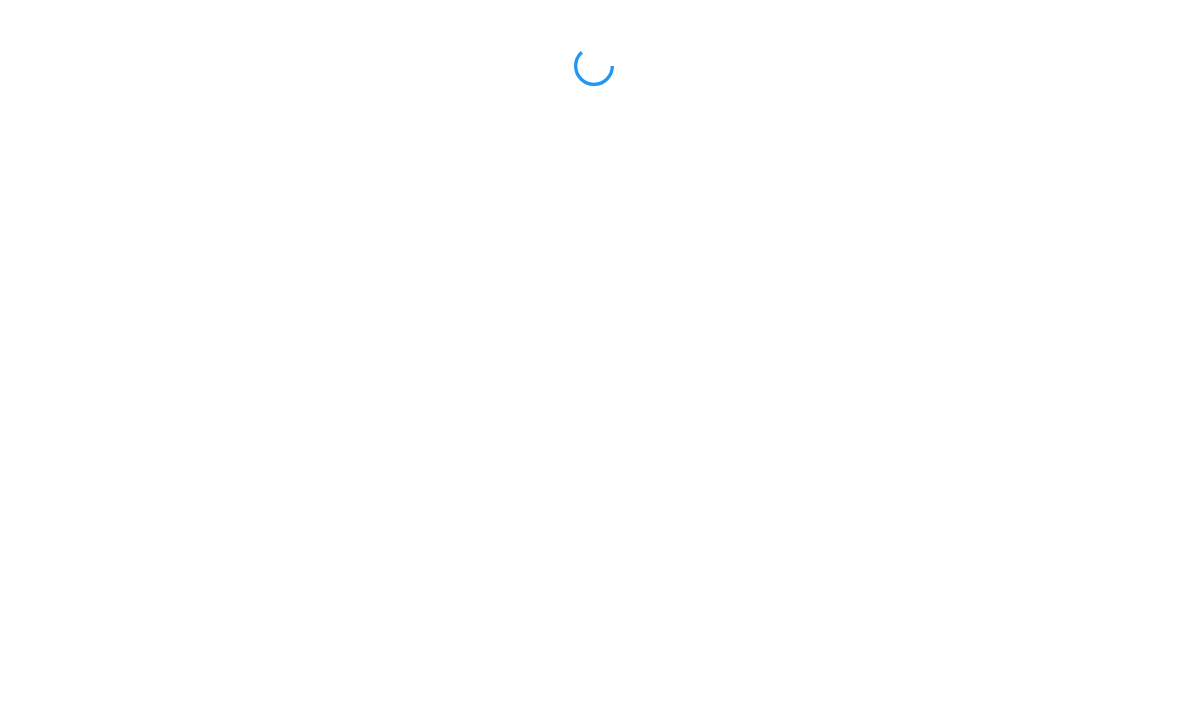 scroll, scrollTop: 0, scrollLeft: 0, axis: both 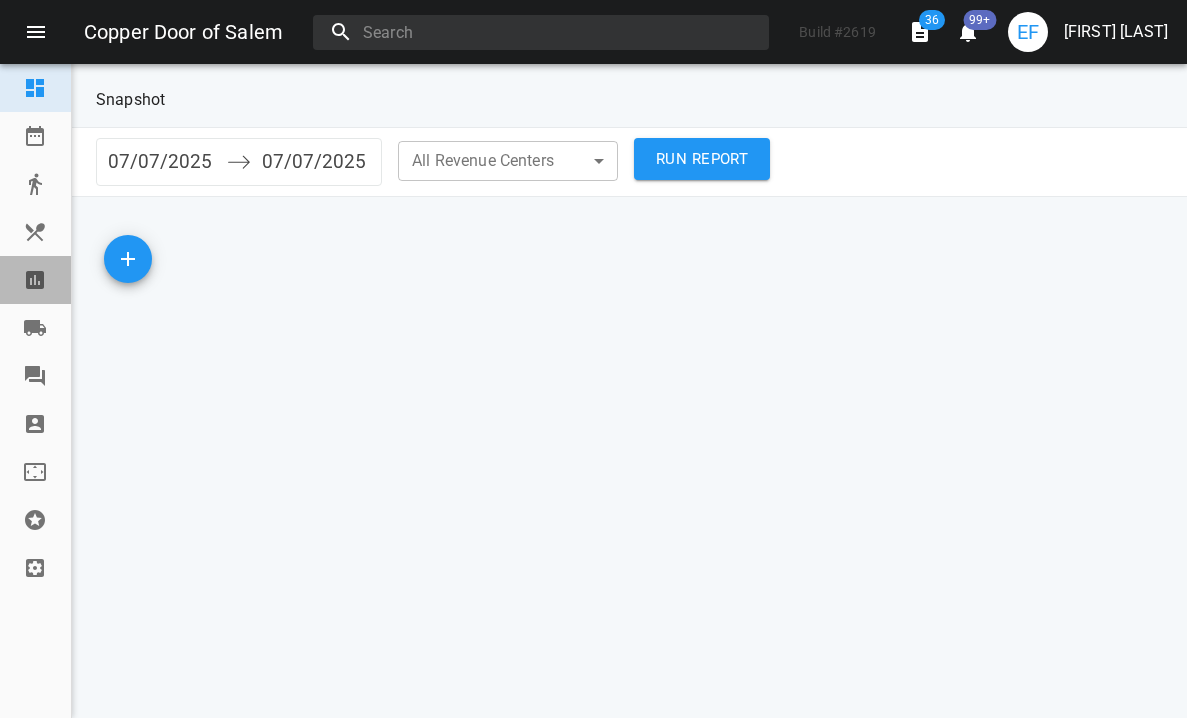 click at bounding box center (35, 280) 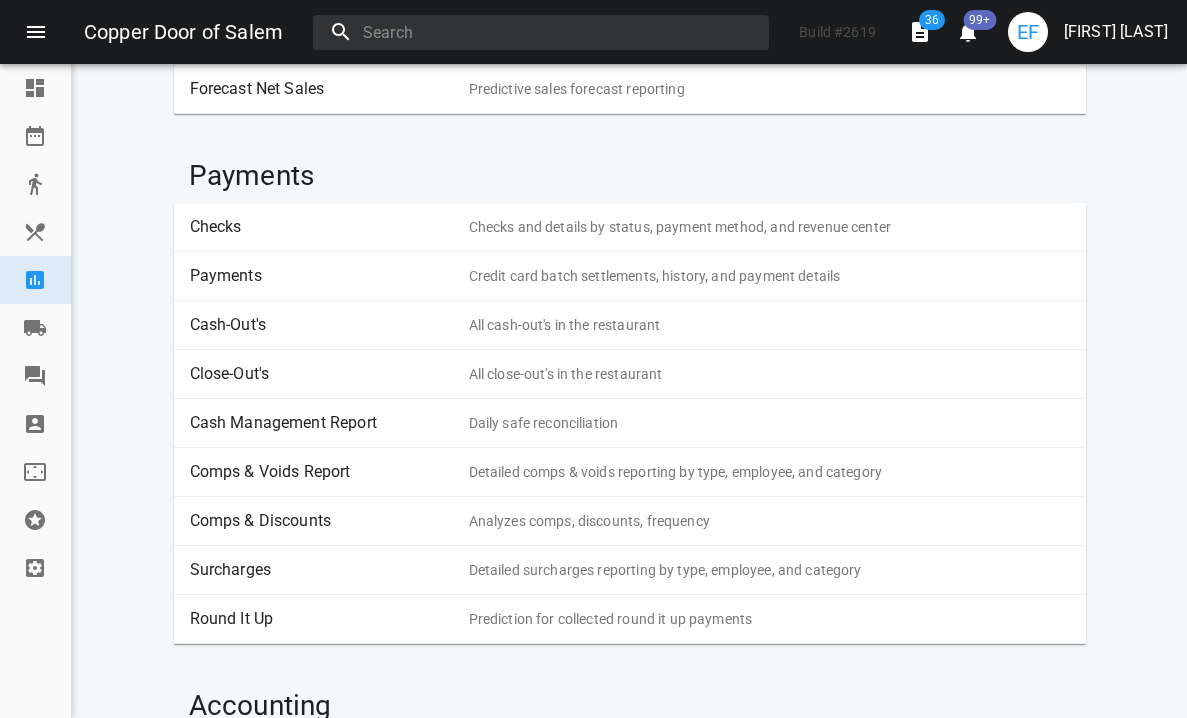 scroll, scrollTop: 387, scrollLeft: 0, axis: vertical 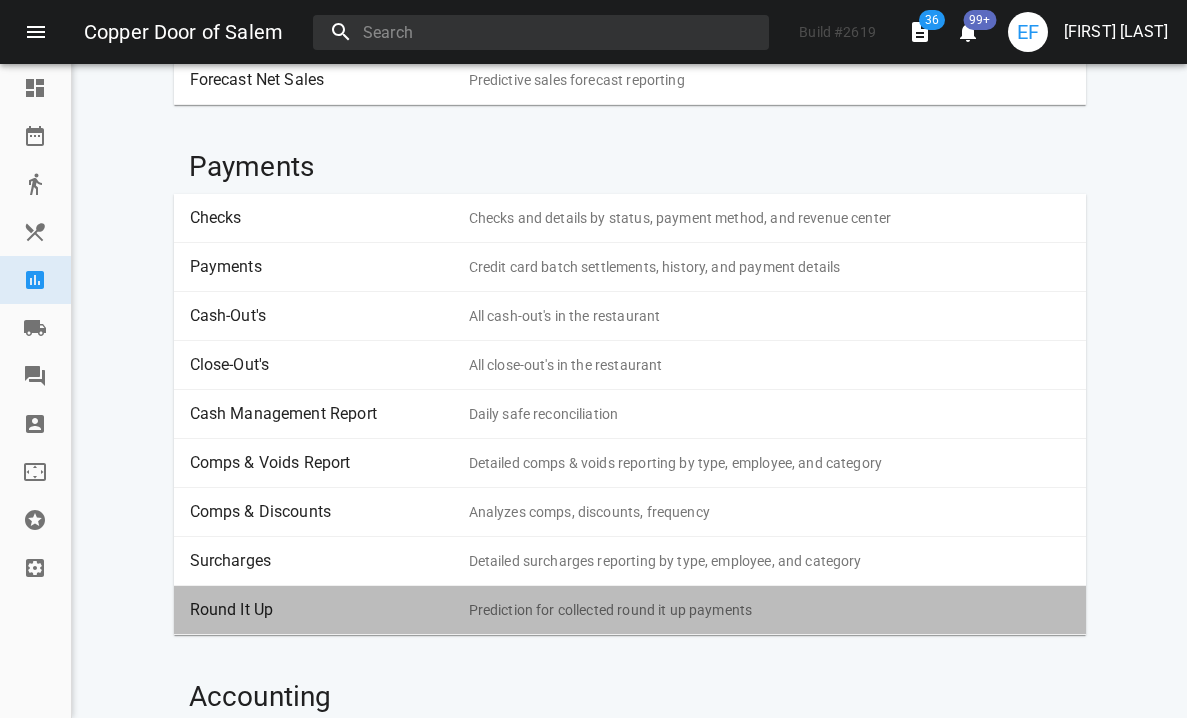 click on "Round It Up" at bounding box center (322, 610) 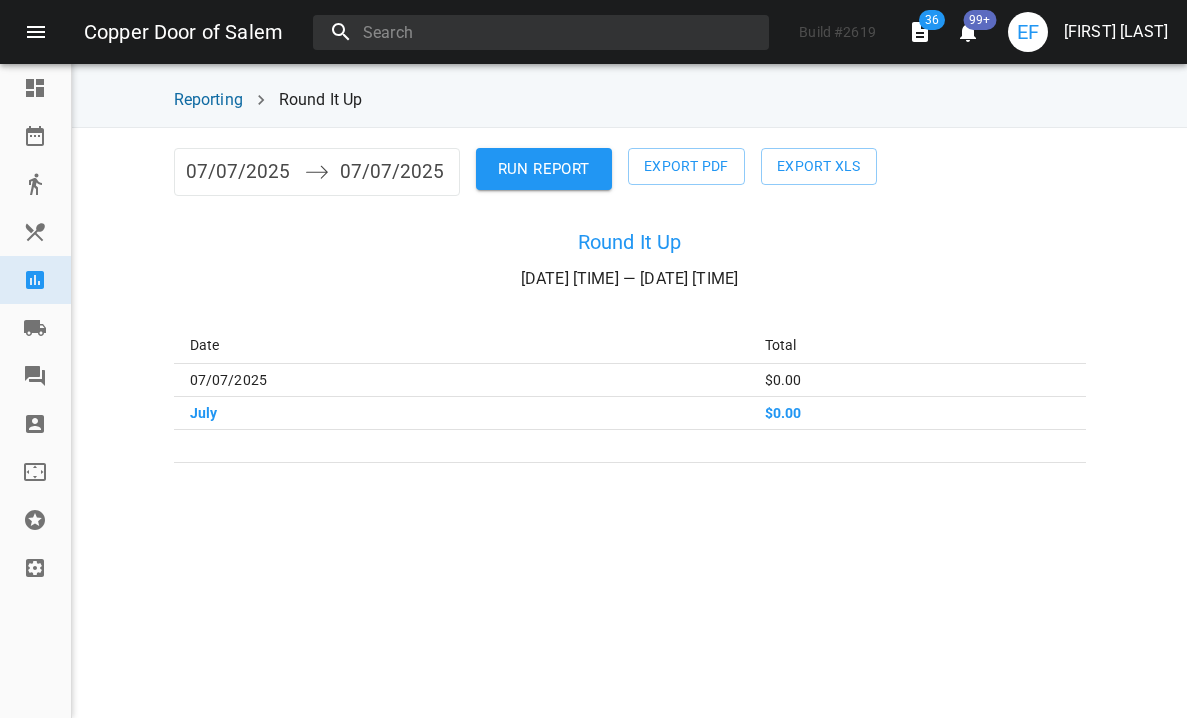 click on "07/07/2025" at bounding box center (240, 172) 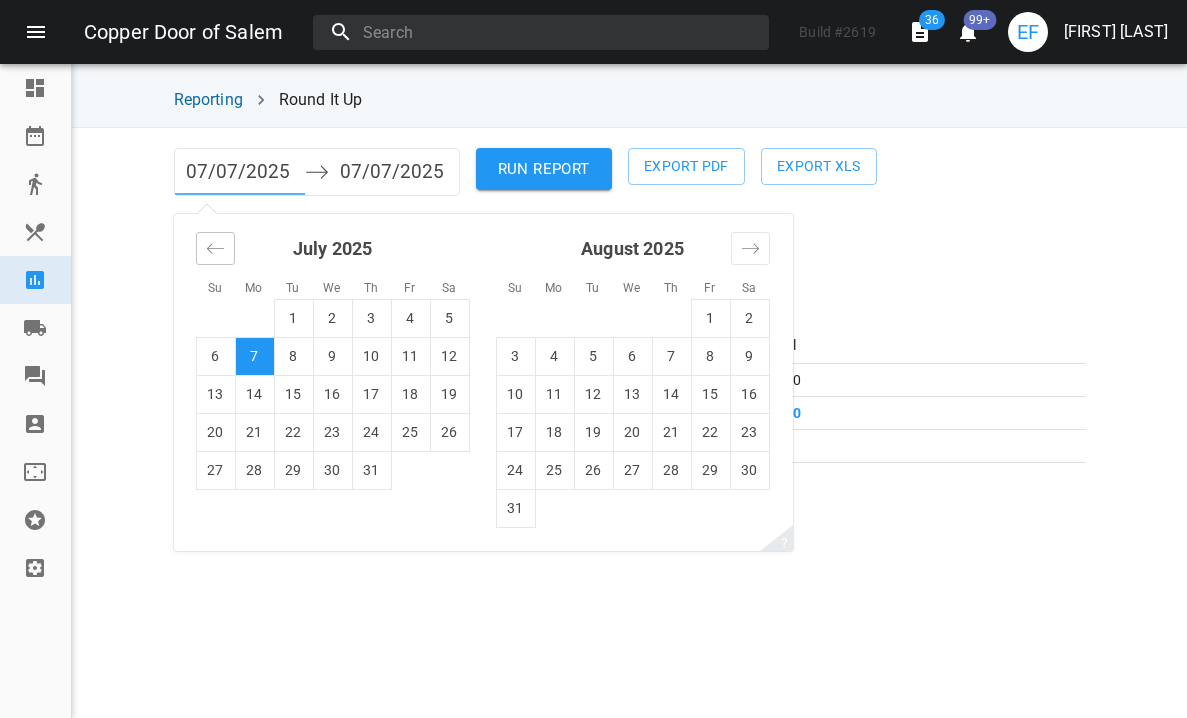 click at bounding box center [215, 248] 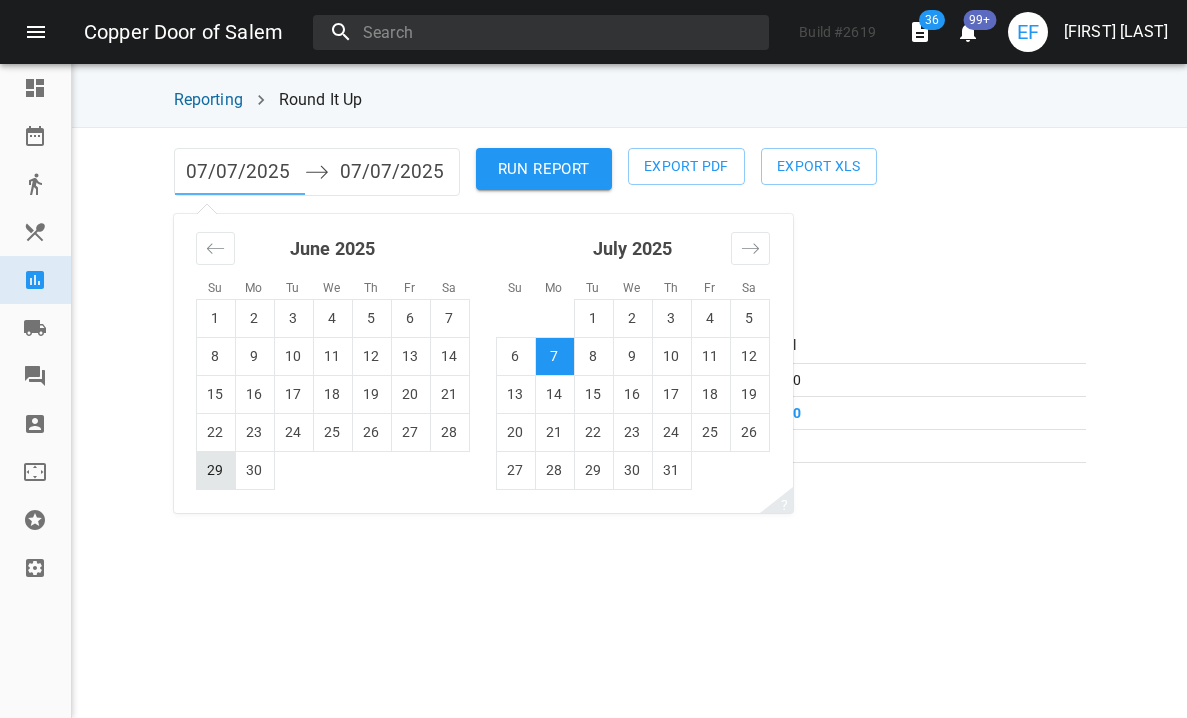 click on "29" at bounding box center [215, 470] 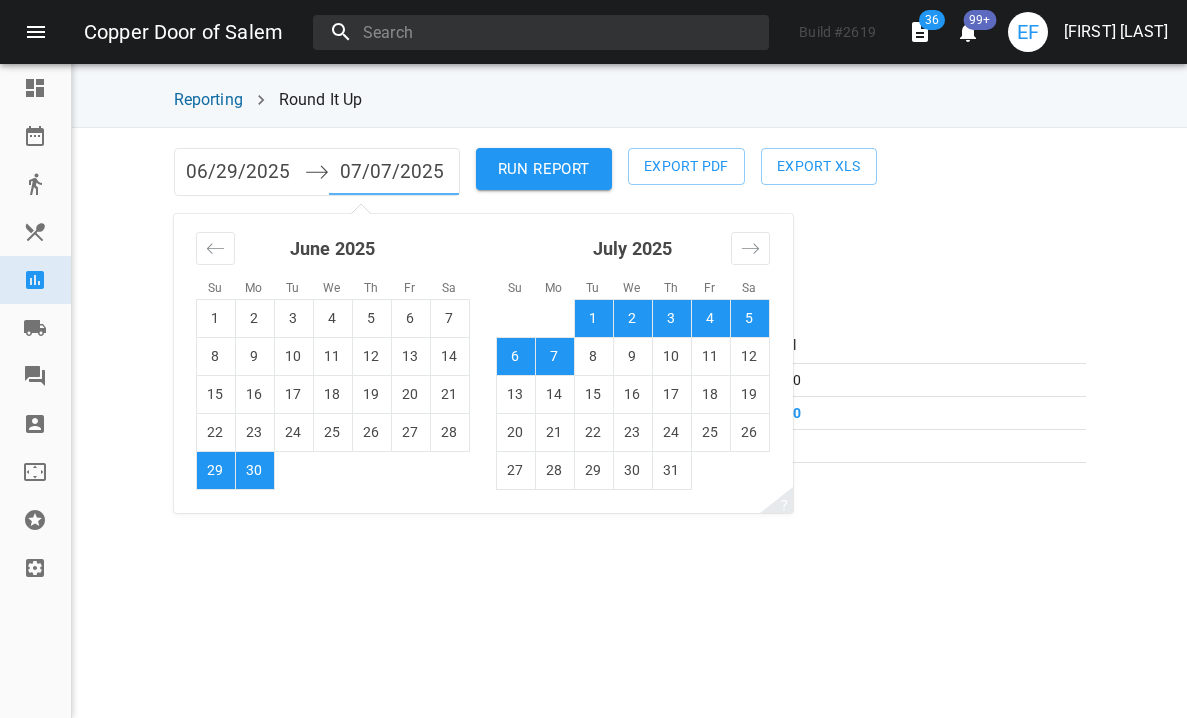 click on "RUN REPORT" at bounding box center [544, 169] 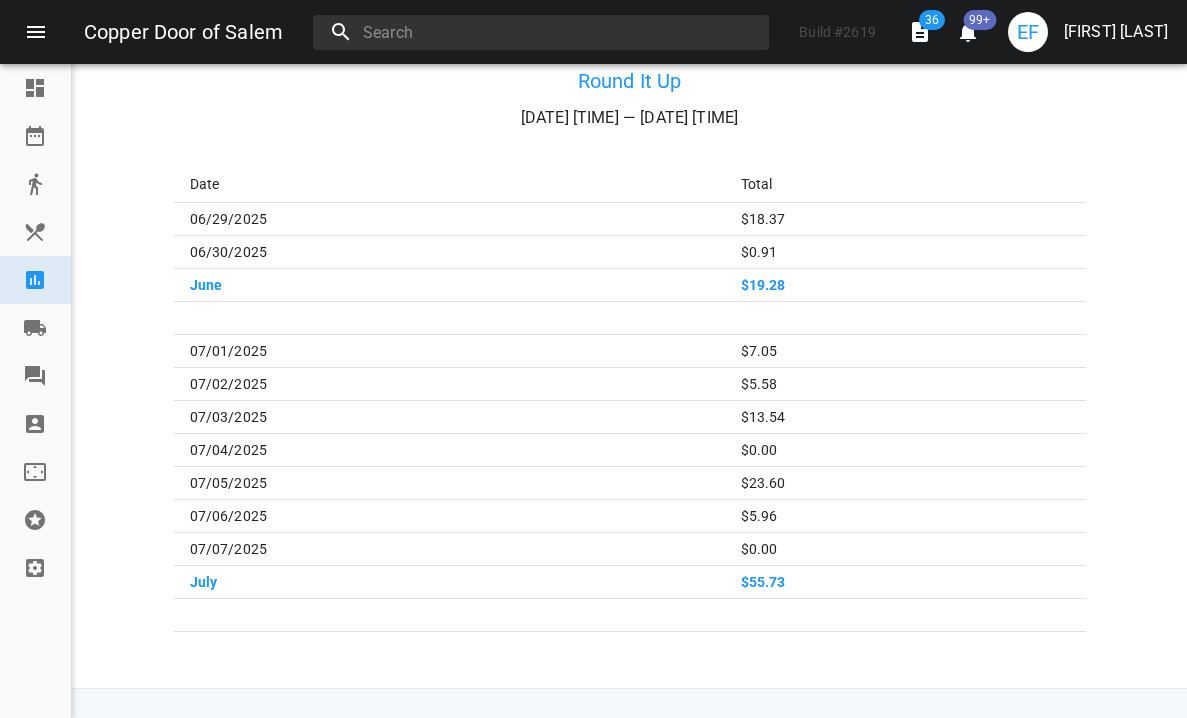scroll, scrollTop: 172, scrollLeft: 0, axis: vertical 